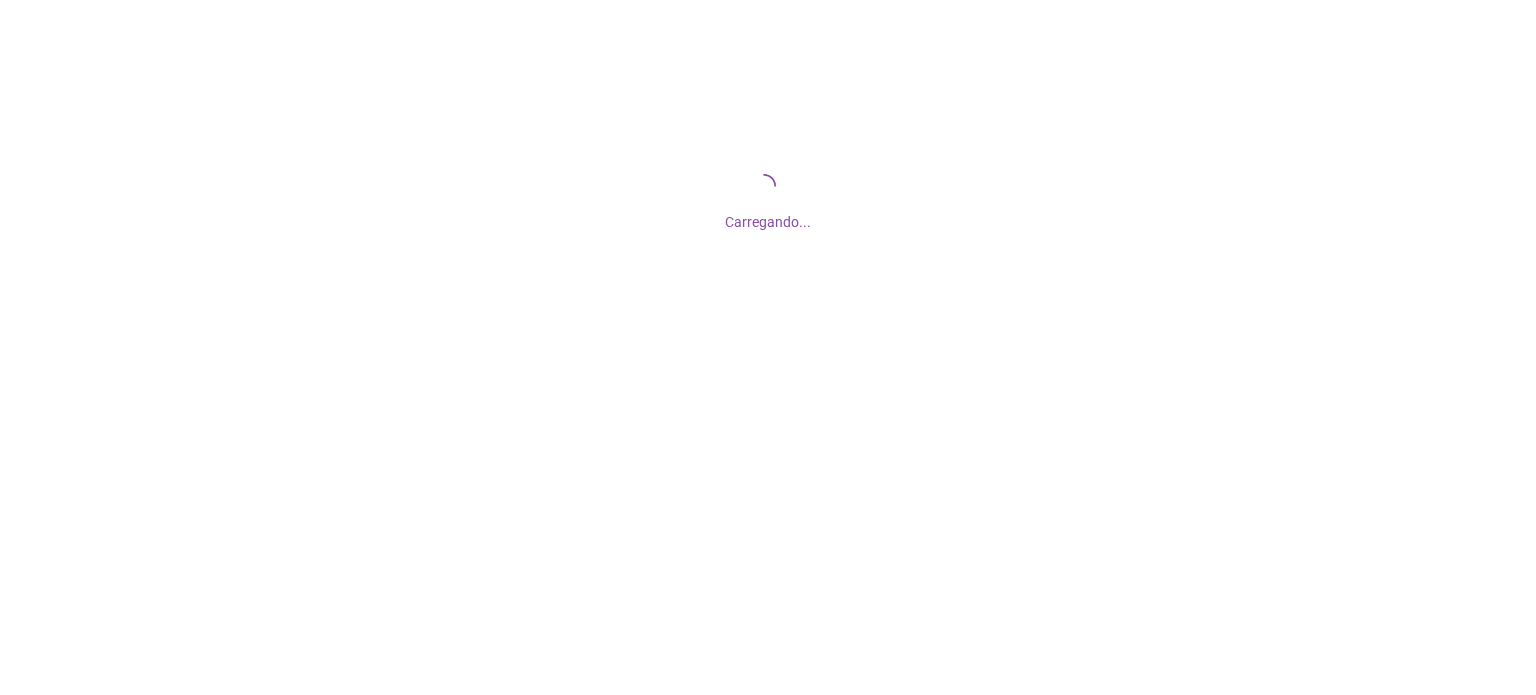 scroll, scrollTop: 0, scrollLeft: 0, axis: both 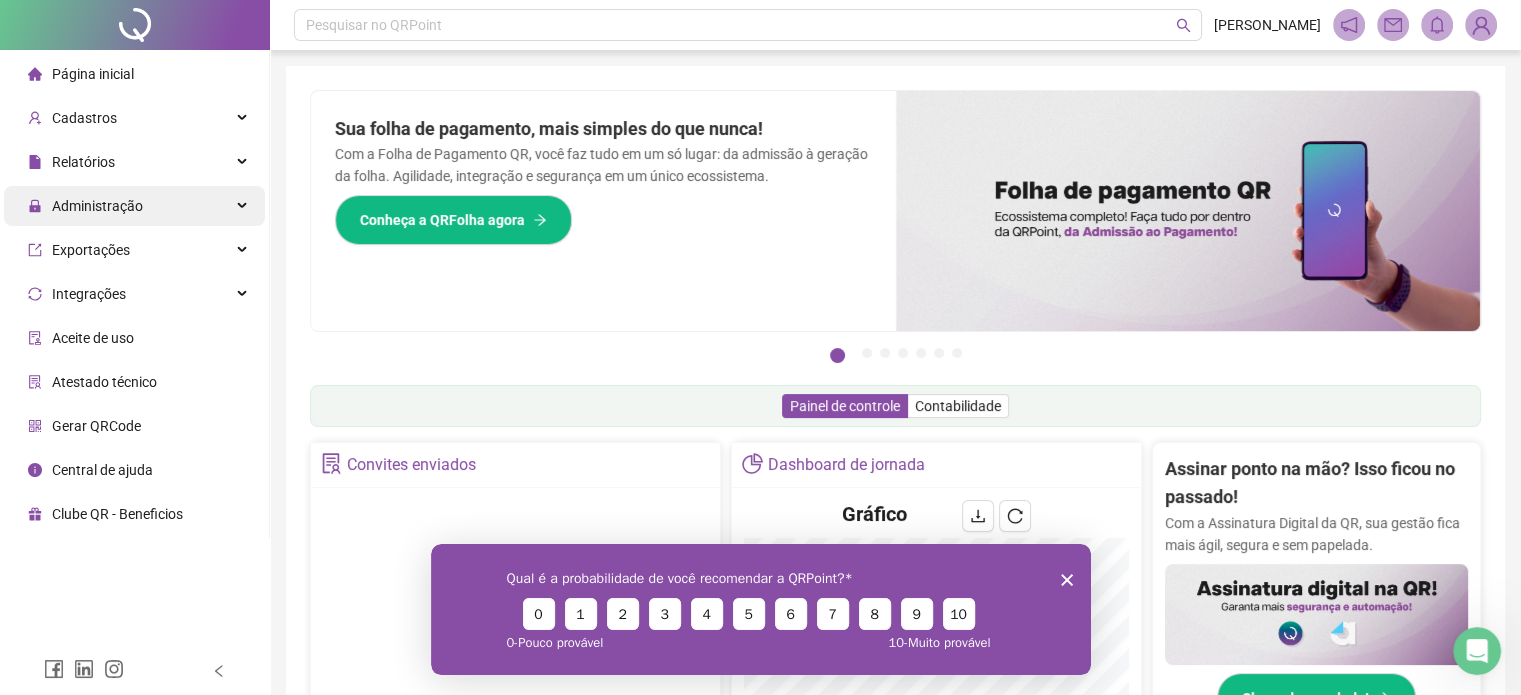 click on "Administração" at bounding box center (134, 206) 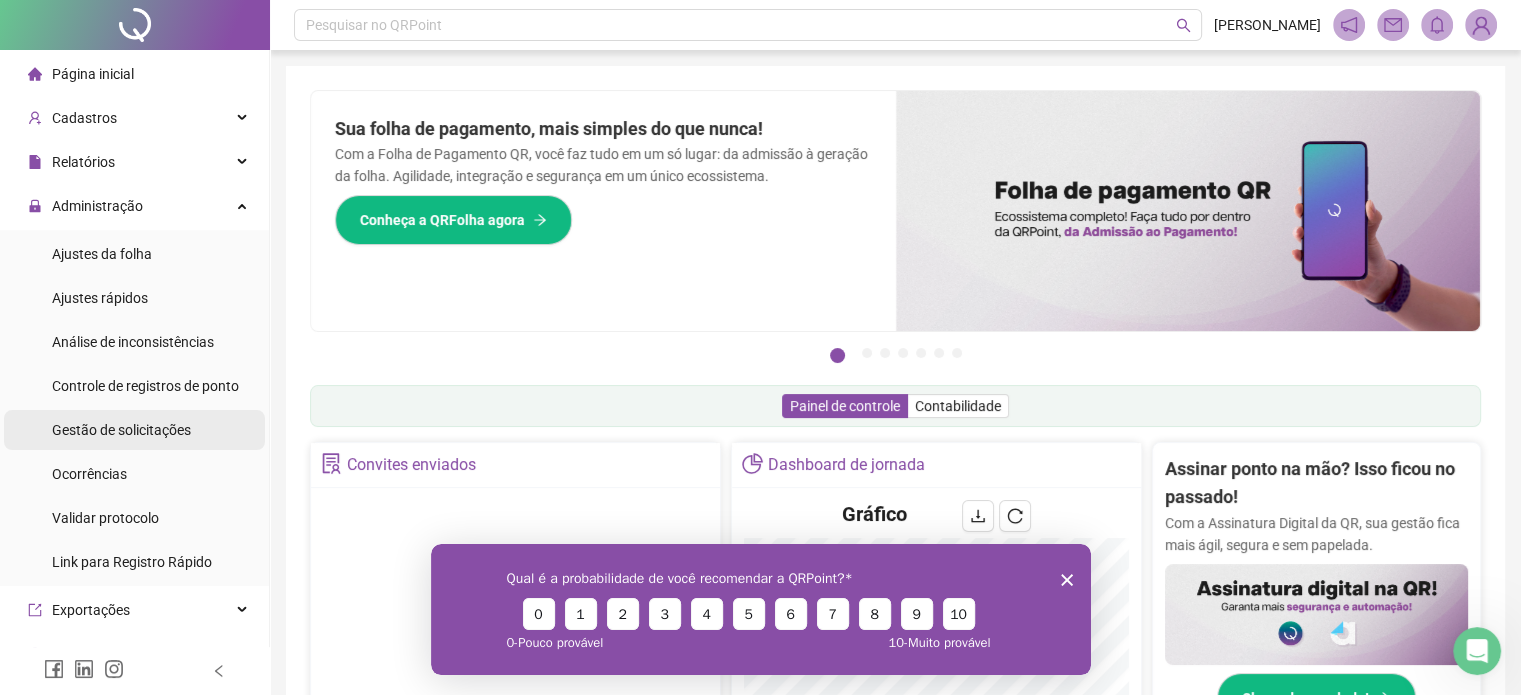 click on "Gestão de solicitações" at bounding box center [121, 430] 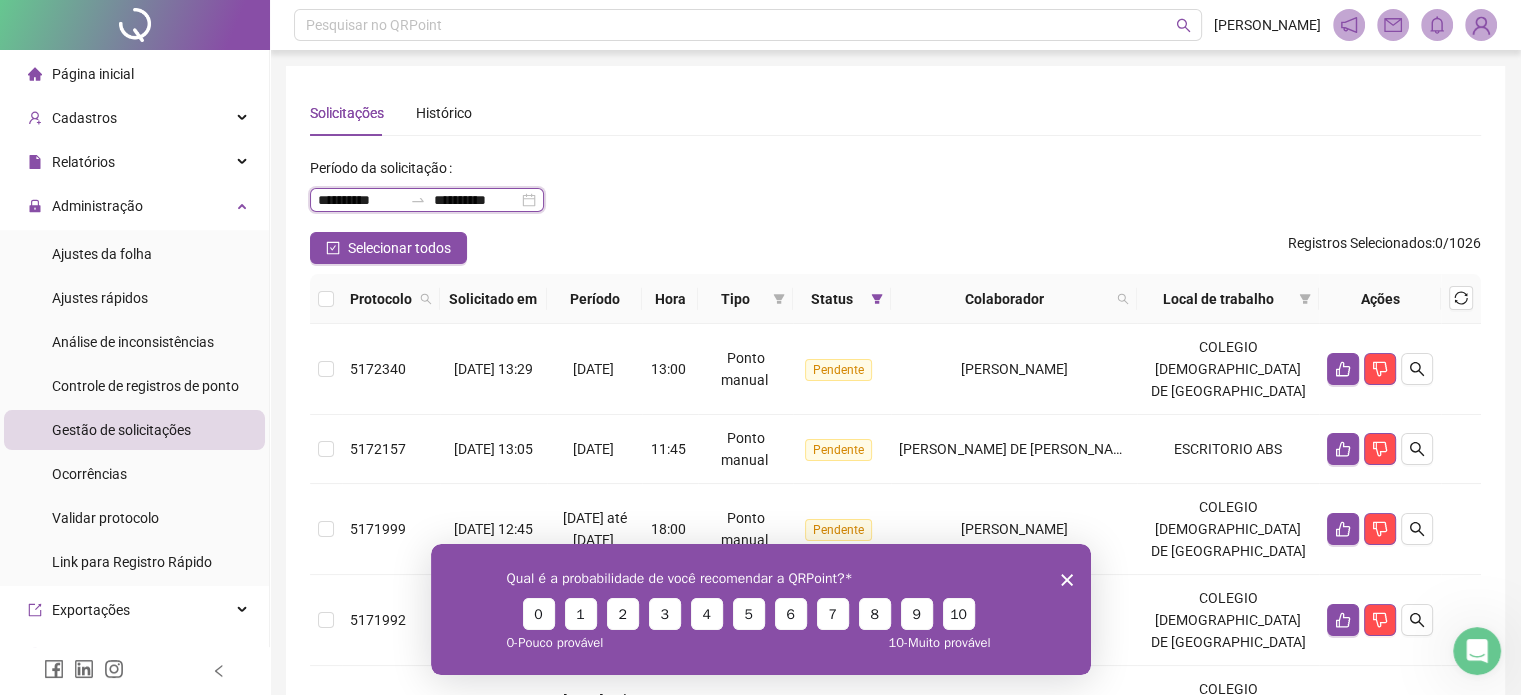 drag, startPoint x: 353, startPoint y: 200, endPoint x: 368, endPoint y: 215, distance: 21.213203 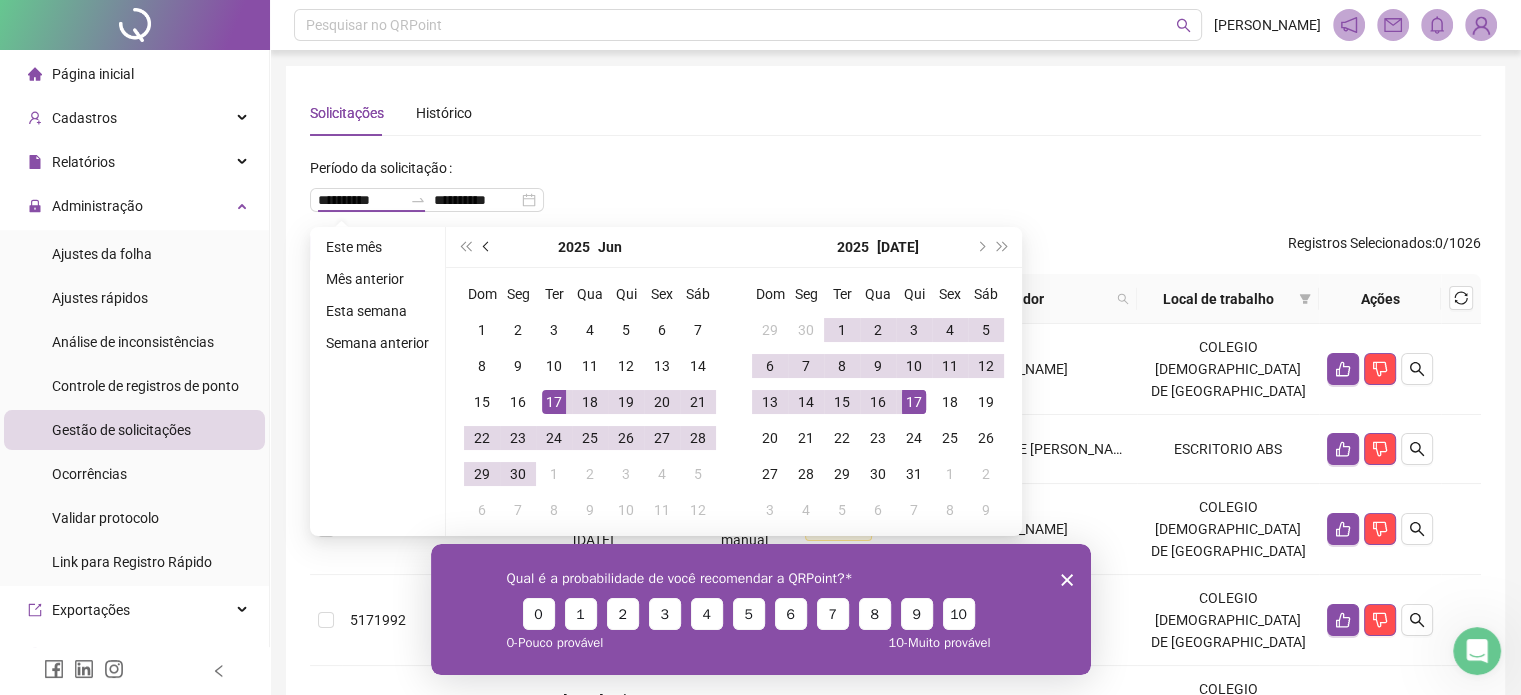 click at bounding box center [487, 247] 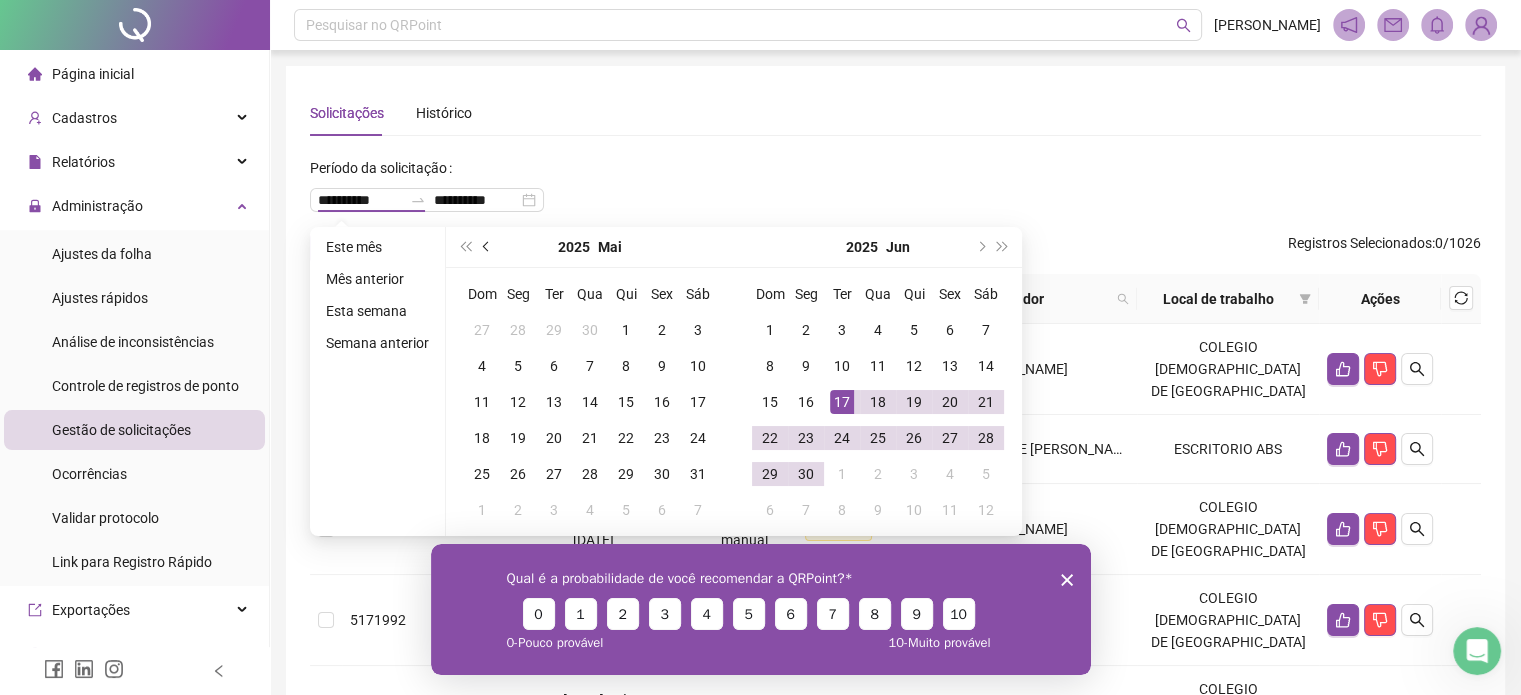 click at bounding box center [487, 247] 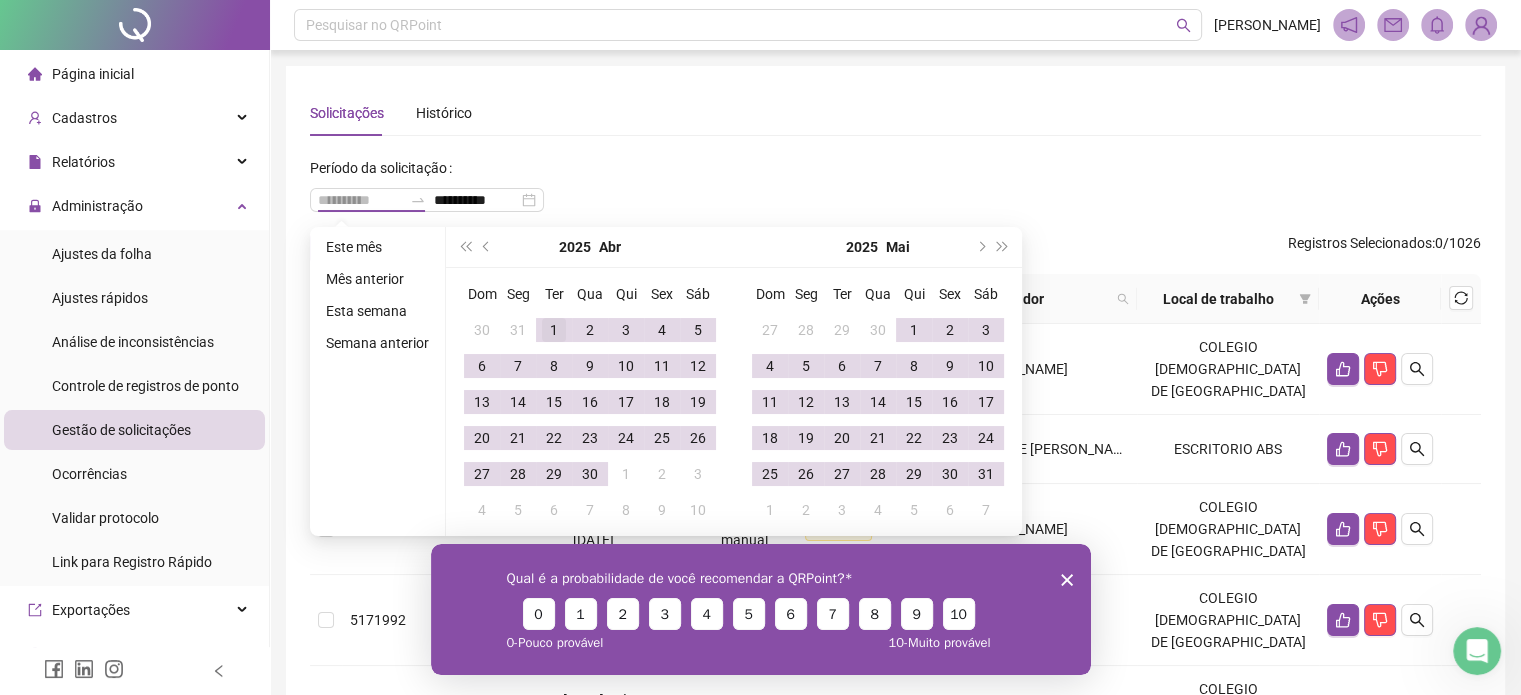 type on "**********" 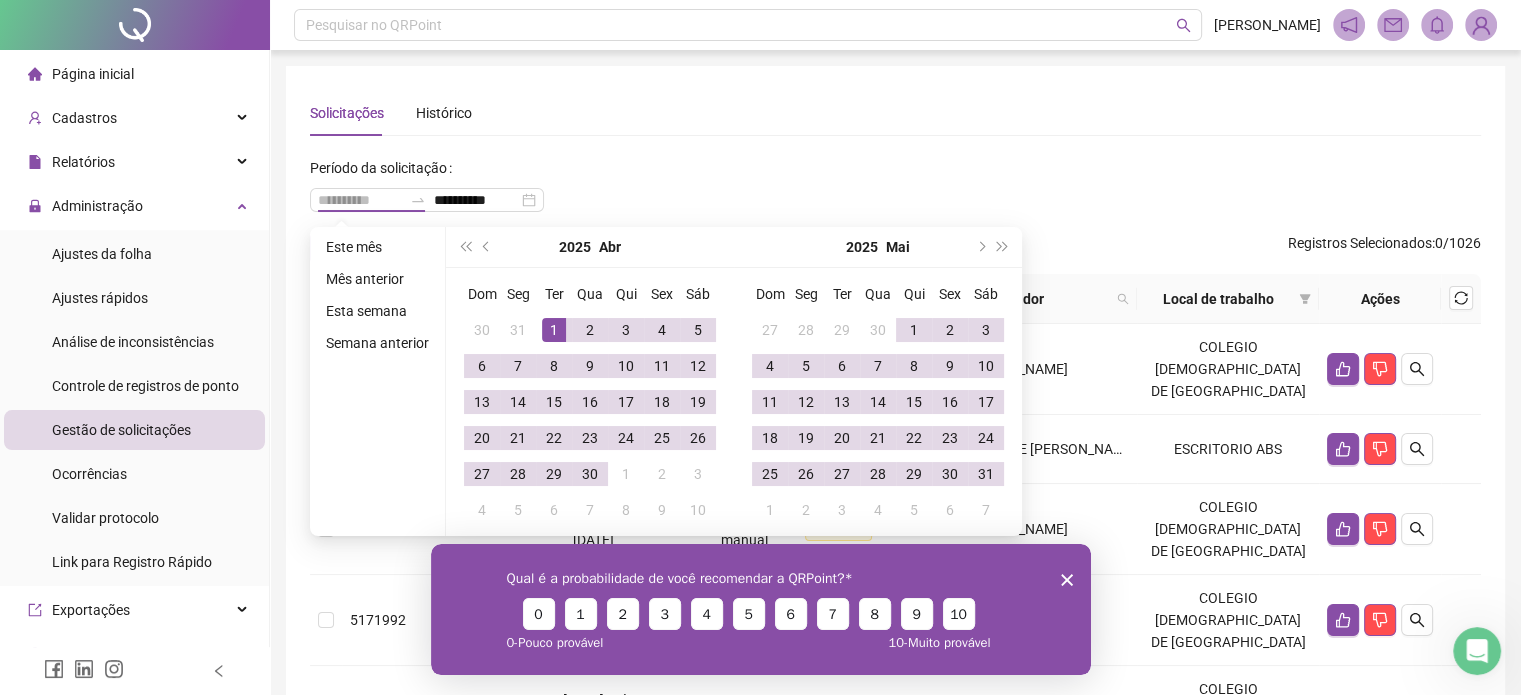click on "1" at bounding box center (554, 330) 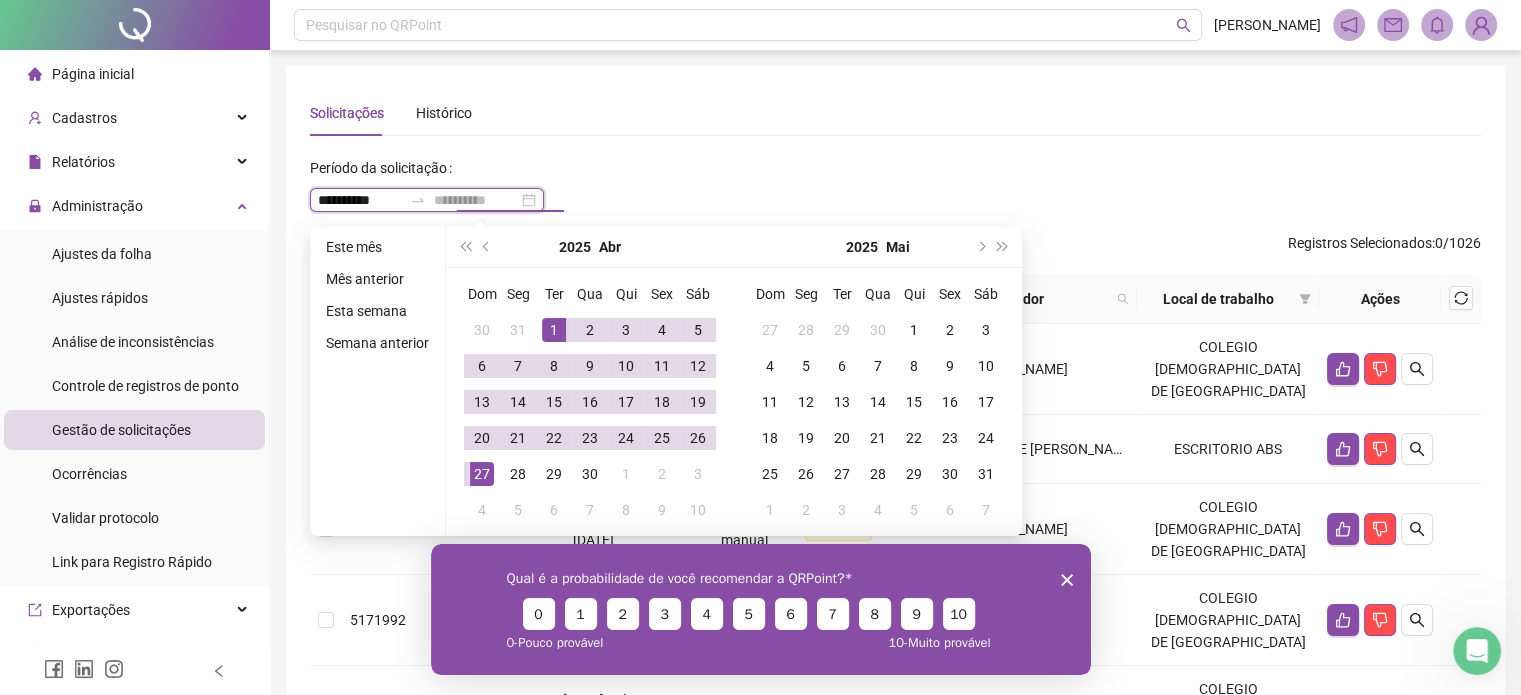 type on "**********" 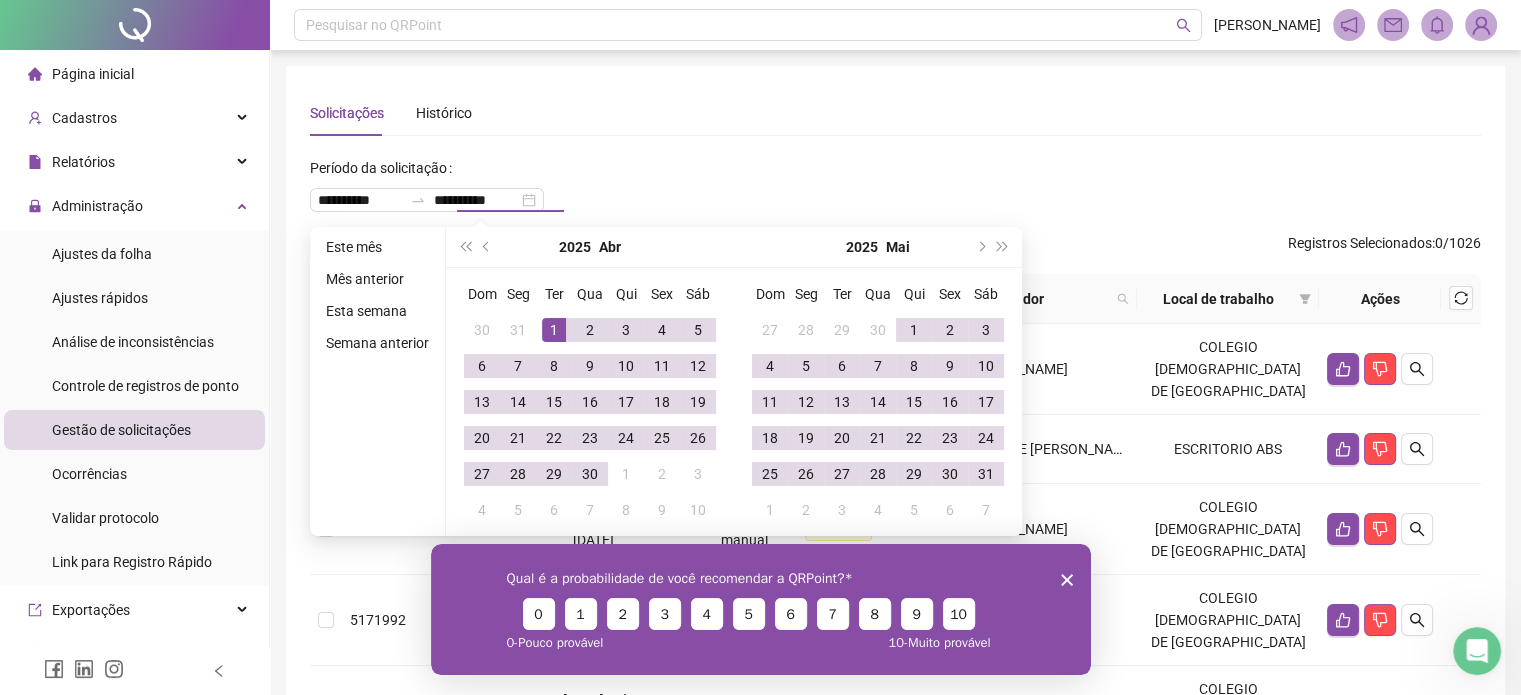 click on "**********" at bounding box center [895, 192] 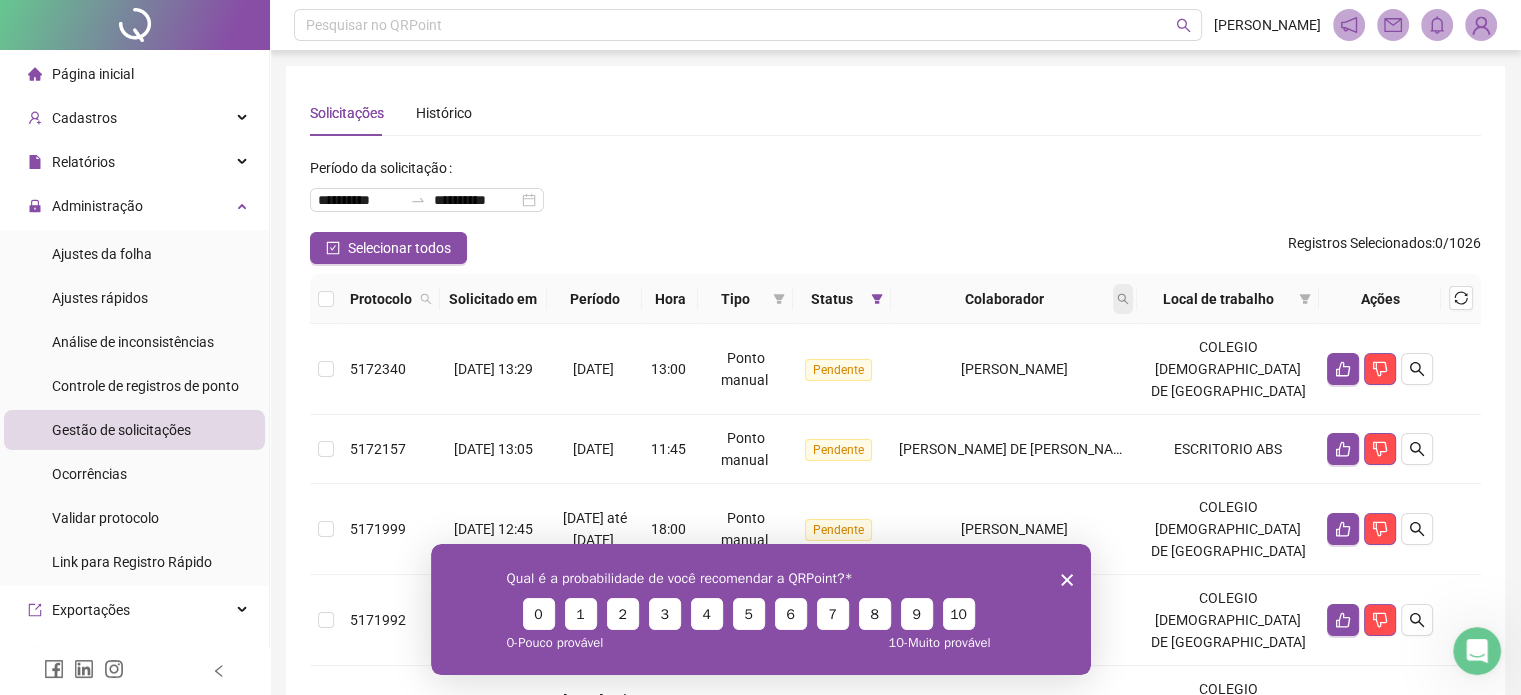 click at bounding box center [1123, 299] 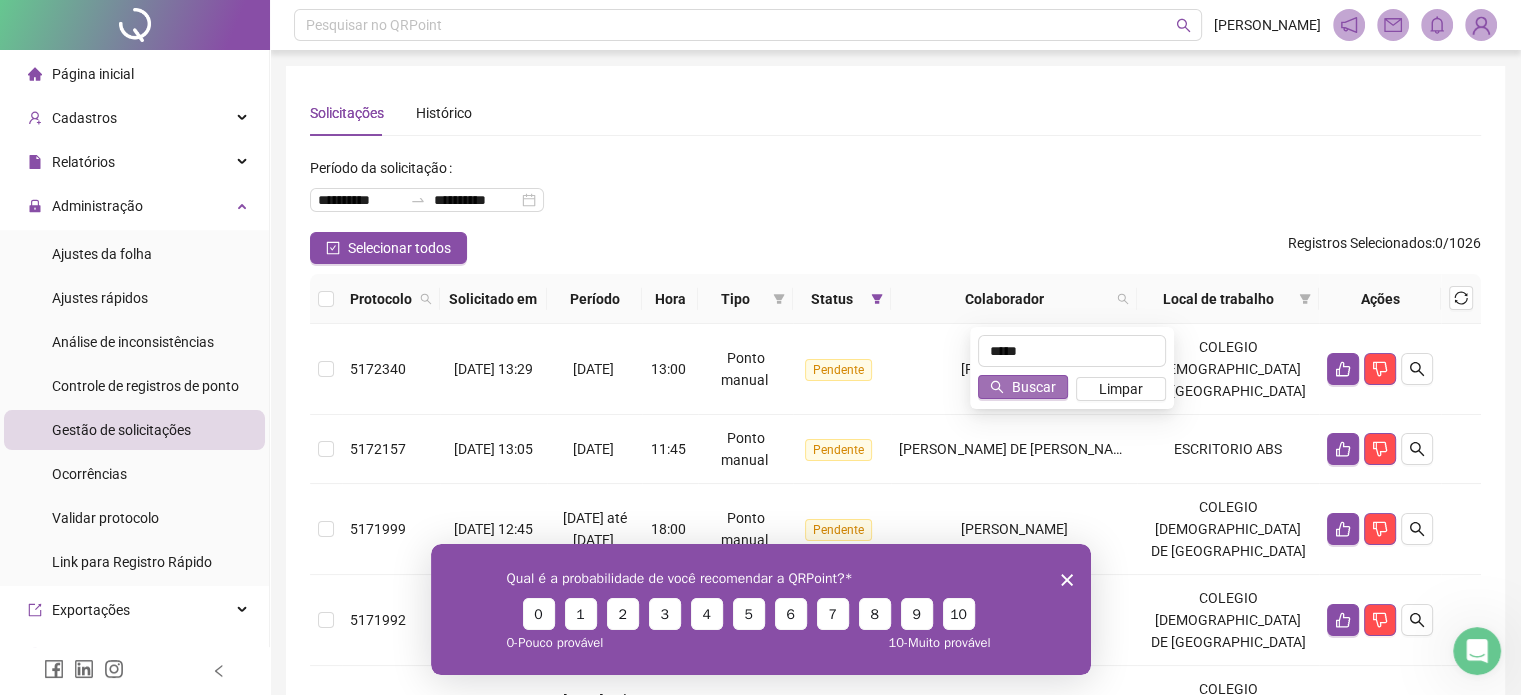 click on "Buscar" at bounding box center [1034, 387] 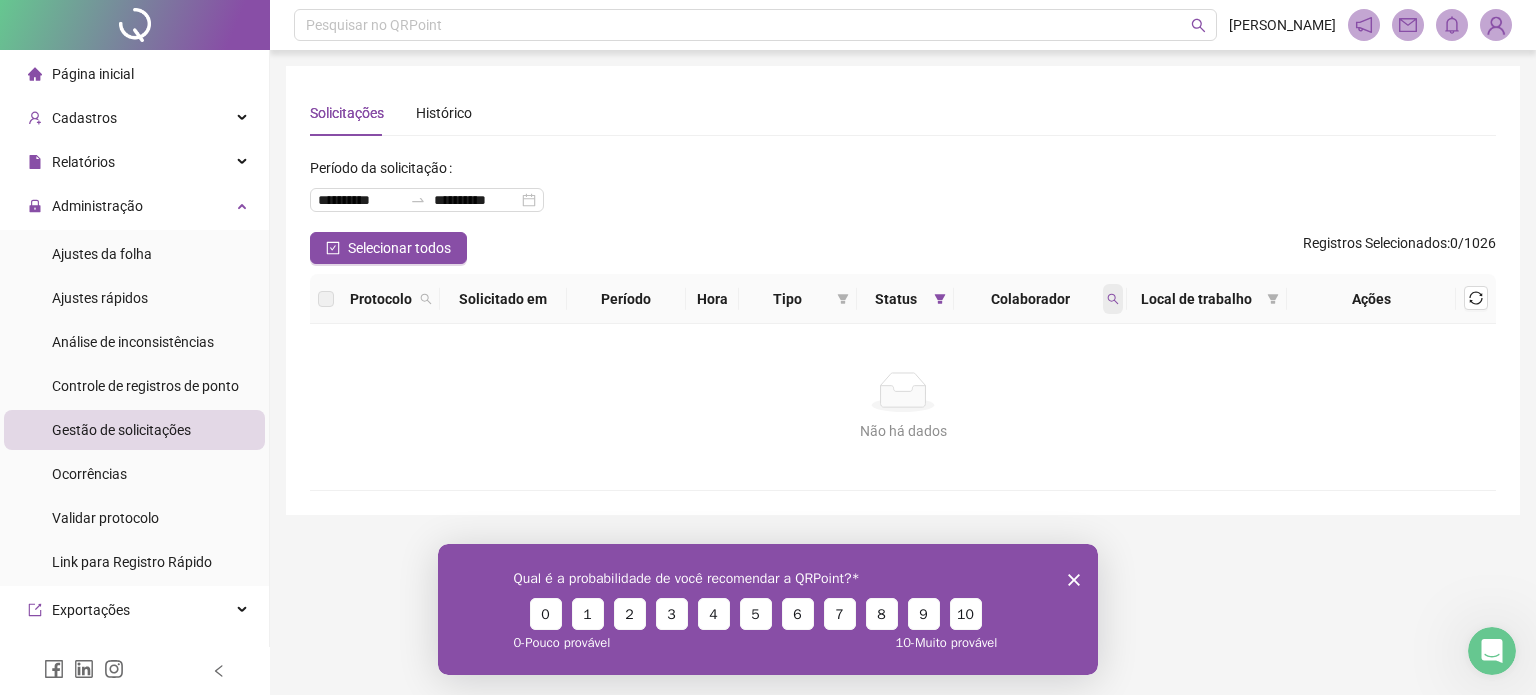 click 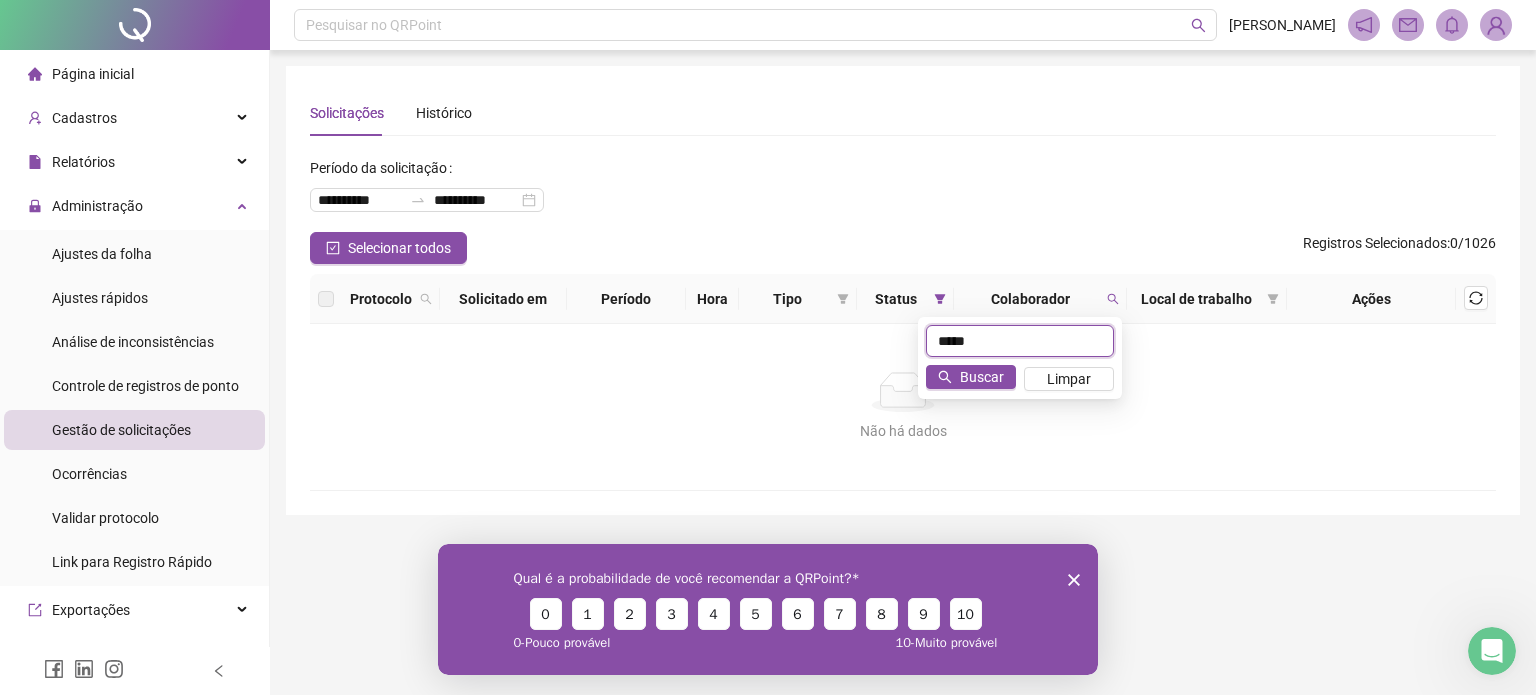 click on "*****" at bounding box center [1020, 341] 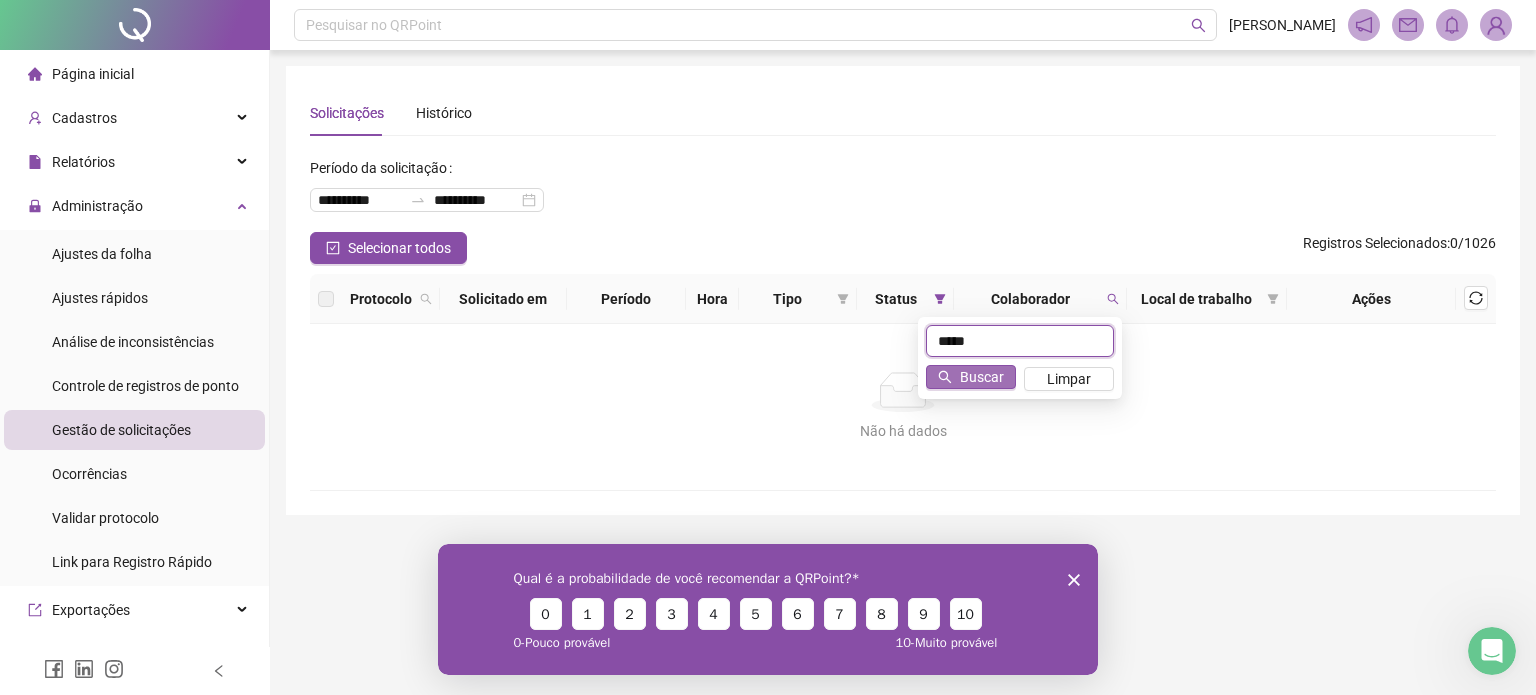 type on "*****" 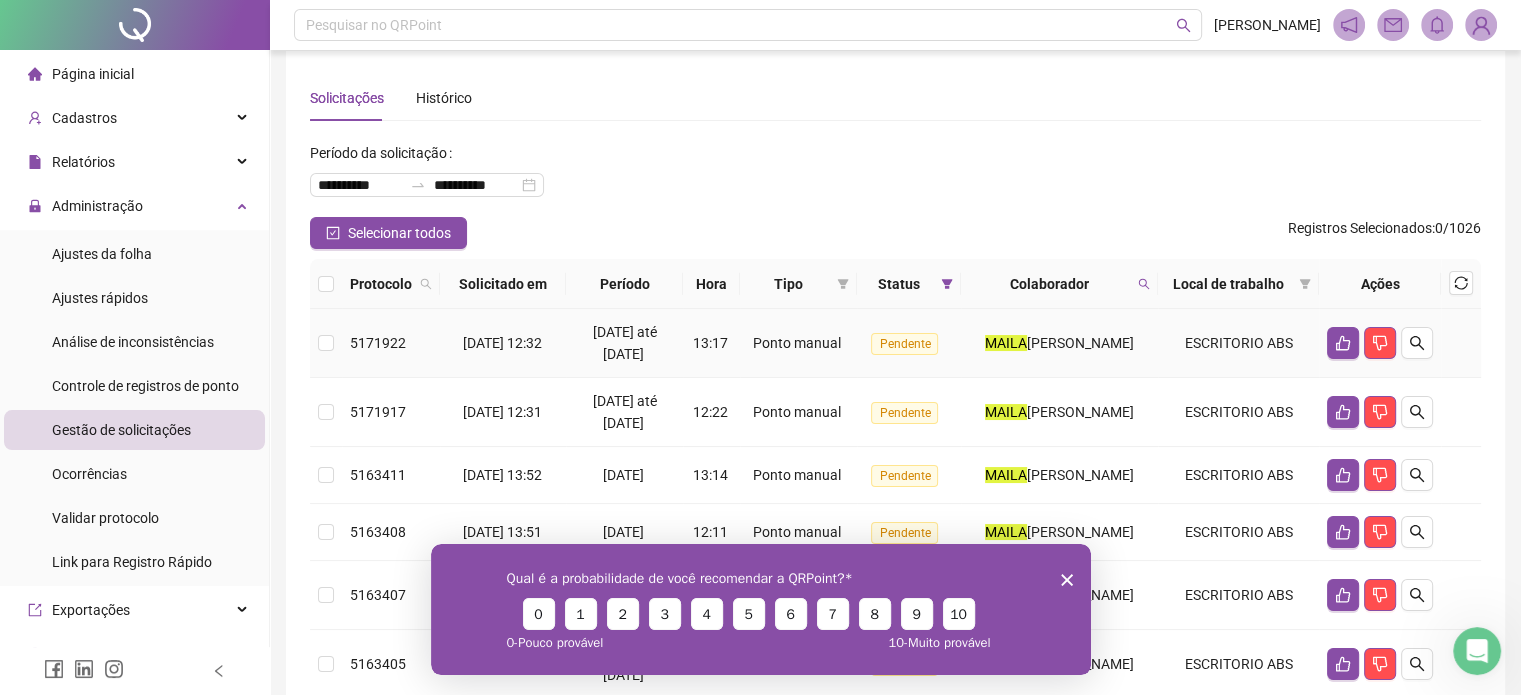 scroll, scrollTop: 0, scrollLeft: 0, axis: both 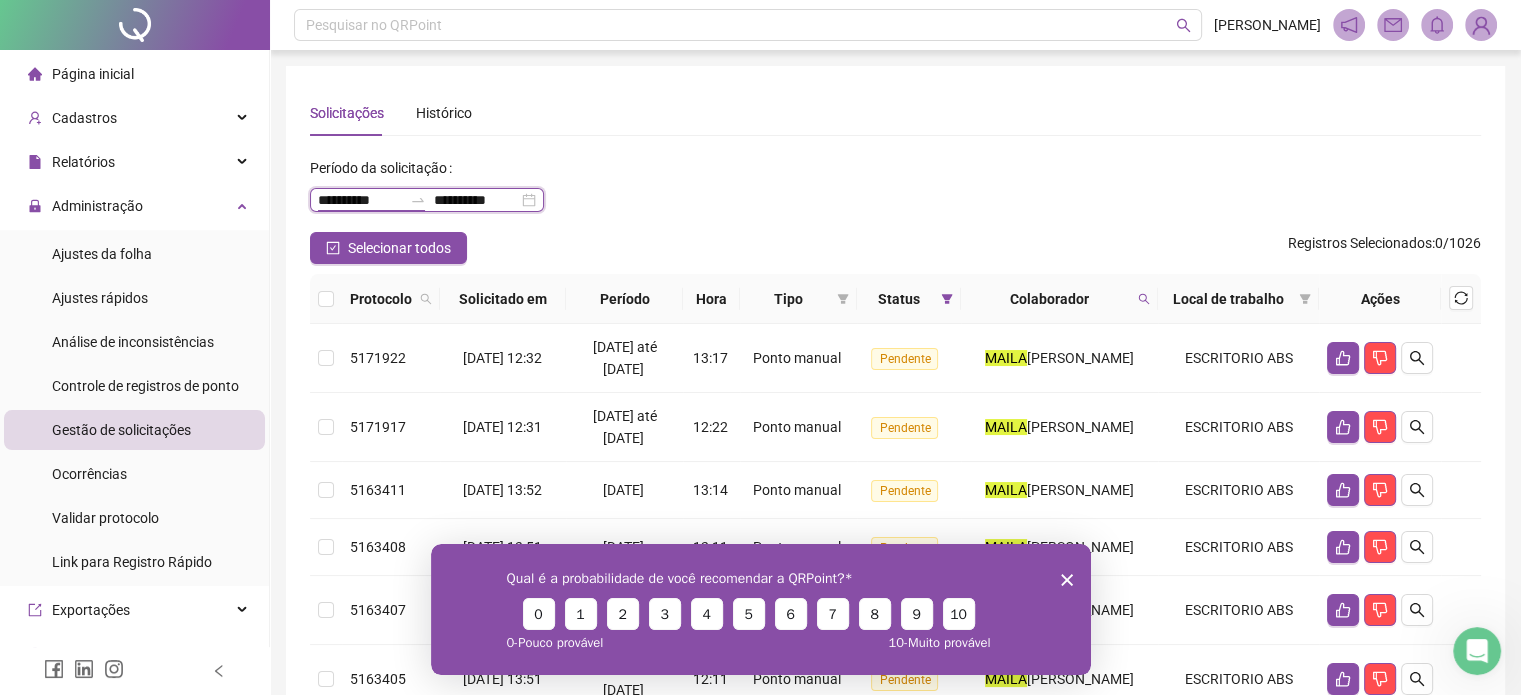 click on "**********" at bounding box center (360, 200) 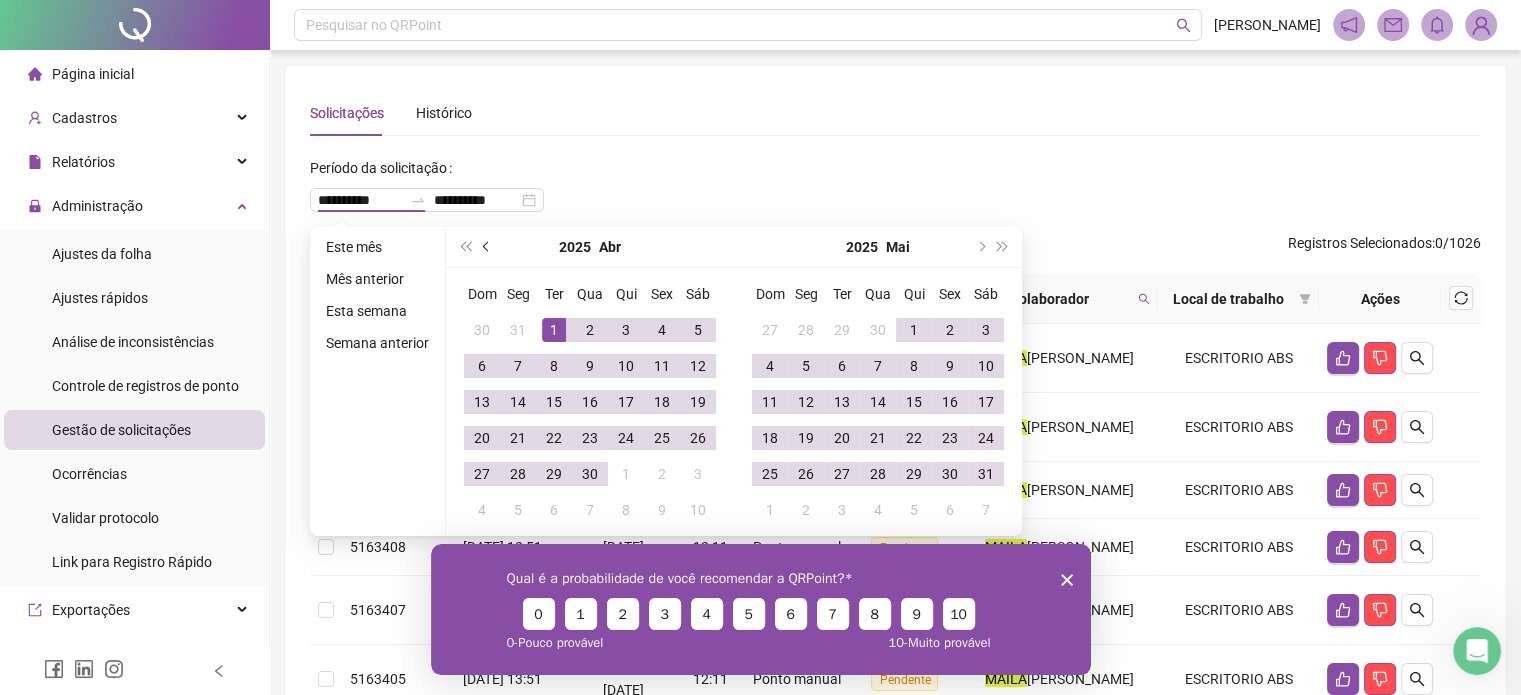 click at bounding box center (487, 247) 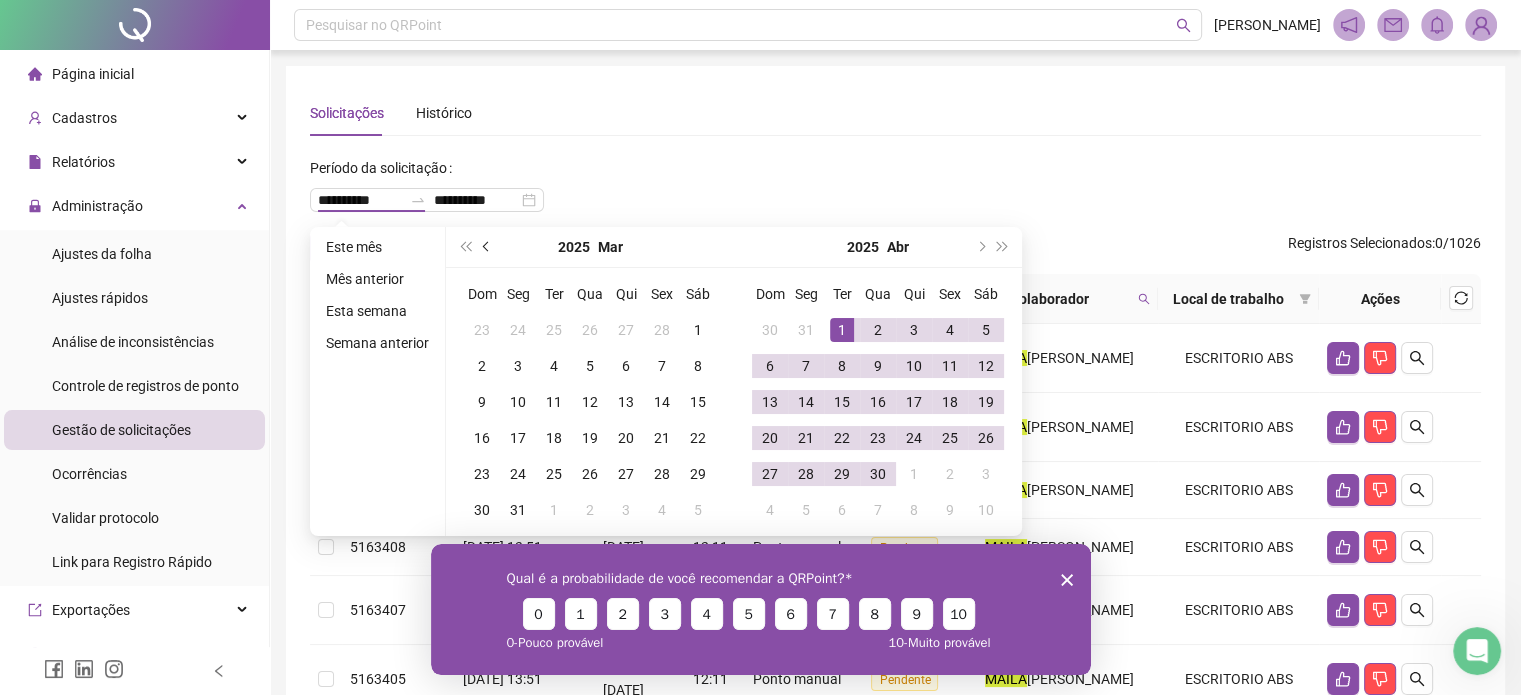 click at bounding box center (487, 247) 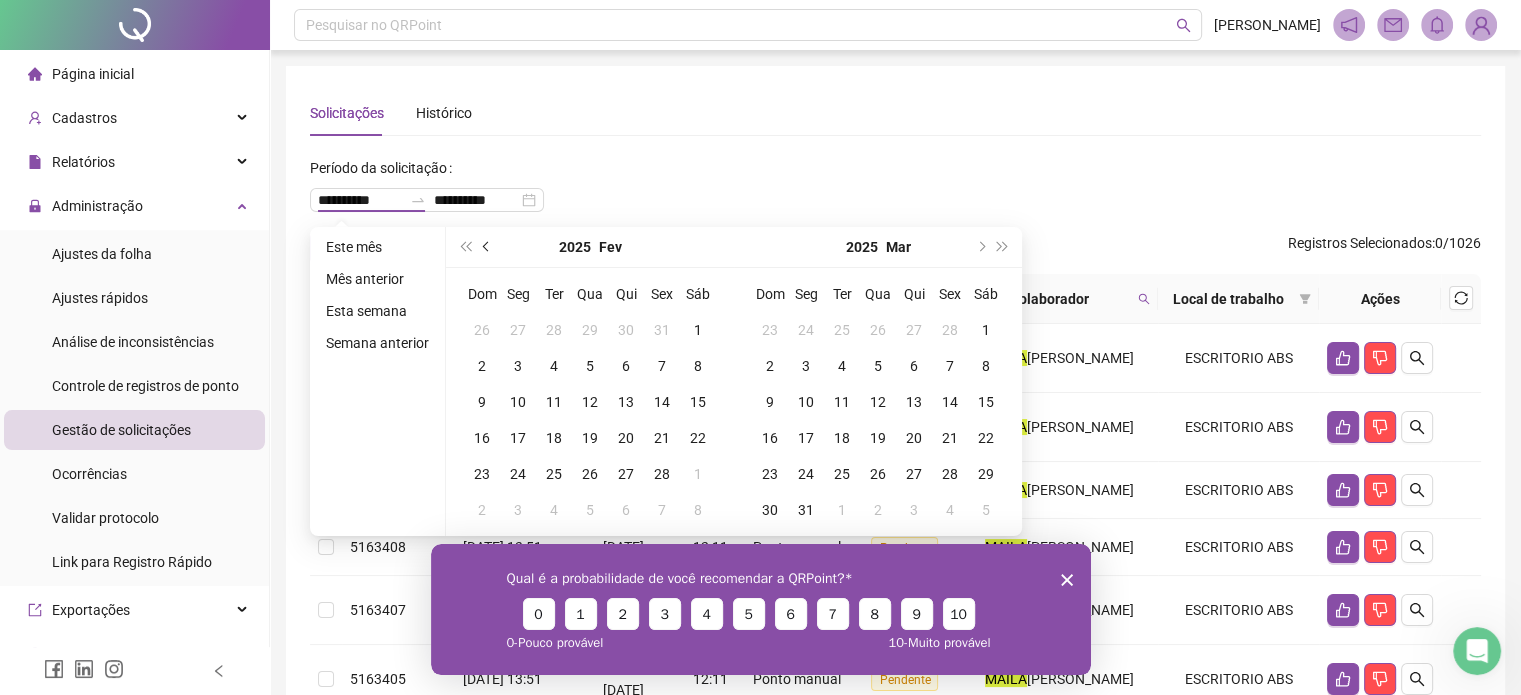 click at bounding box center [487, 247] 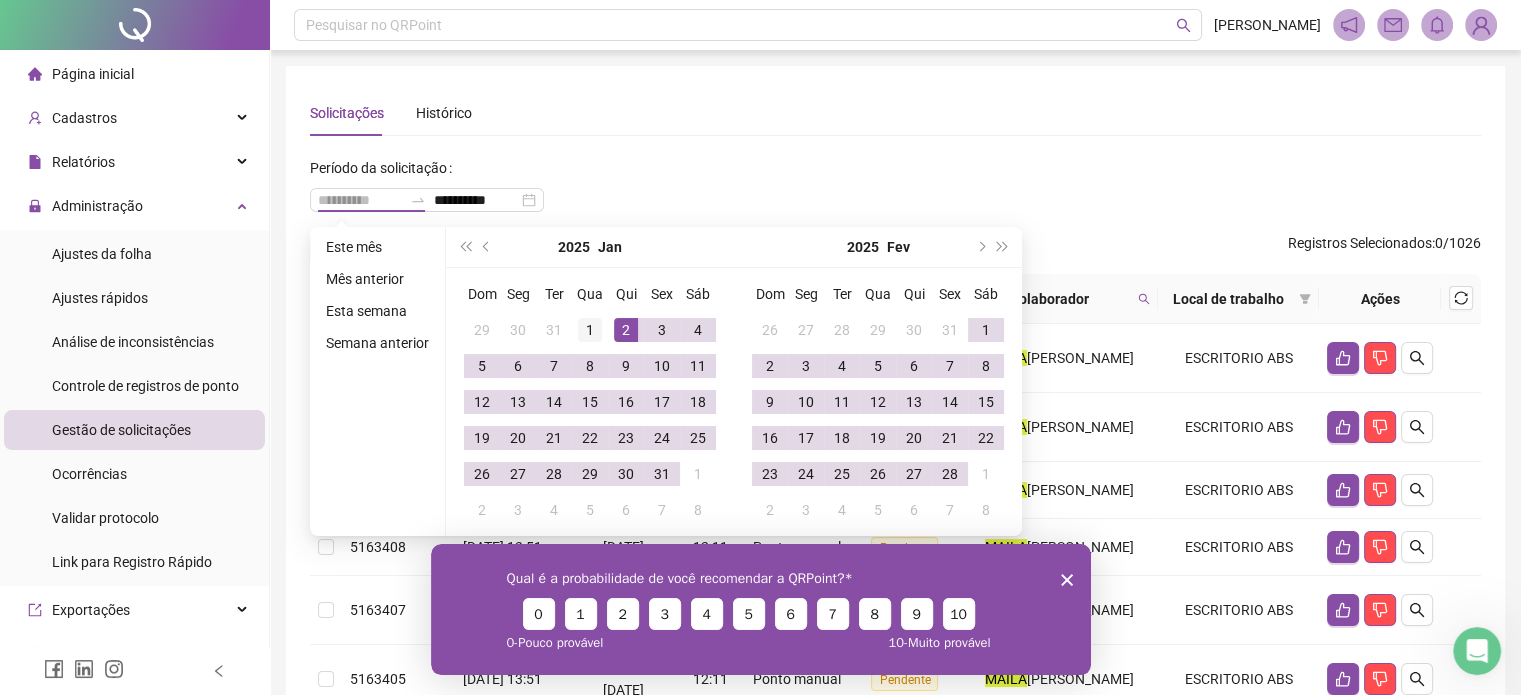 type on "**********" 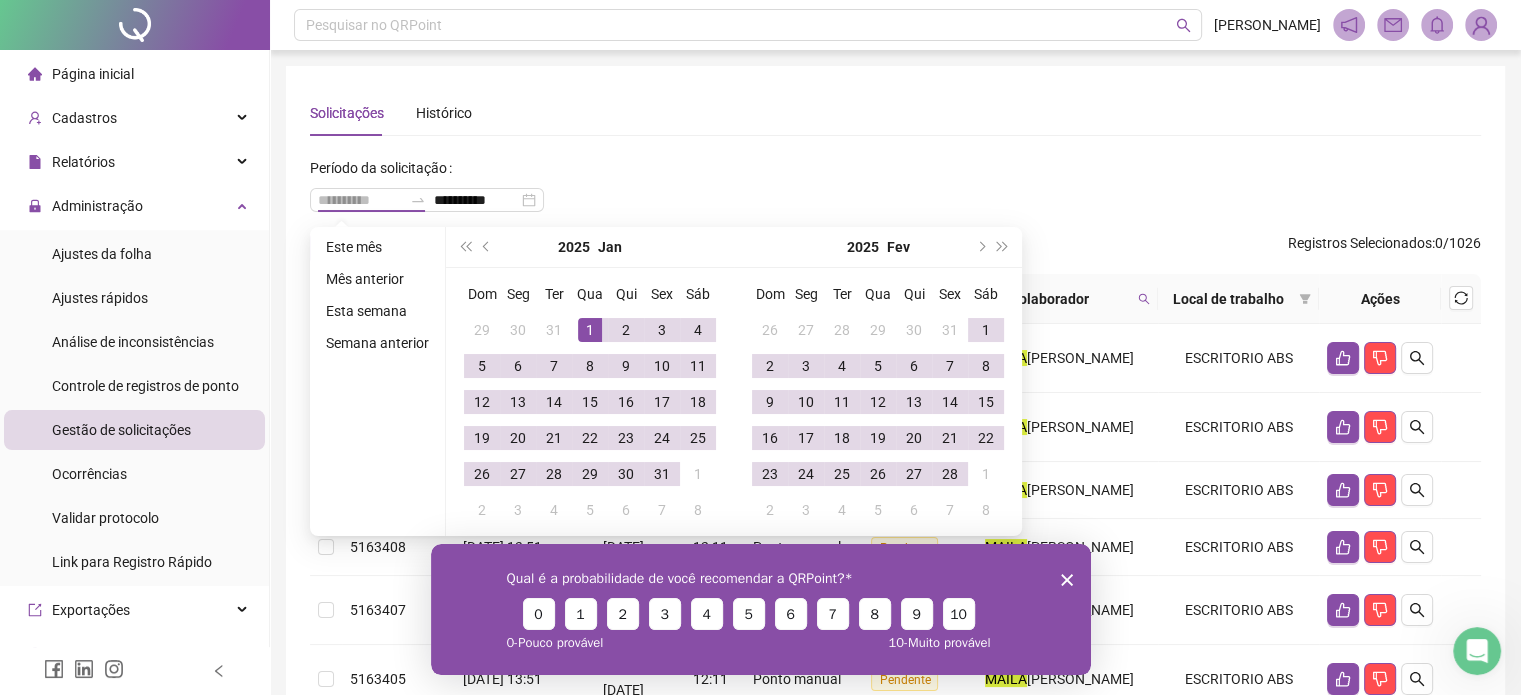 click on "1" at bounding box center (590, 330) 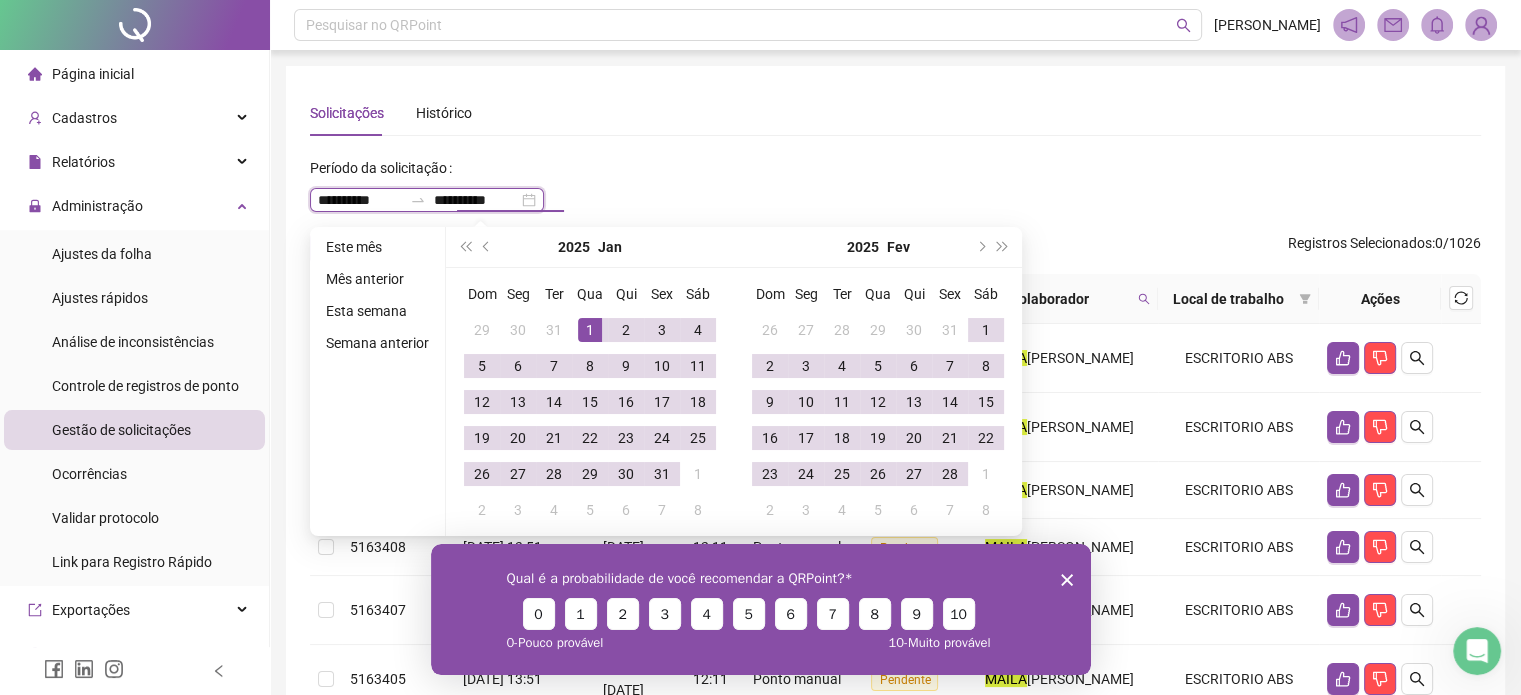 type on "**********" 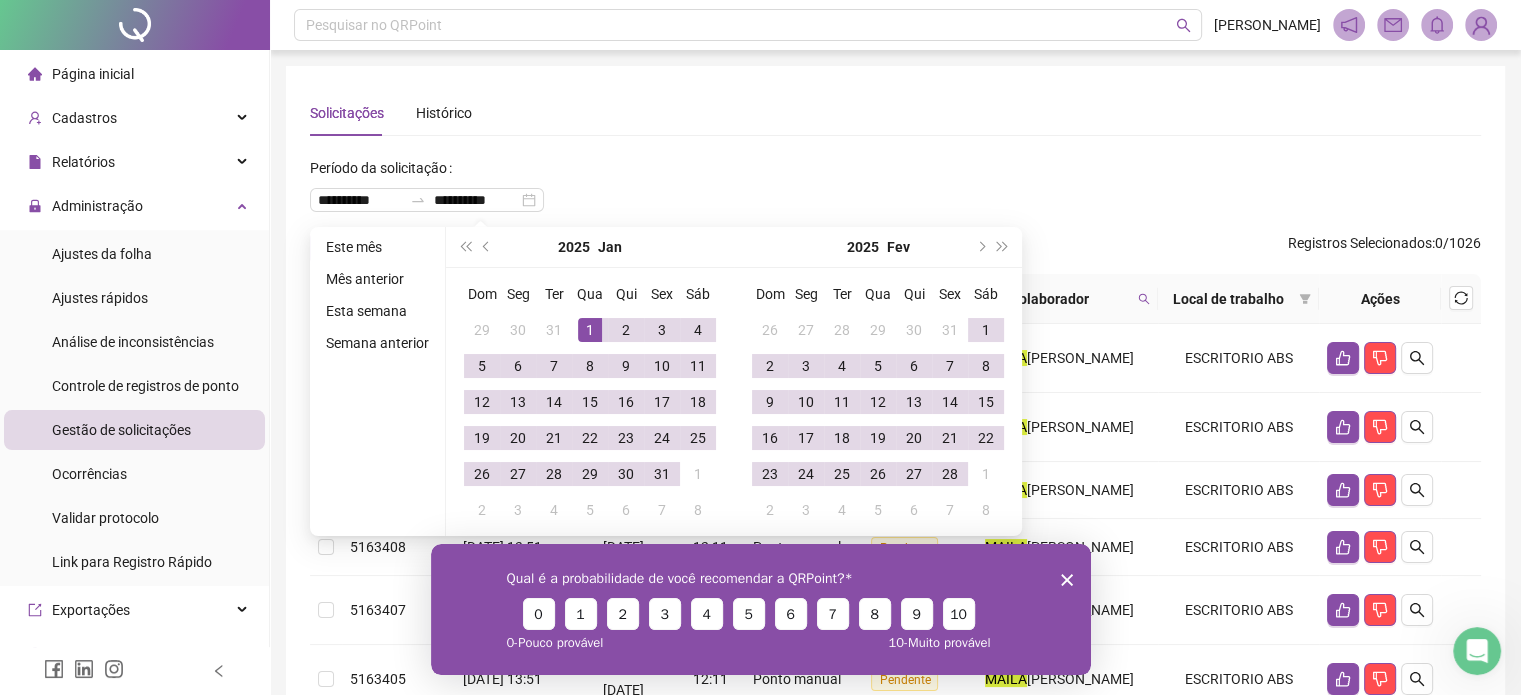 click on "**********" at bounding box center [895, 430] 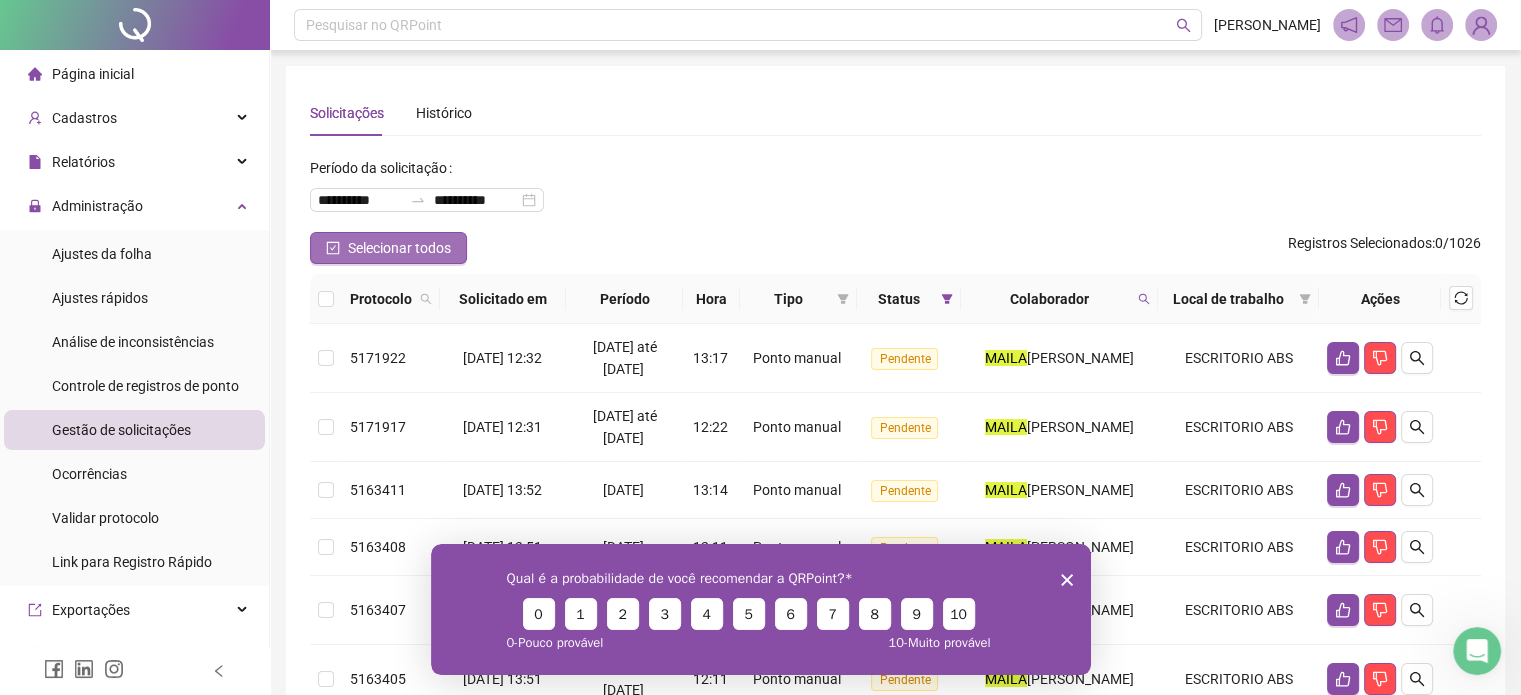 click on "Selecionar todos" at bounding box center (399, 248) 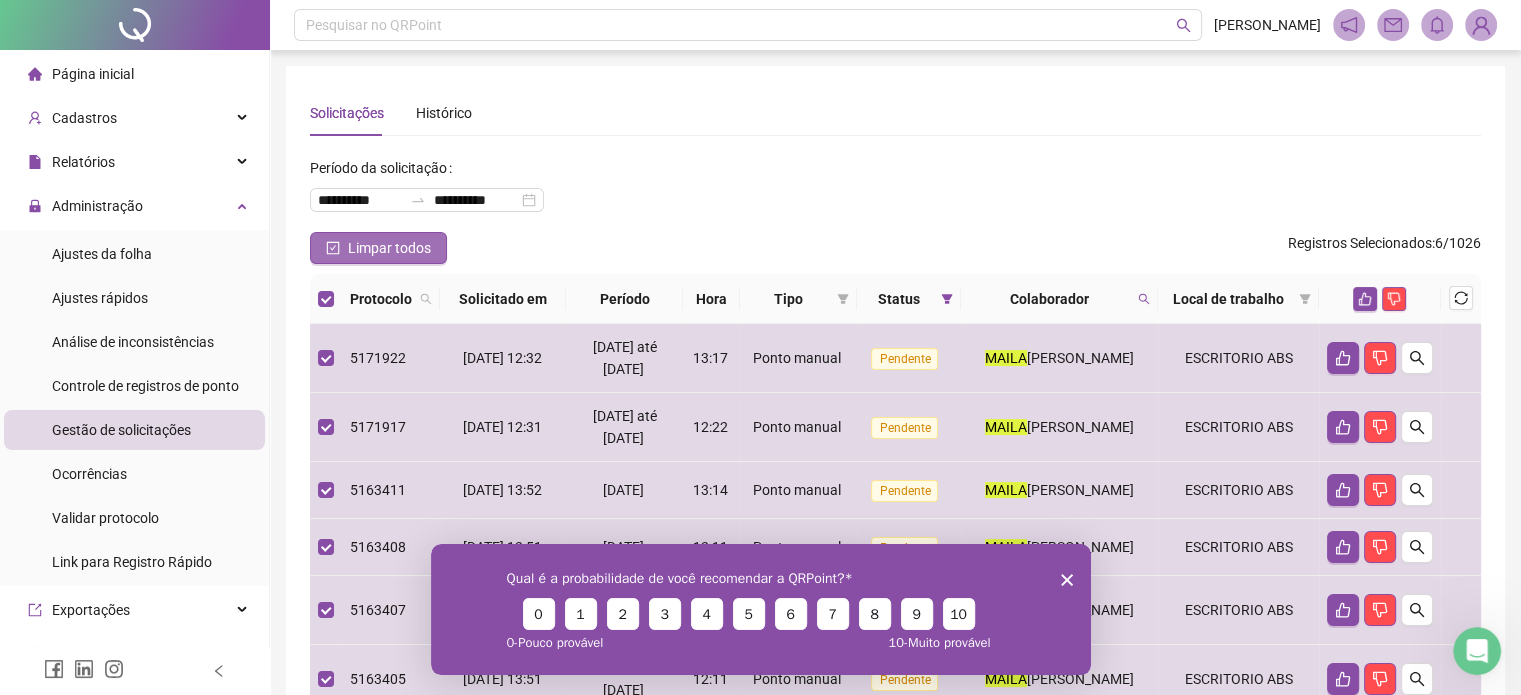 click on "Limpar todos" at bounding box center [389, 248] 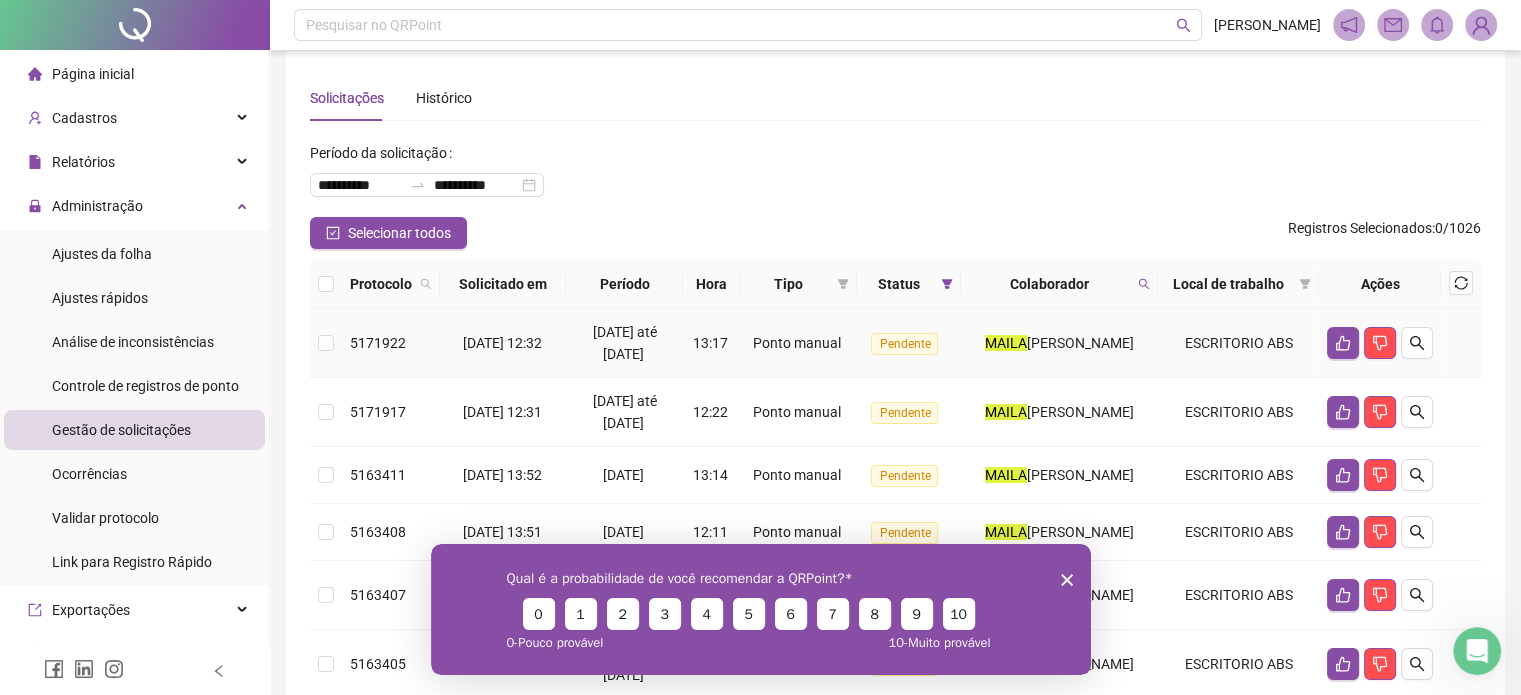 scroll, scrollTop: 0, scrollLeft: 0, axis: both 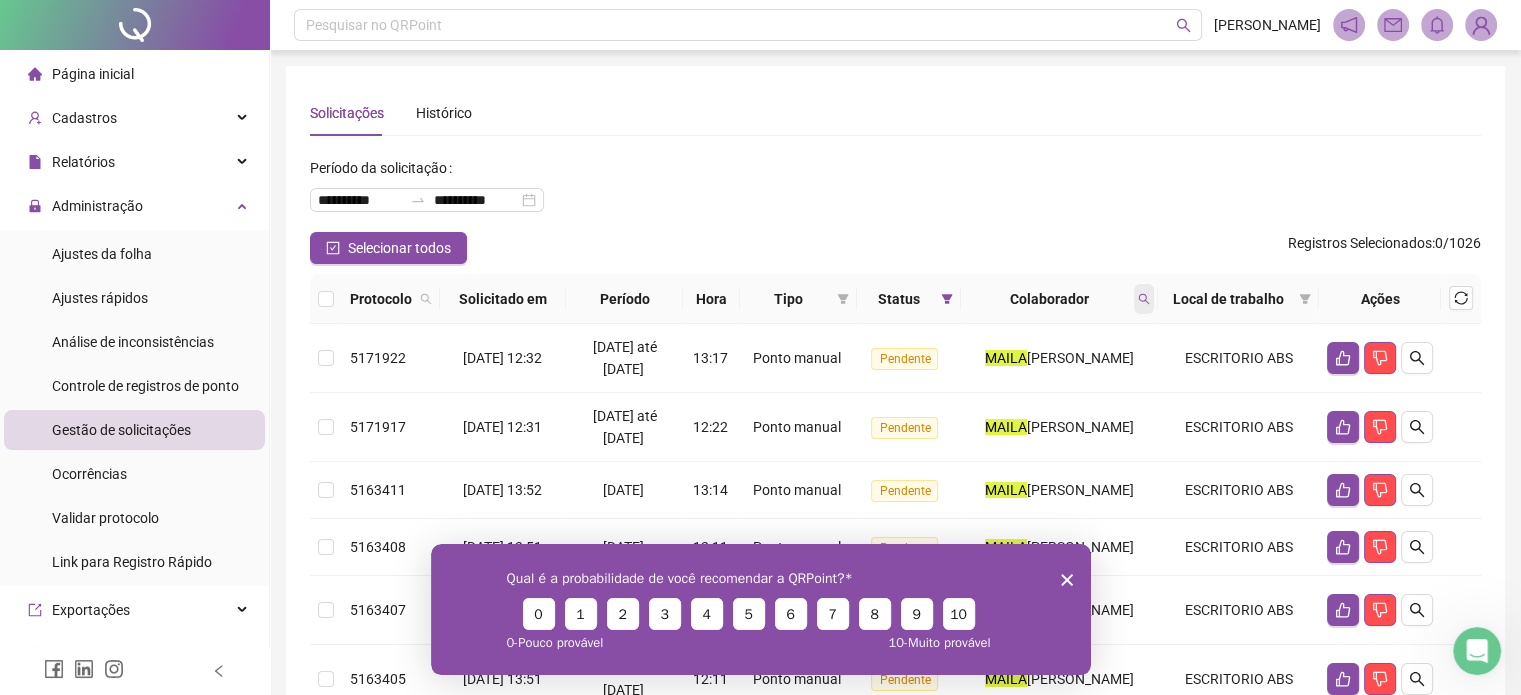 click 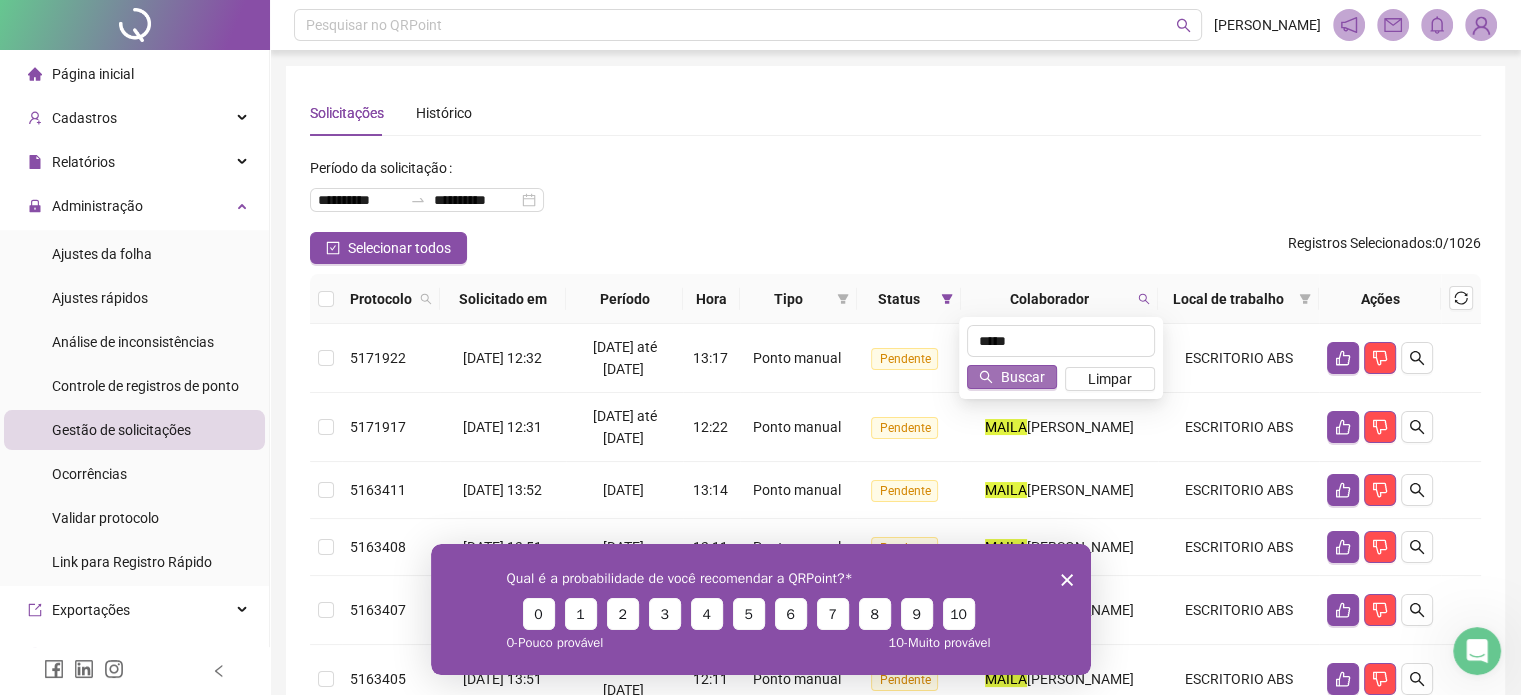 click on "Buscar" at bounding box center (1023, 377) 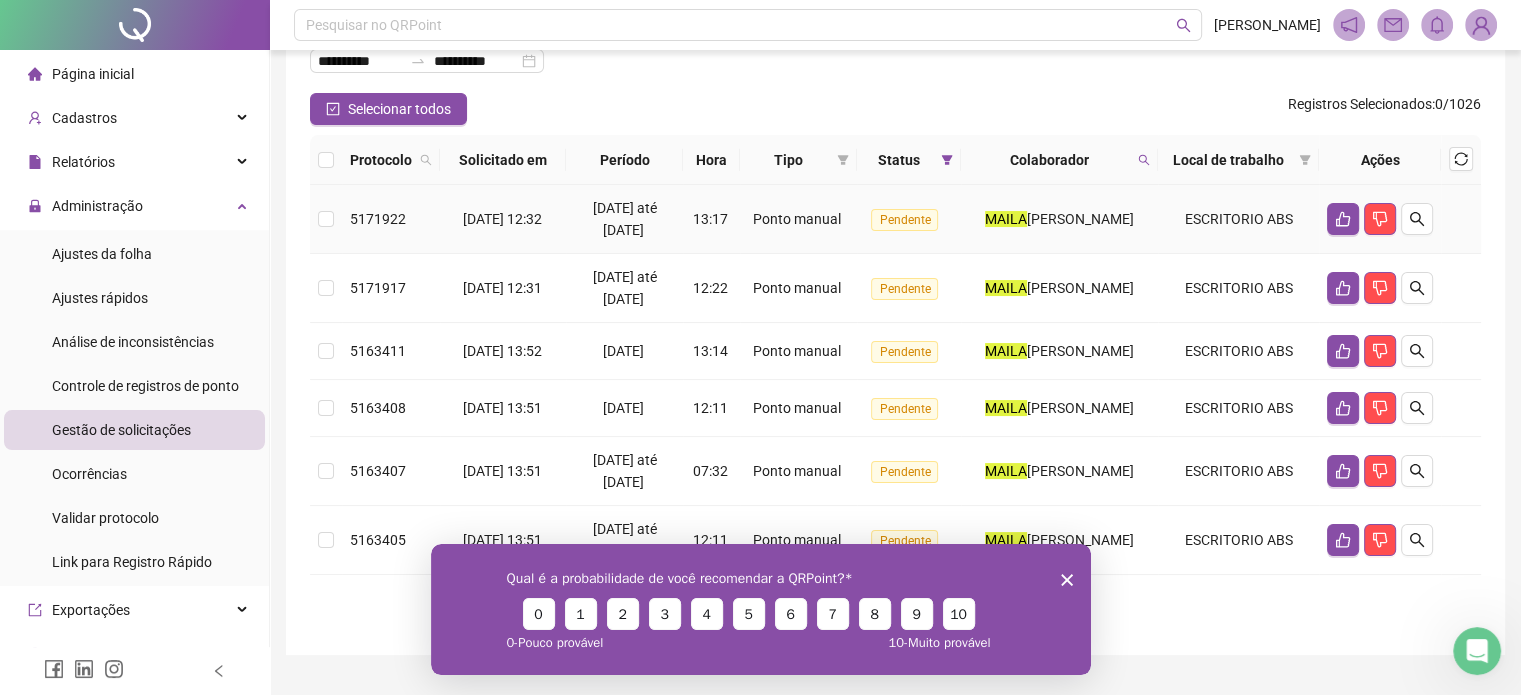 scroll, scrollTop: 182, scrollLeft: 0, axis: vertical 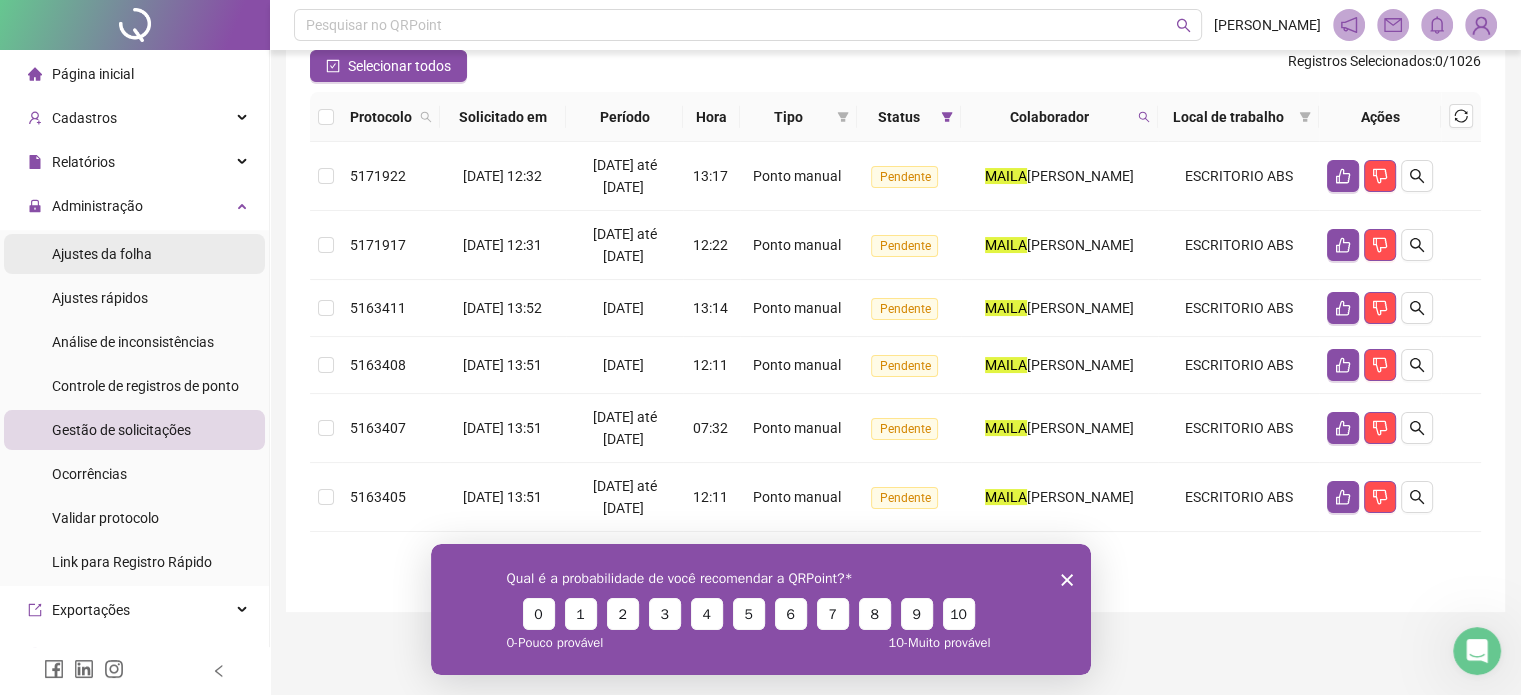 click on "Ajustes da folha" at bounding box center [102, 254] 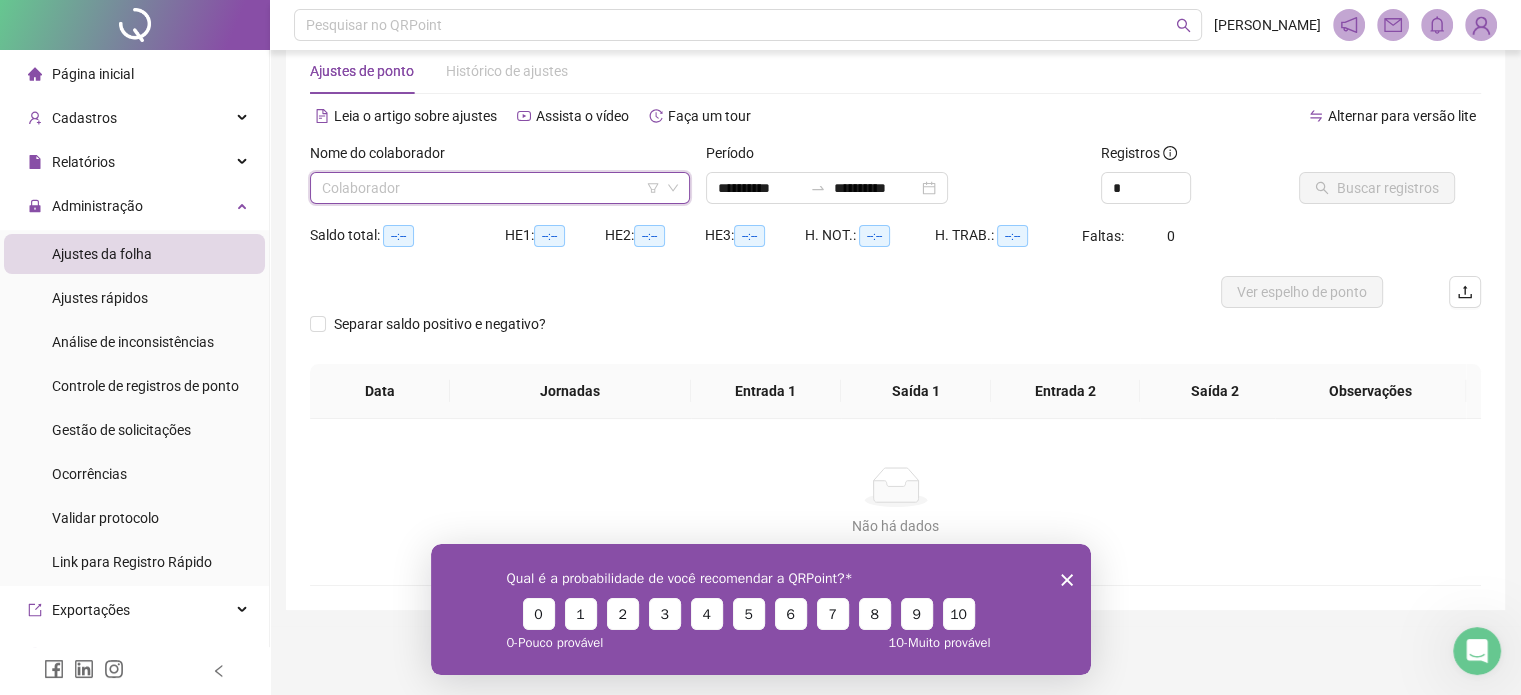 click at bounding box center (494, 188) 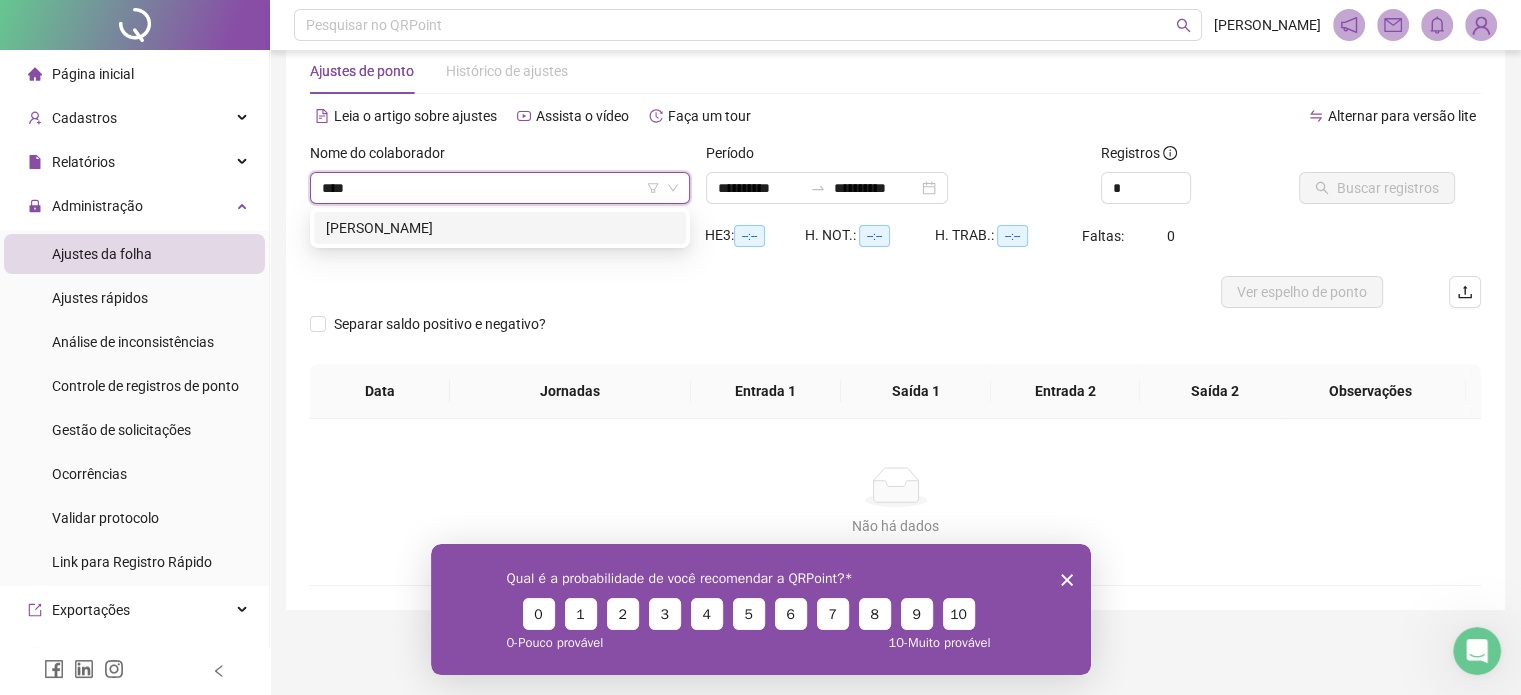 type on "*****" 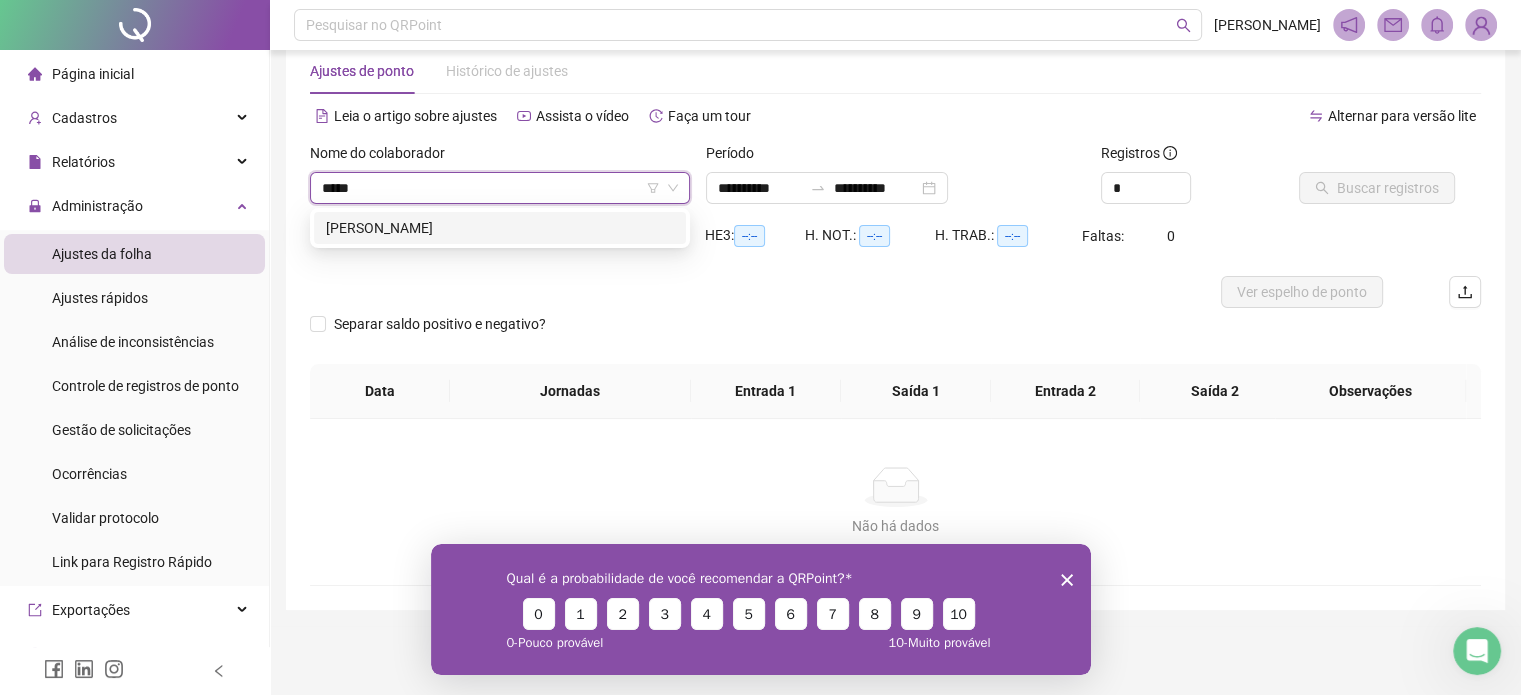 type 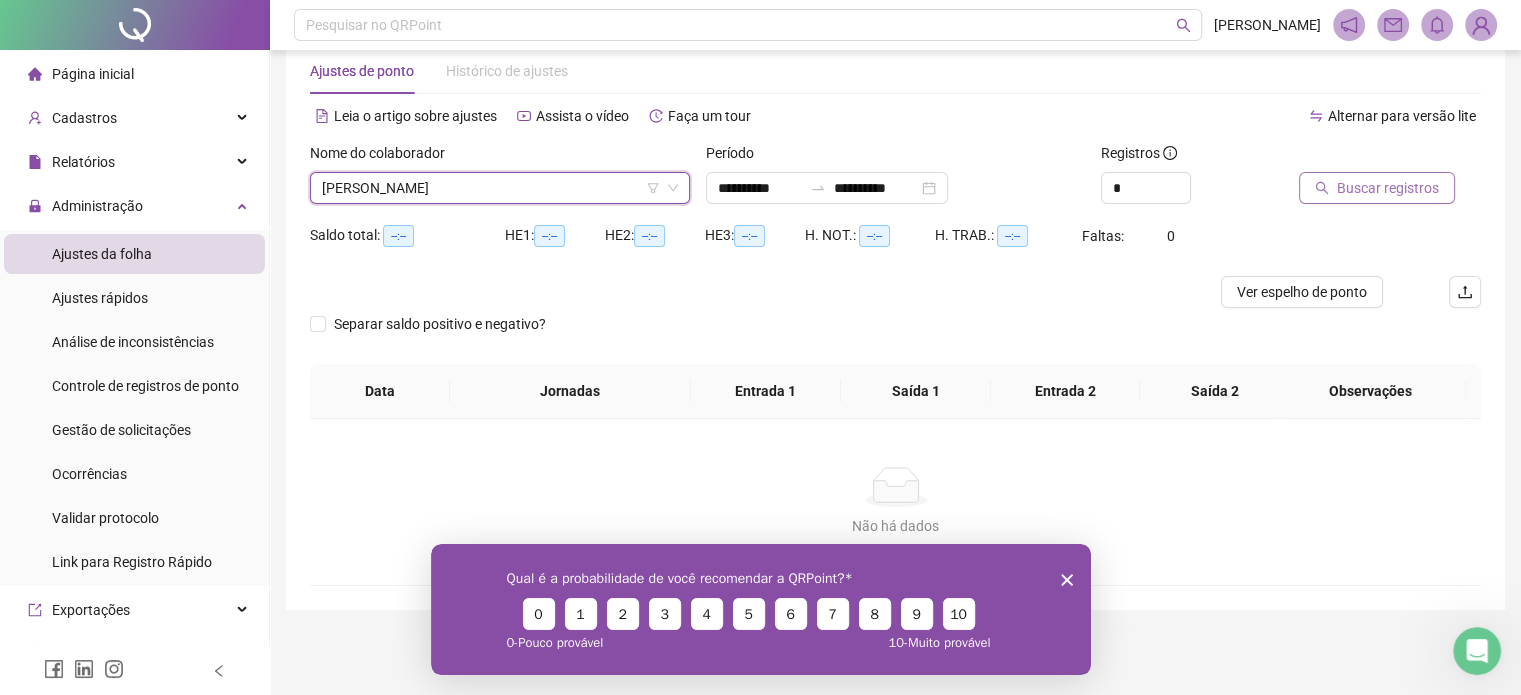 click on "Buscar registros" at bounding box center [1388, 188] 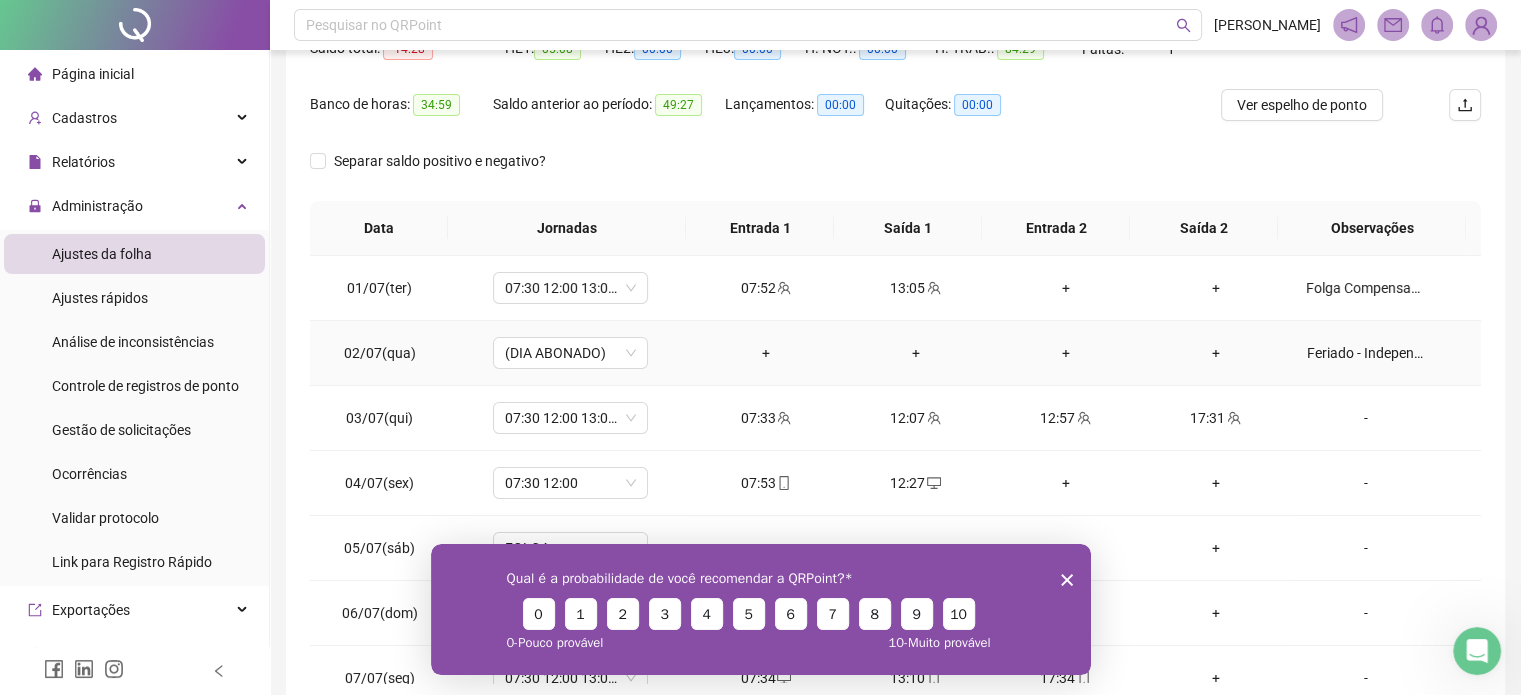 scroll, scrollTop: 242, scrollLeft: 0, axis: vertical 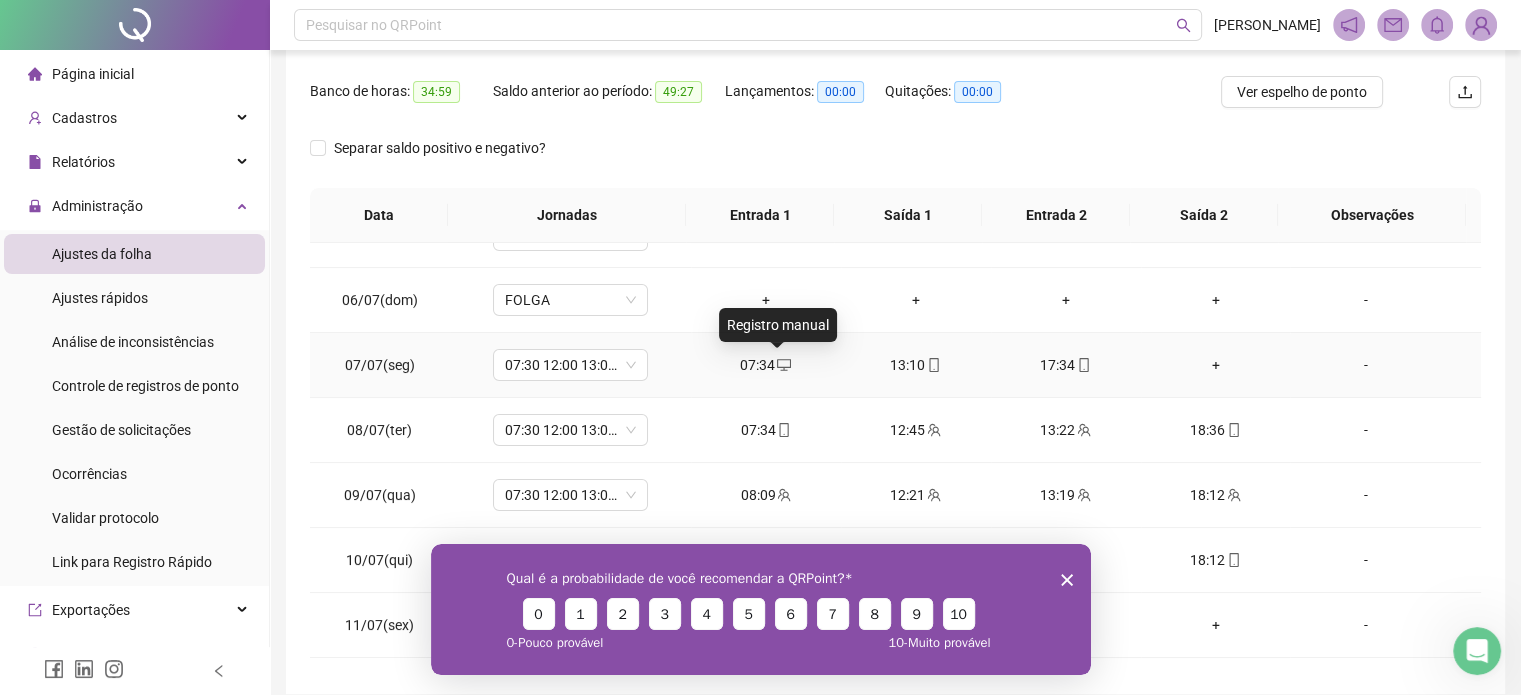 click 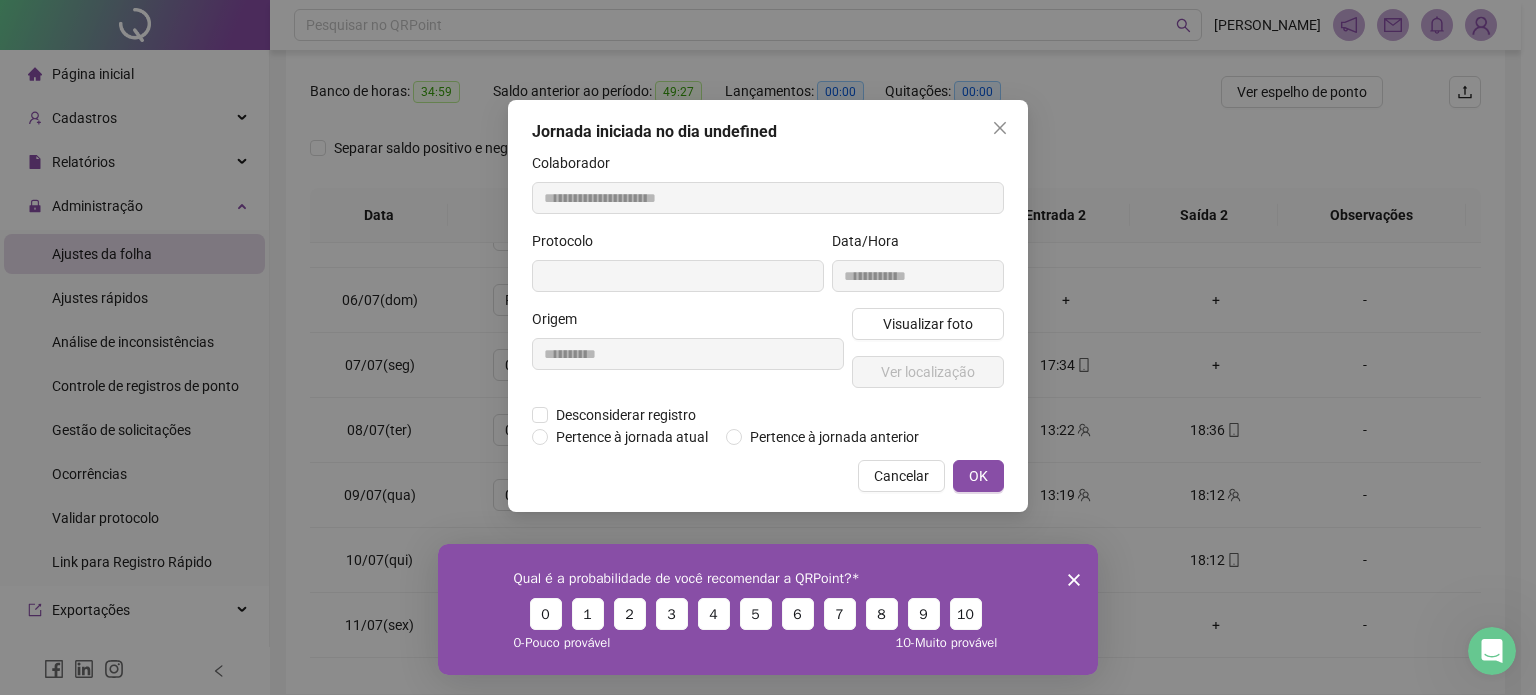 type on "**********" 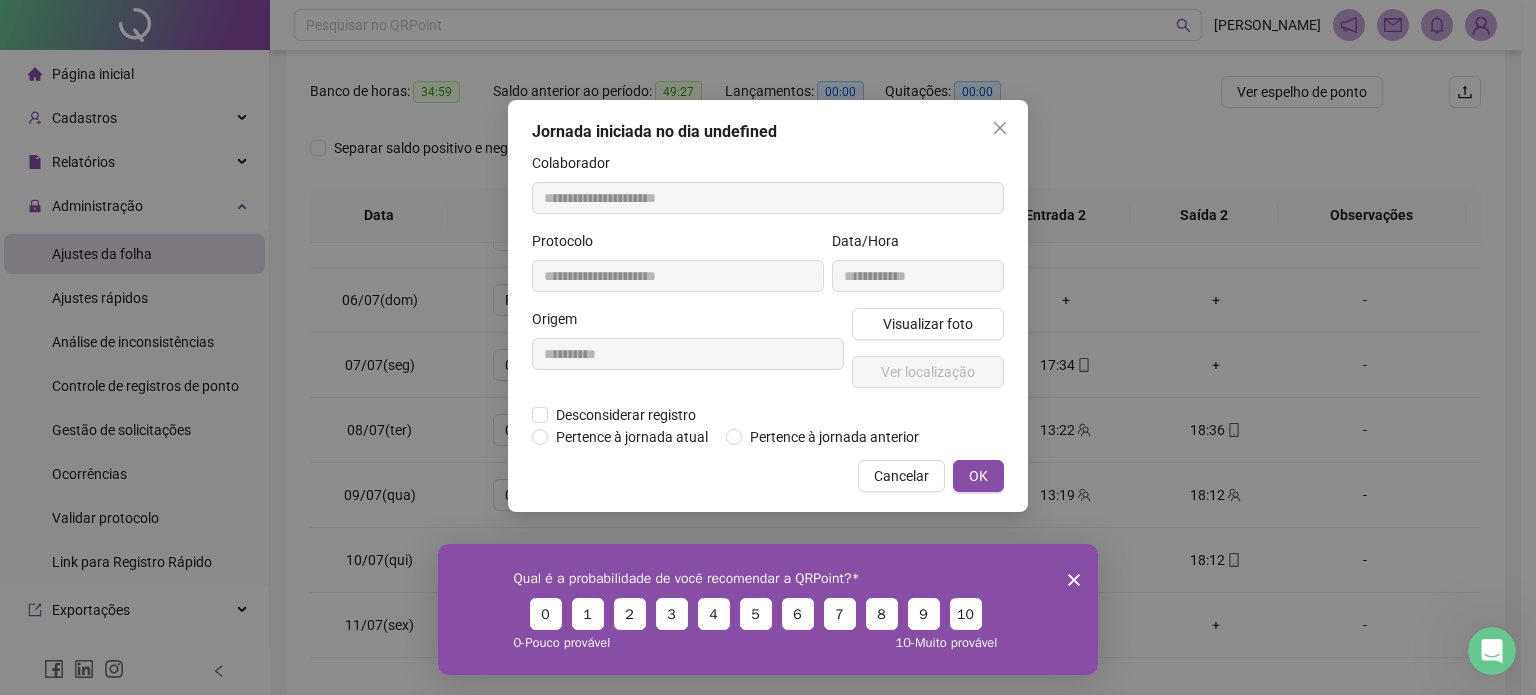 type on "**********" 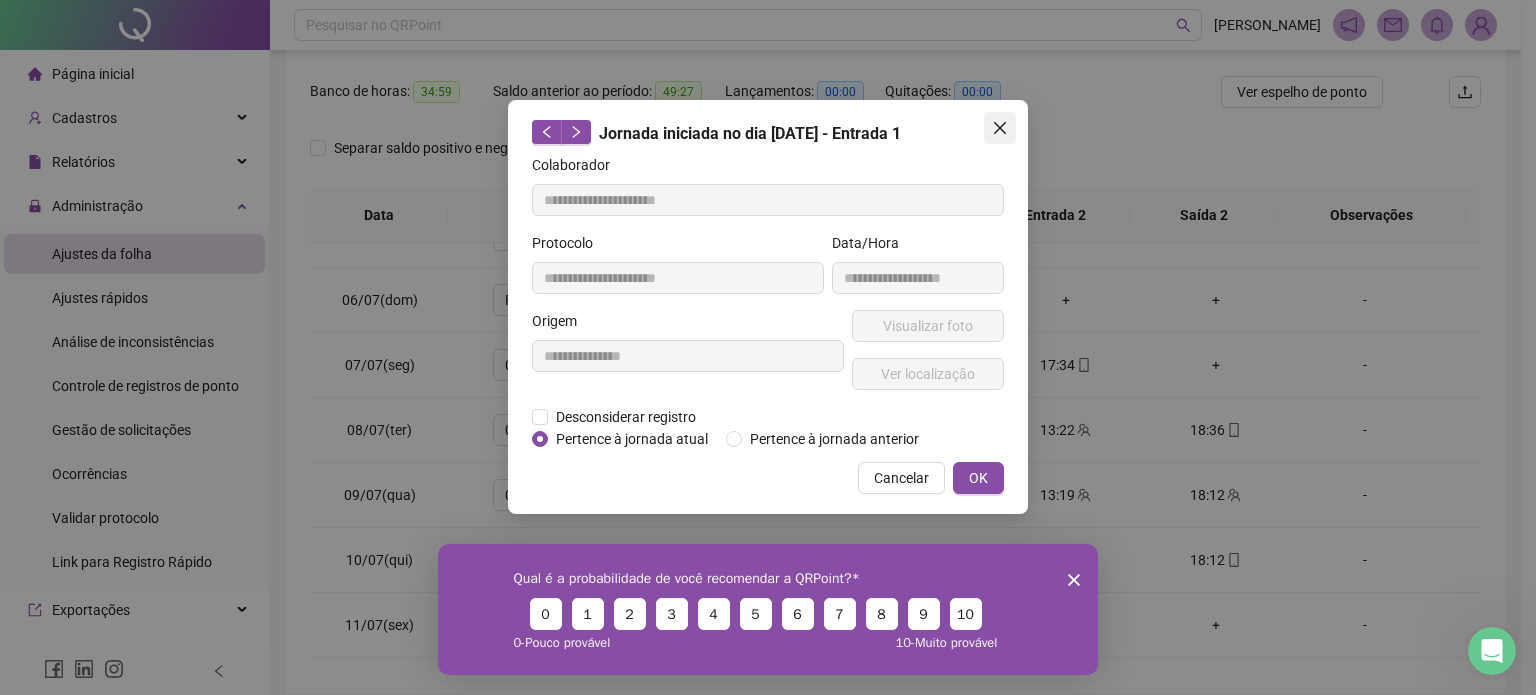 click at bounding box center [1000, 128] 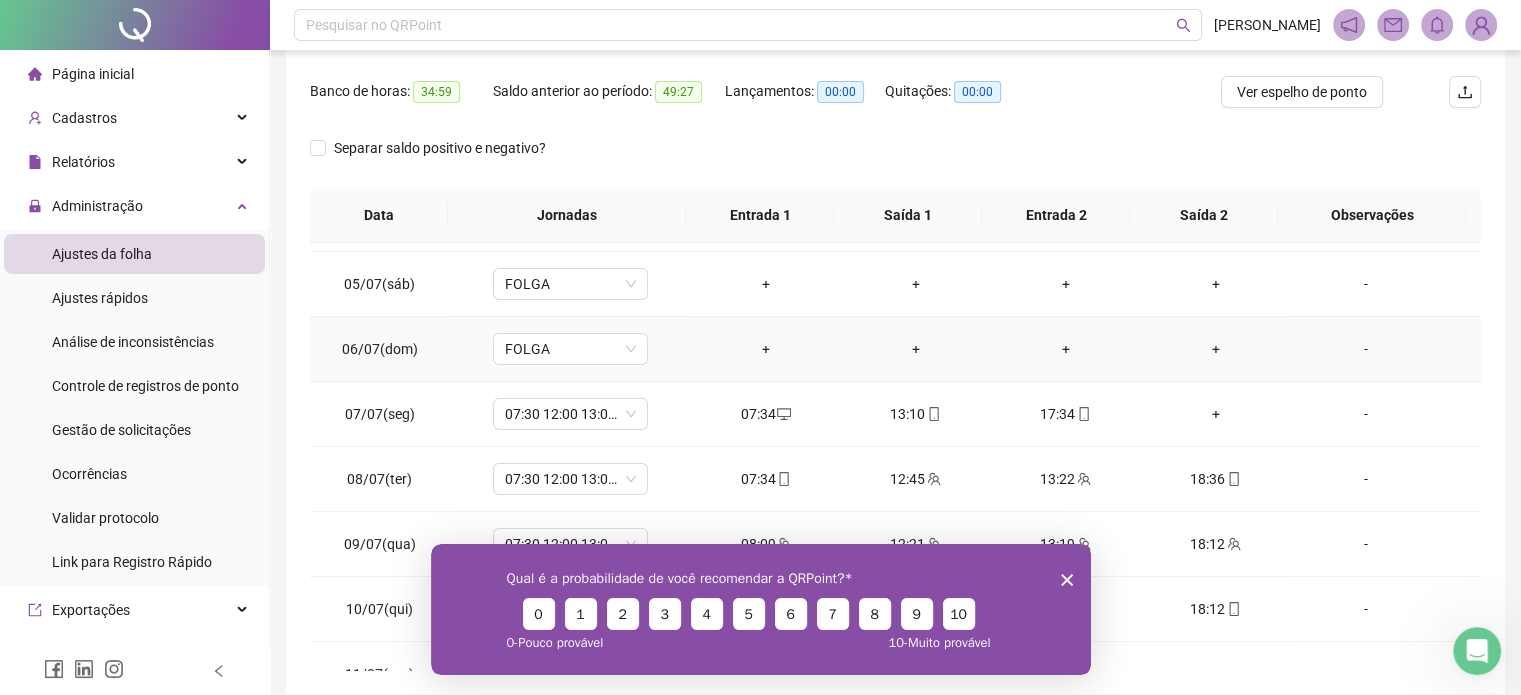 scroll, scrollTop: 300, scrollLeft: 0, axis: vertical 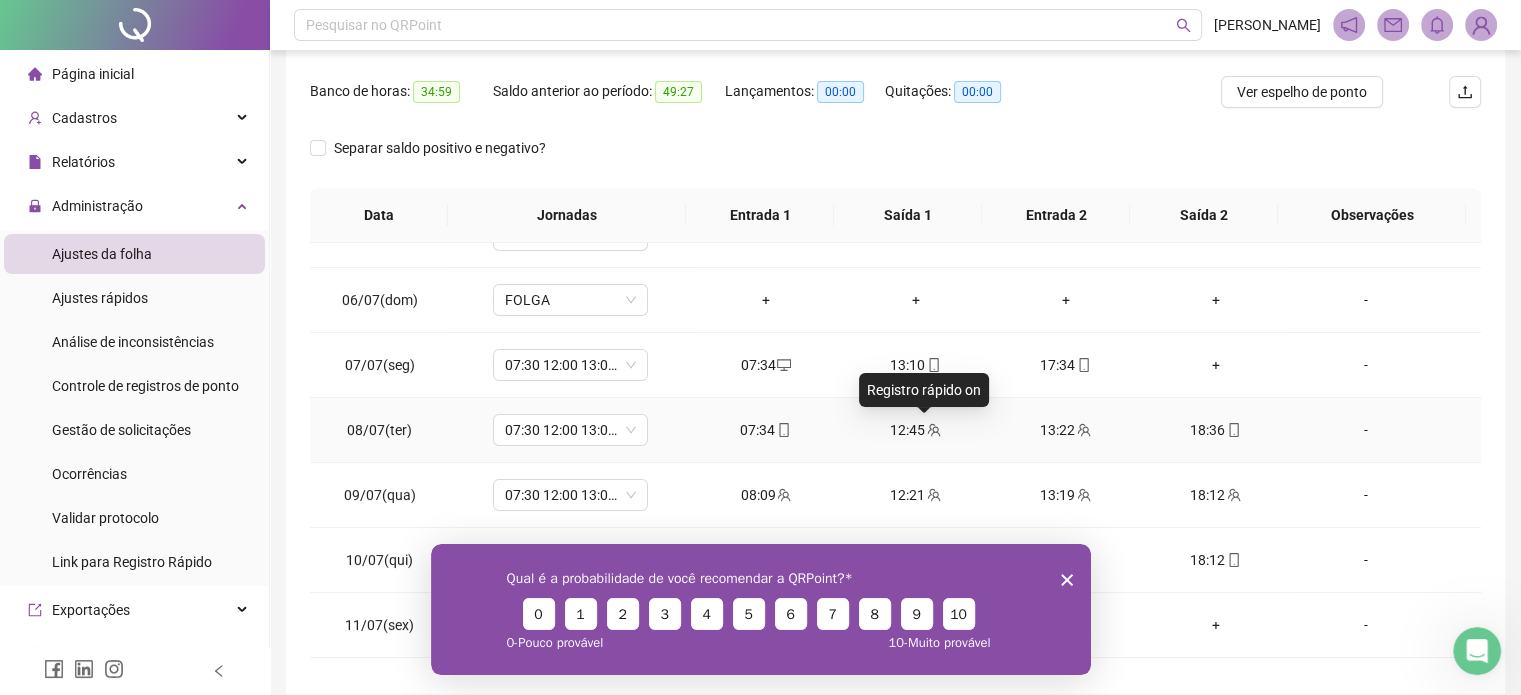 click 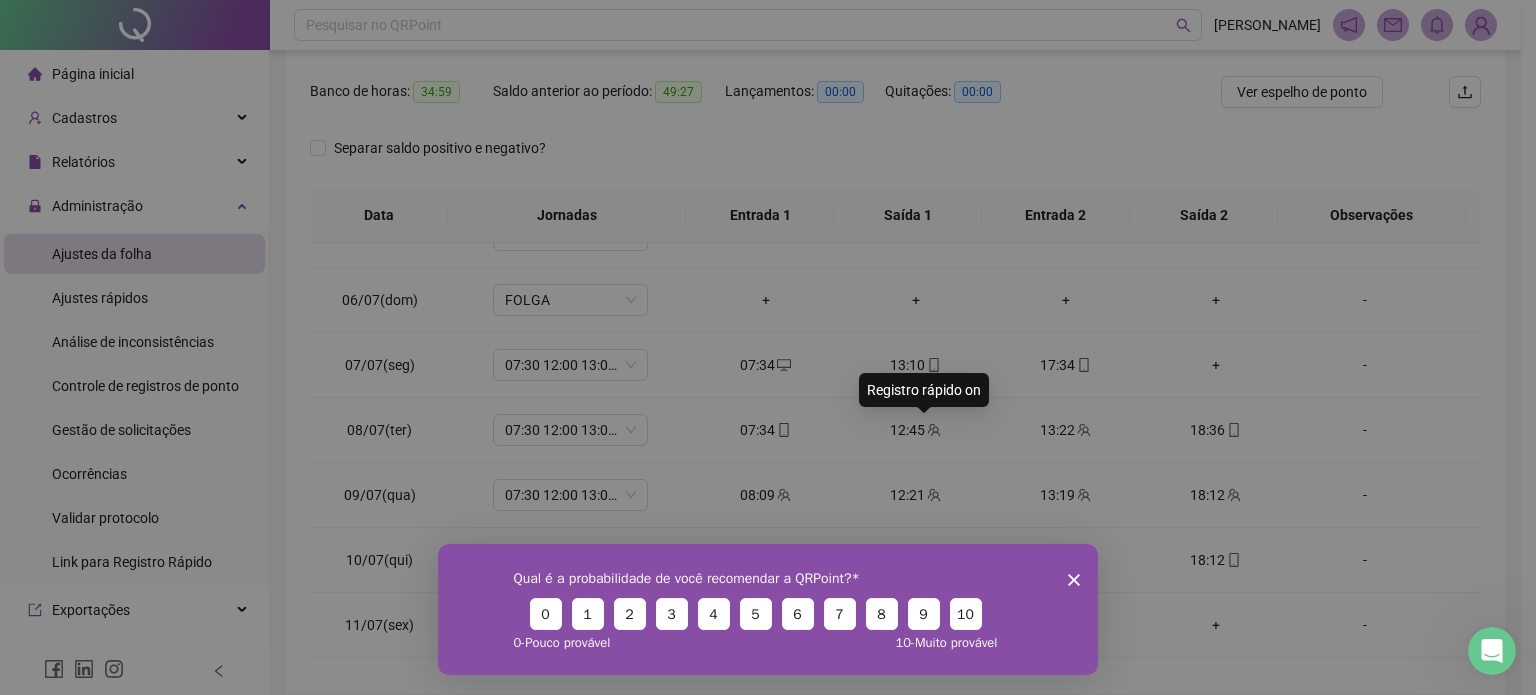 type on "**********" 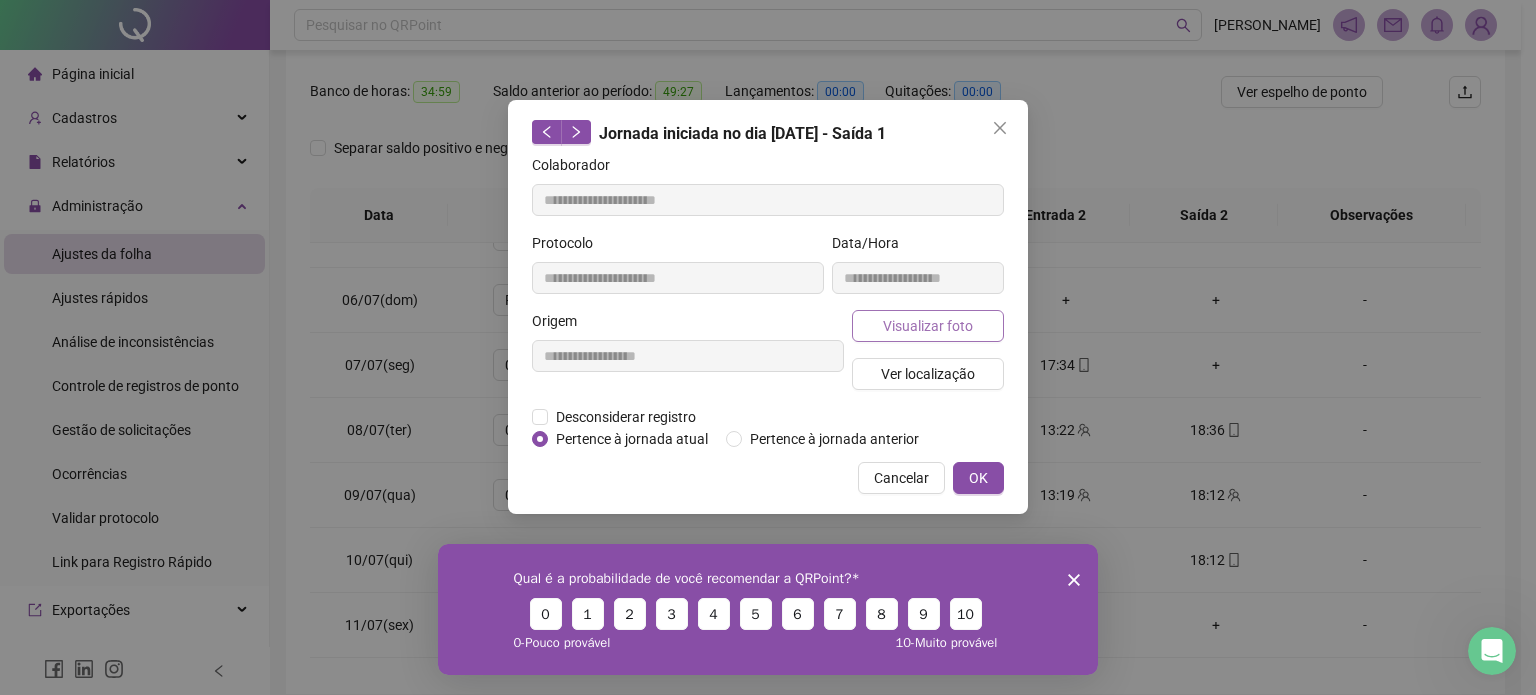 click on "Visualizar foto" at bounding box center (928, 326) 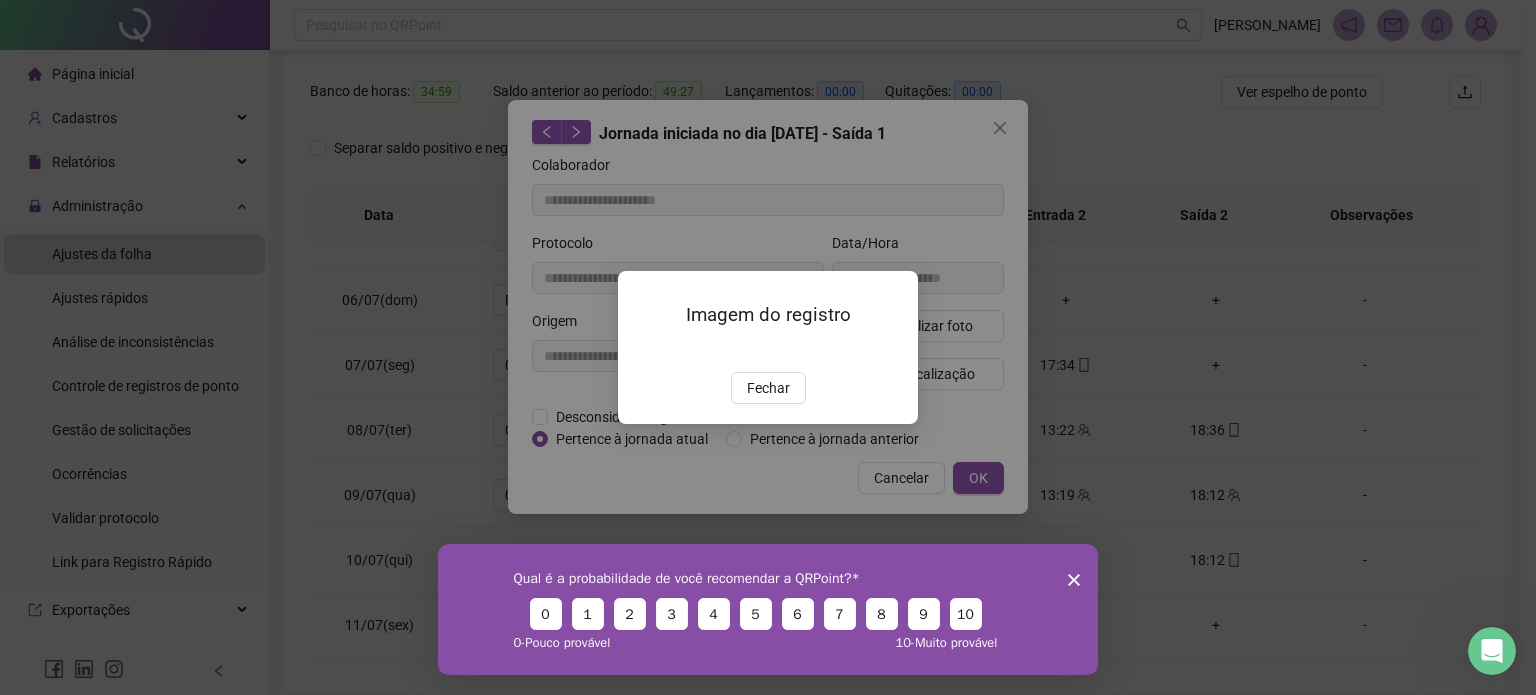 click on "Fechar" at bounding box center [768, 388] 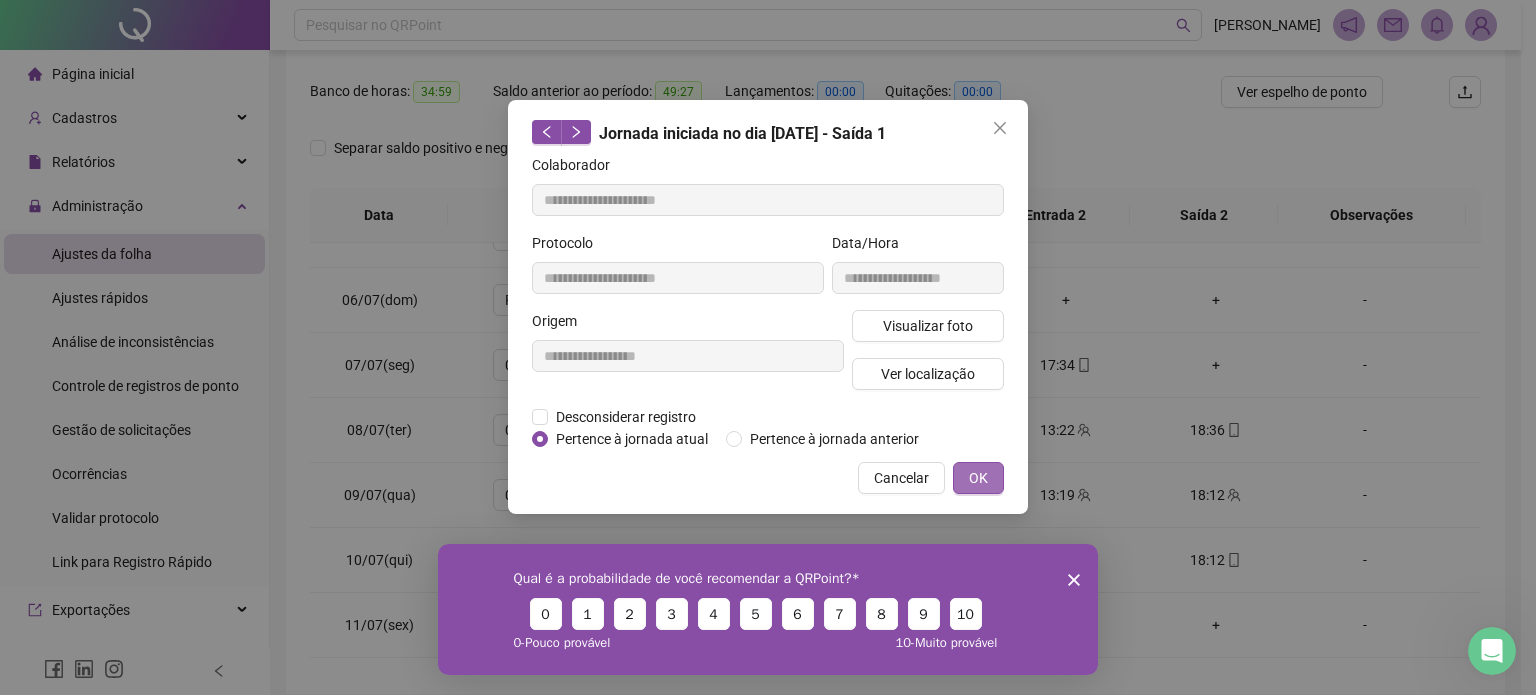 click on "OK" at bounding box center [978, 478] 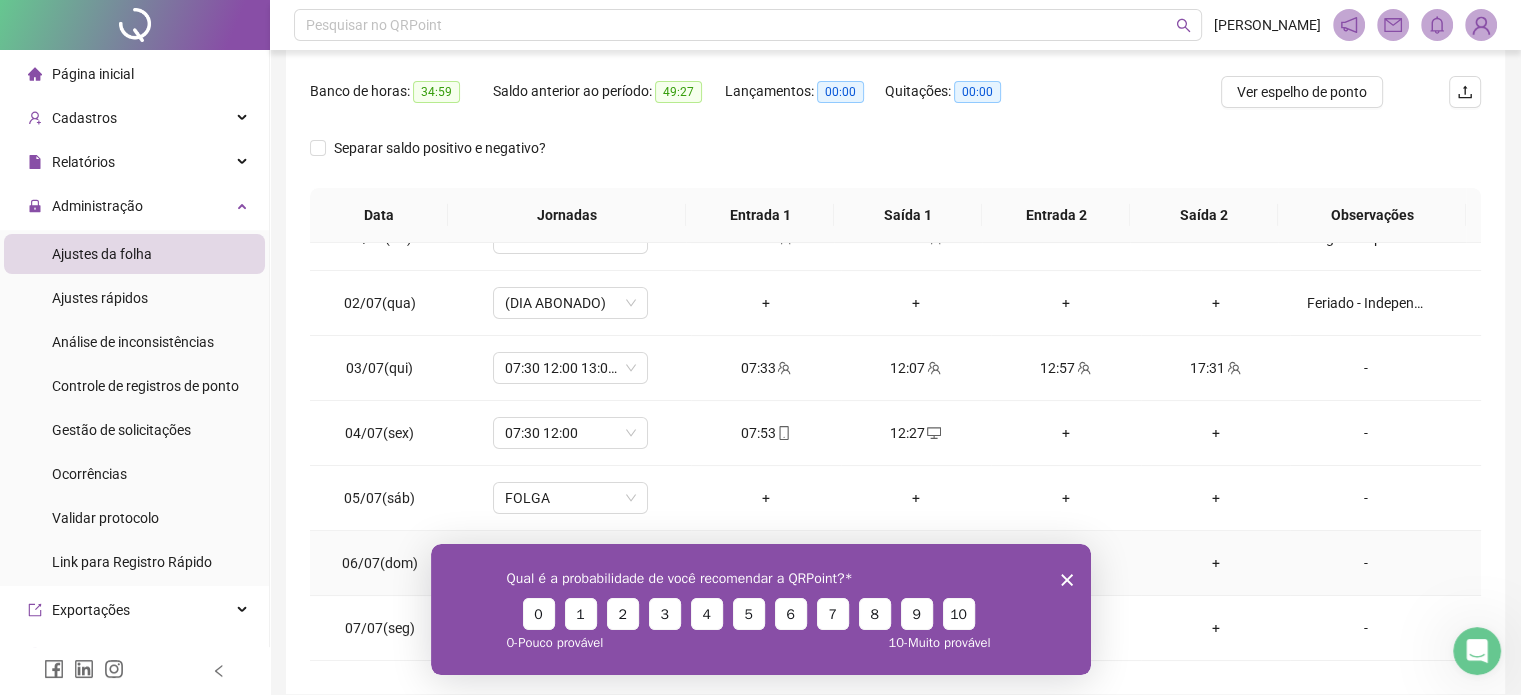 scroll, scrollTop: 0, scrollLeft: 0, axis: both 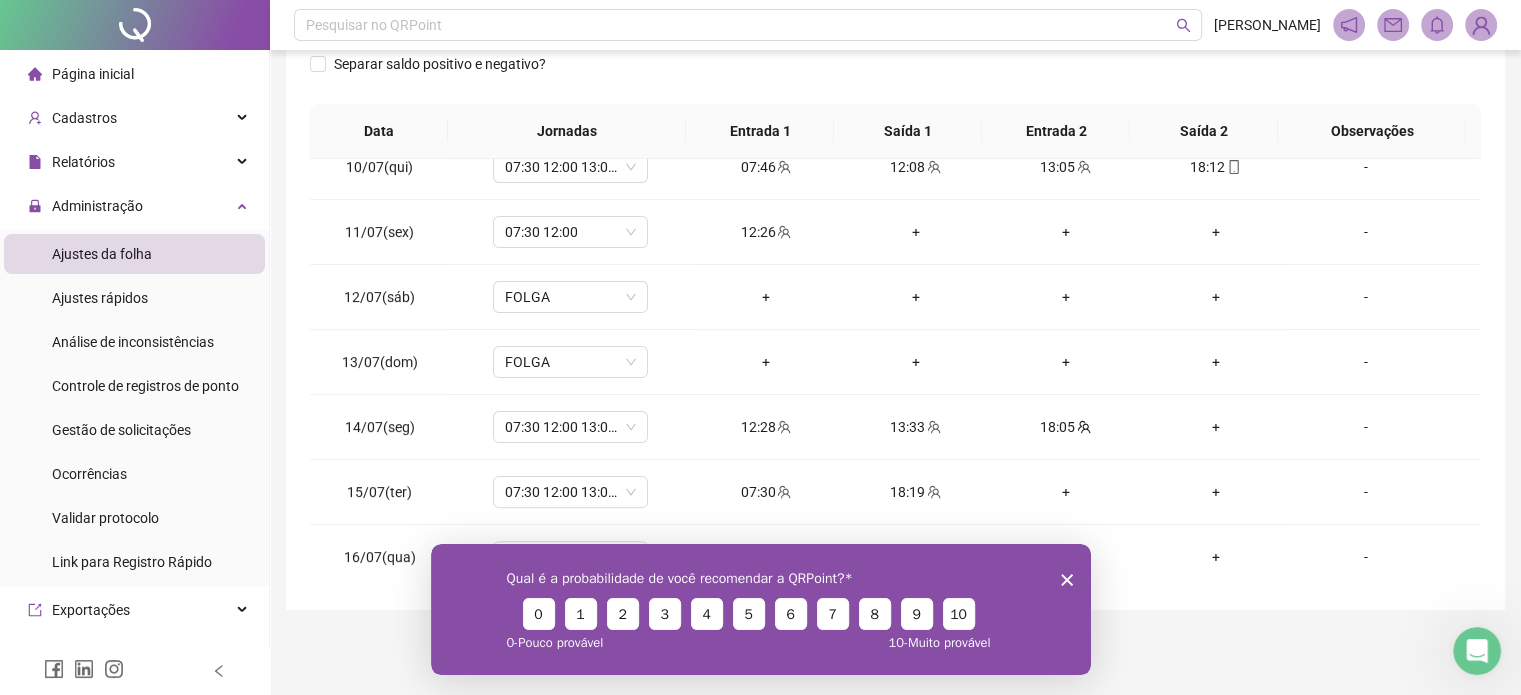 click on "Qual é a probabilidade de você recomendar a QRPoint? 0 1 2 3 4 5 6 7 8 9 10 0  -  Pouco provável 10  -  Muito provável" at bounding box center [760, 608] 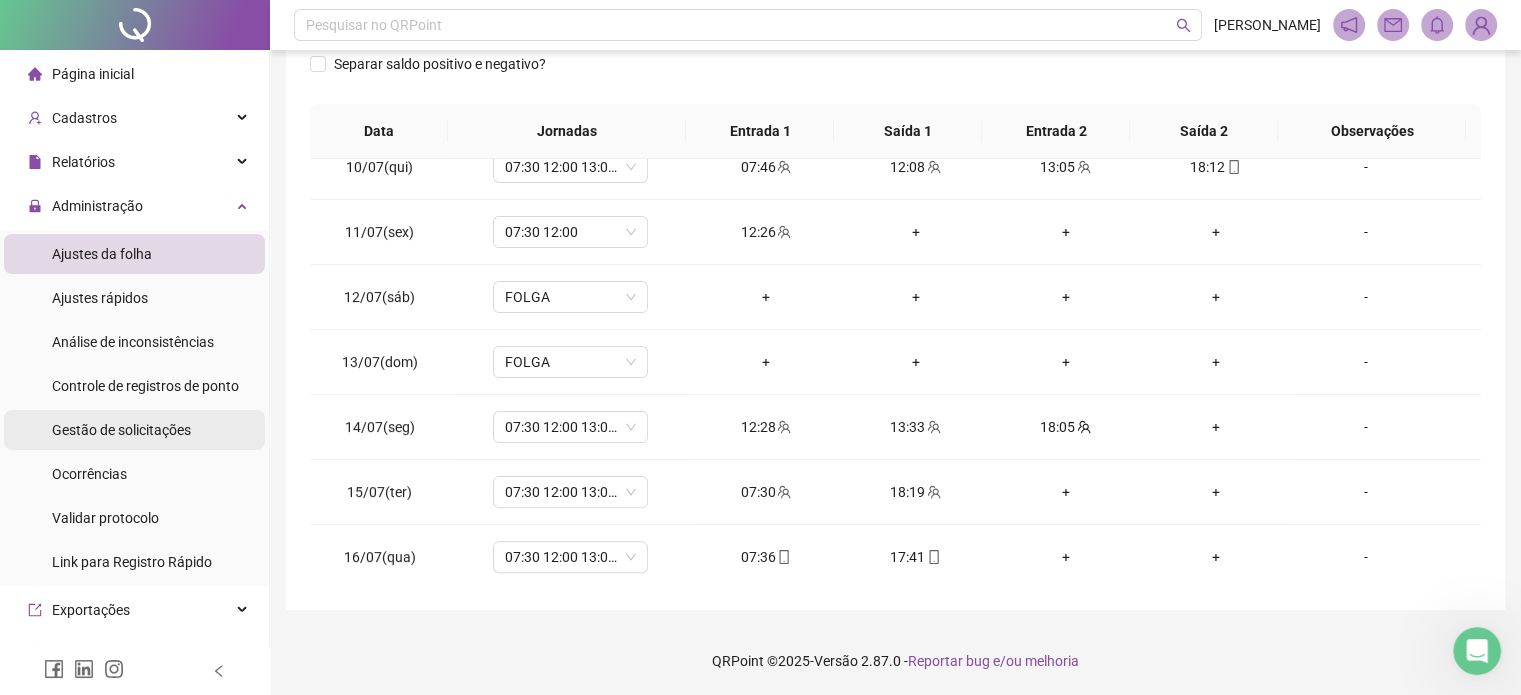 click on "Gestão de solicitações" at bounding box center [121, 430] 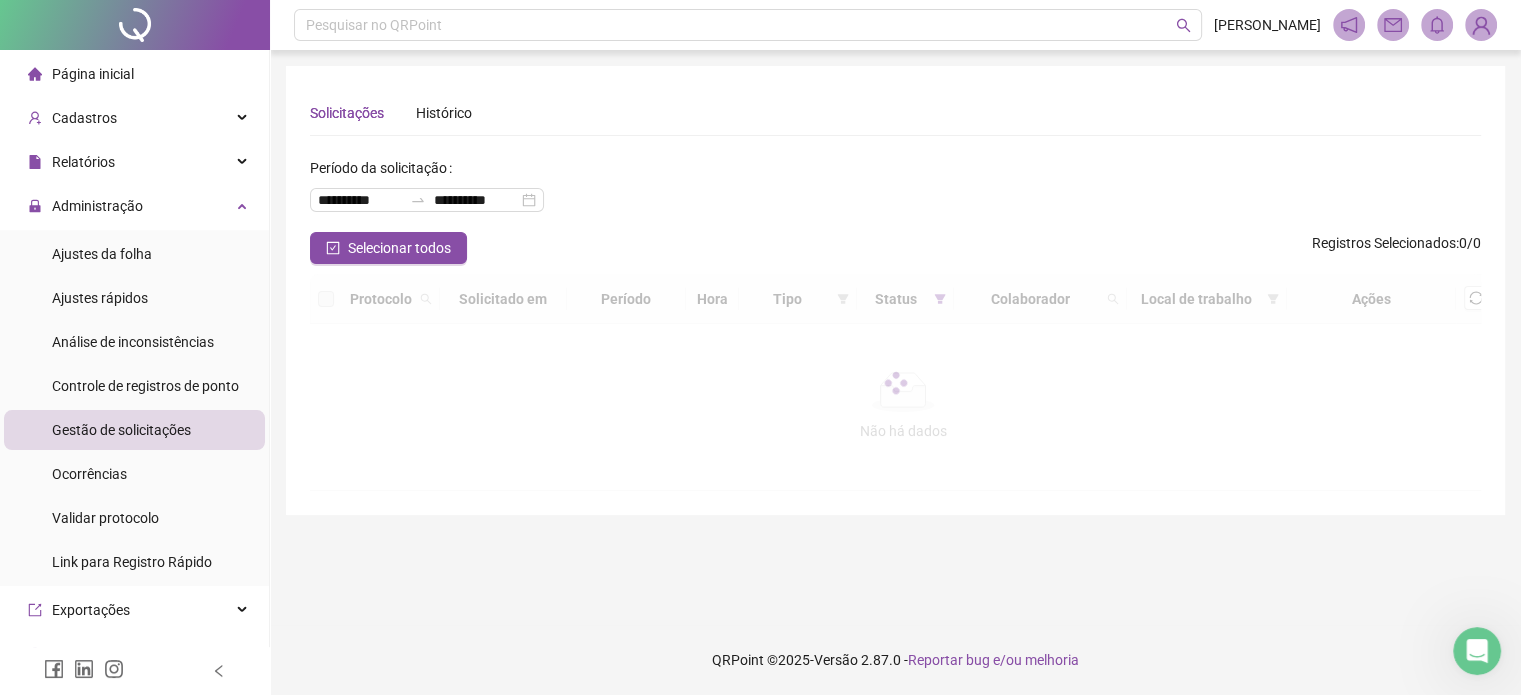 scroll, scrollTop: 0, scrollLeft: 0, axis: both 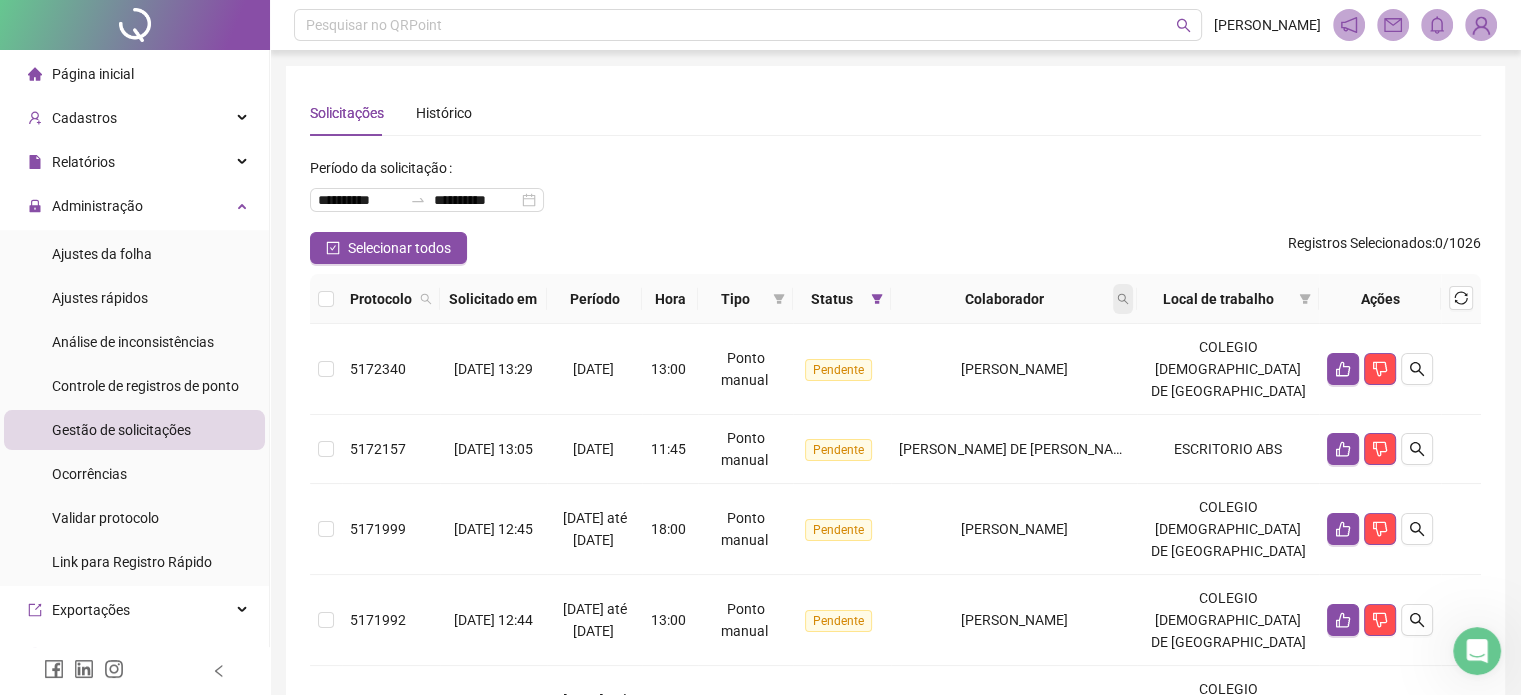 click 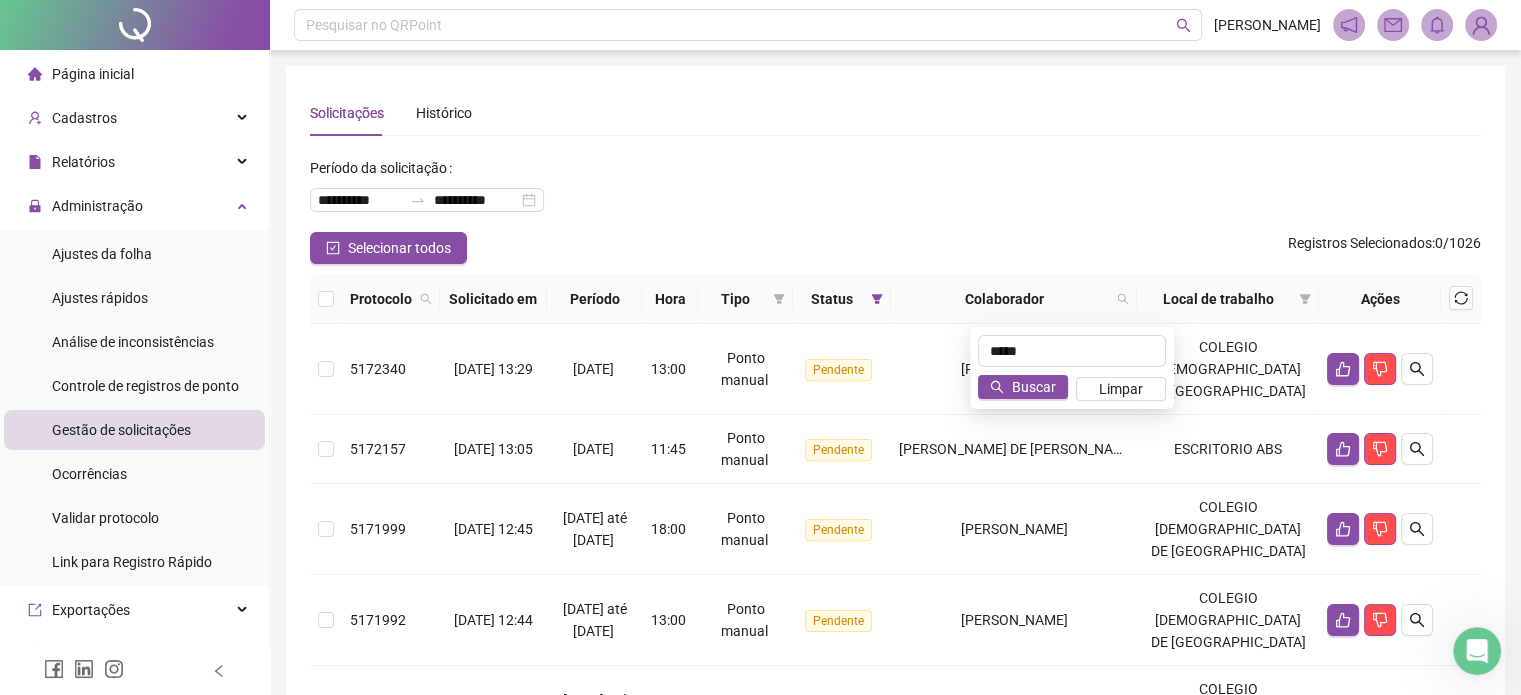 type on "*****" 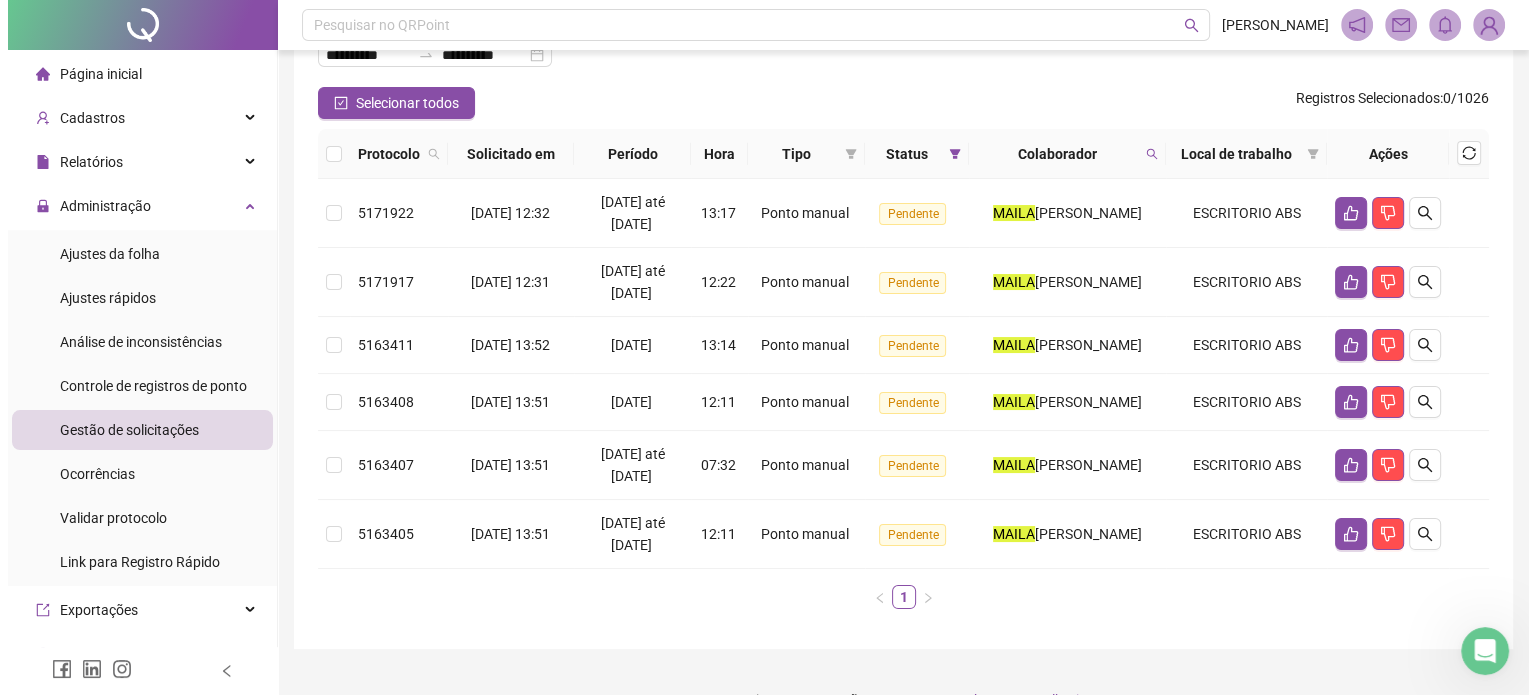scroll, scrollTop: 182, scrollLeft: 0, axis: vertical 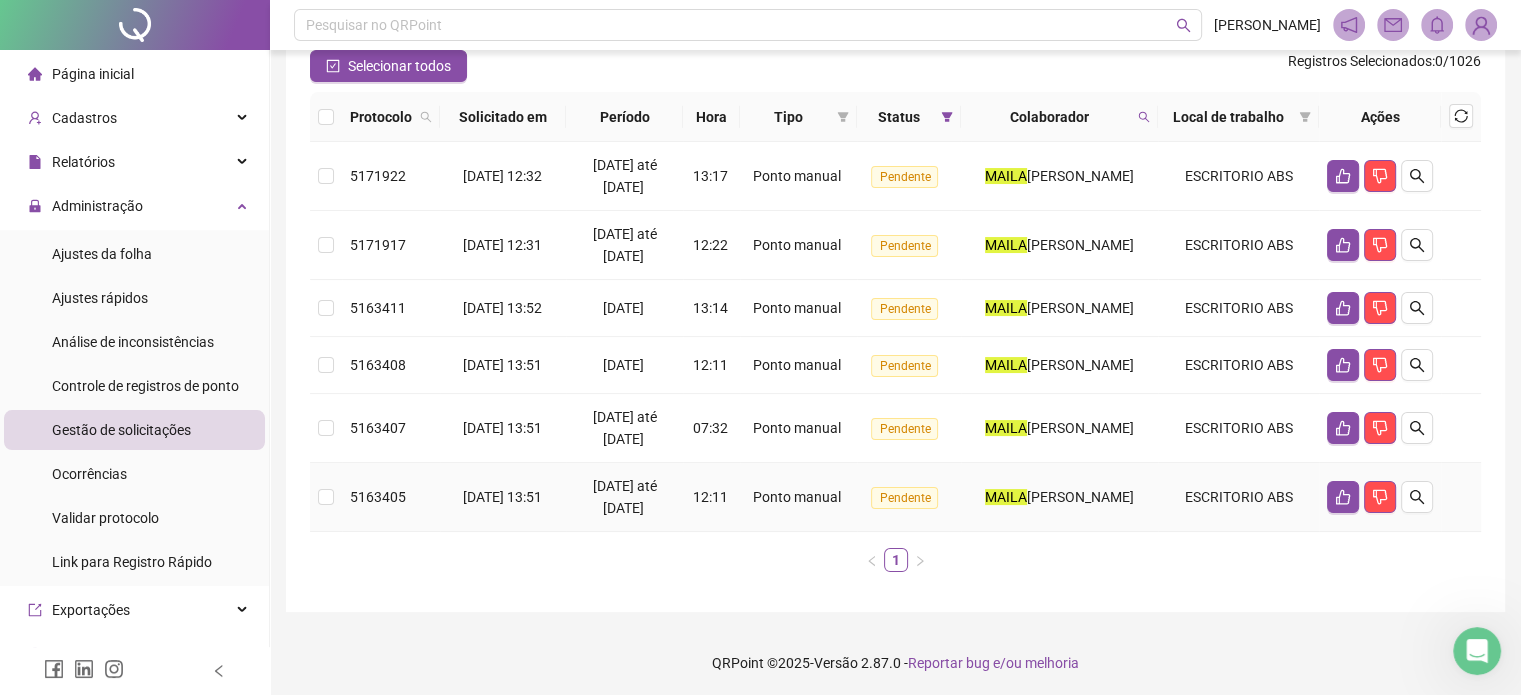click at bounding box center [326, 497] 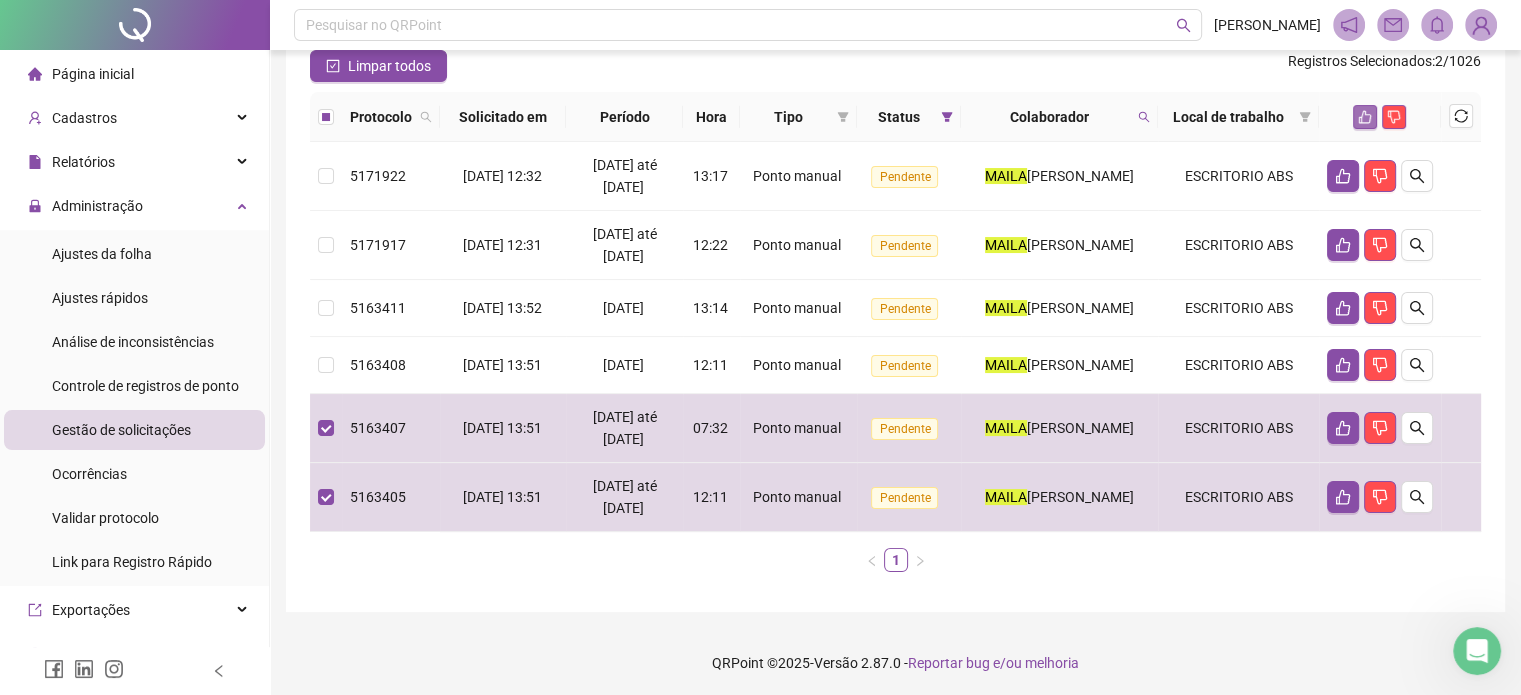 click 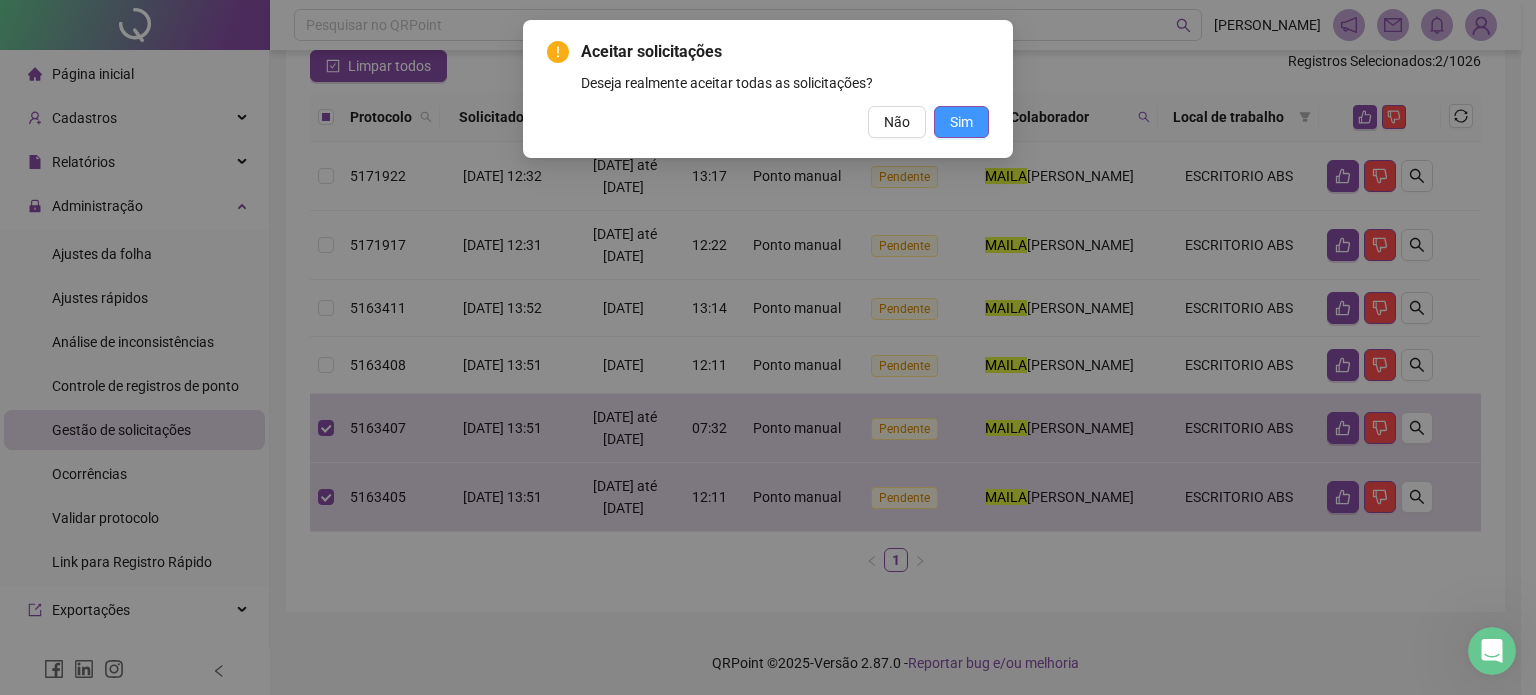 click on "Sim" at bounding box center (961, 122) 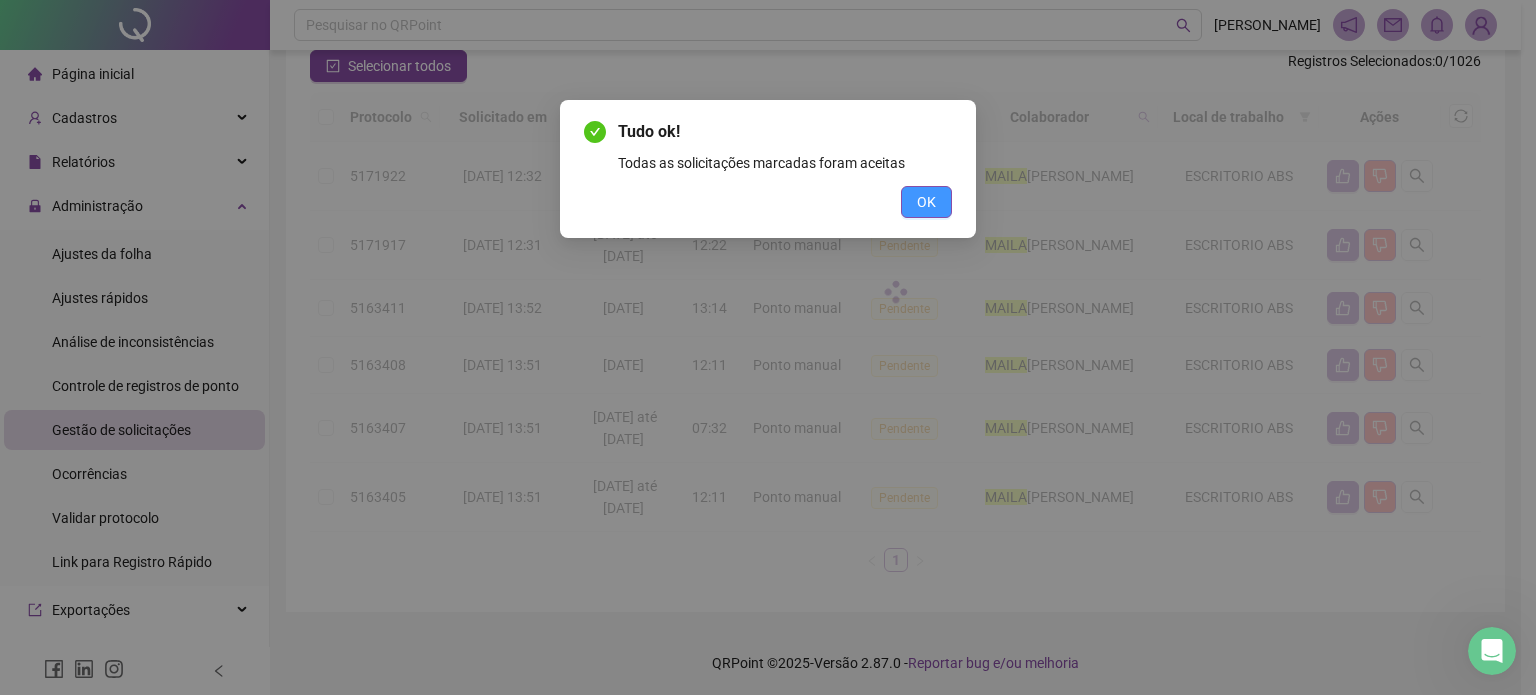 click on "OK" at bounding box center [926, 202] 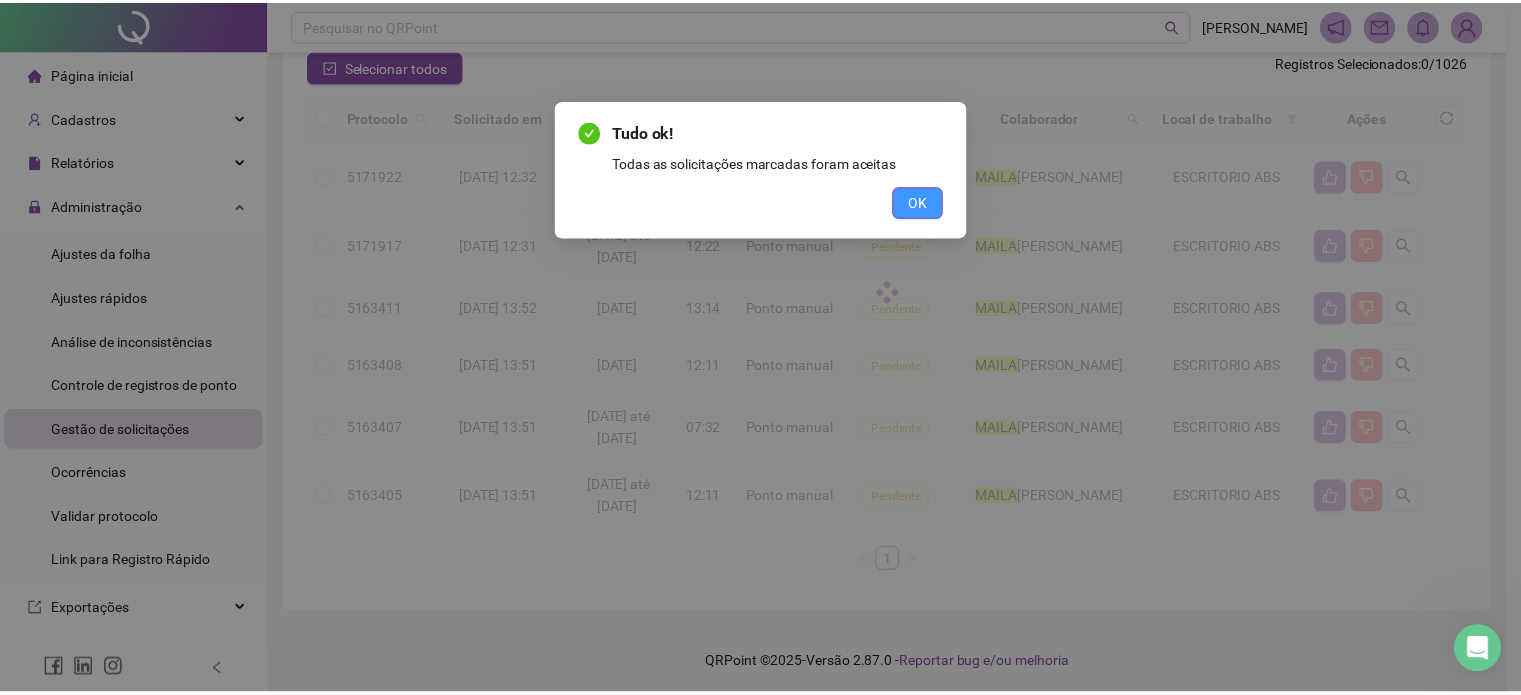 scroll, scrollTop: 44, scrollLeft: 0, axis: vertical 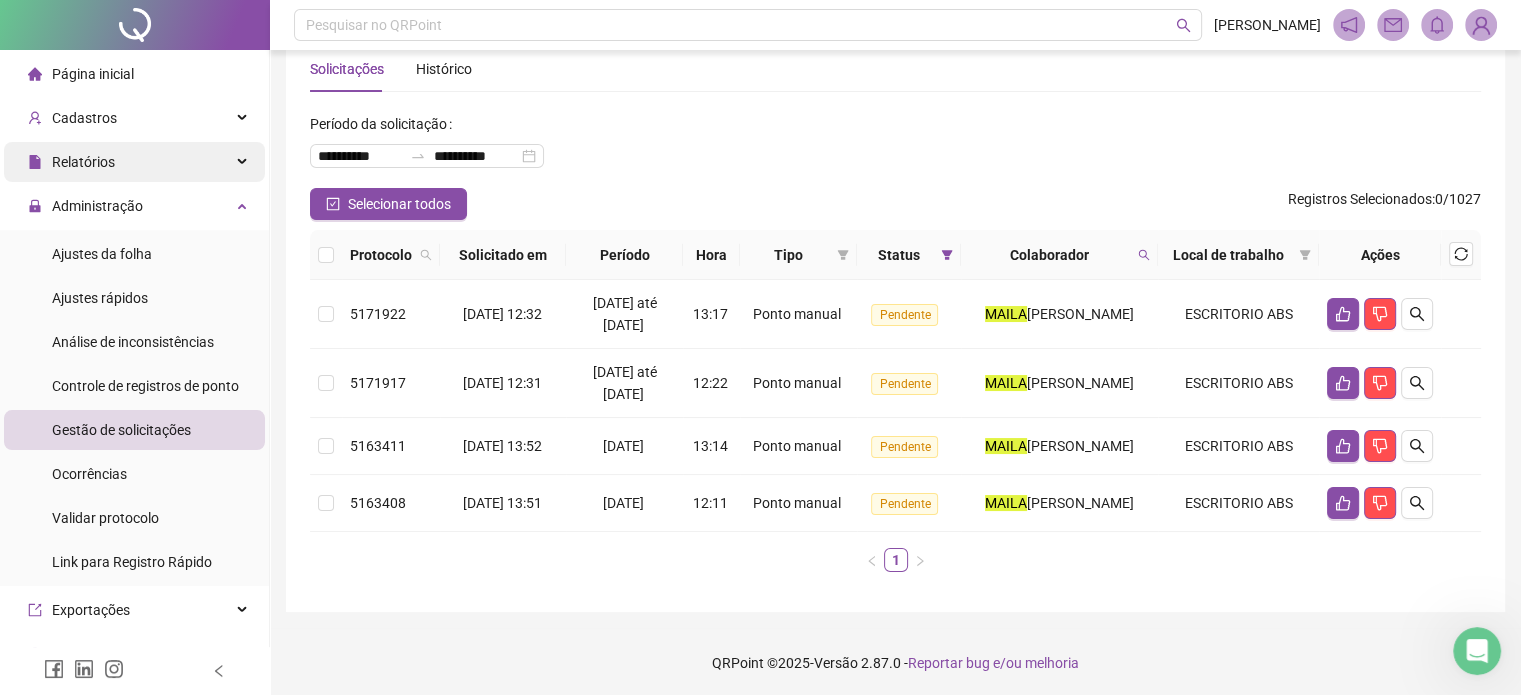 click on "Relatórios" at bounding box center (134, 162) 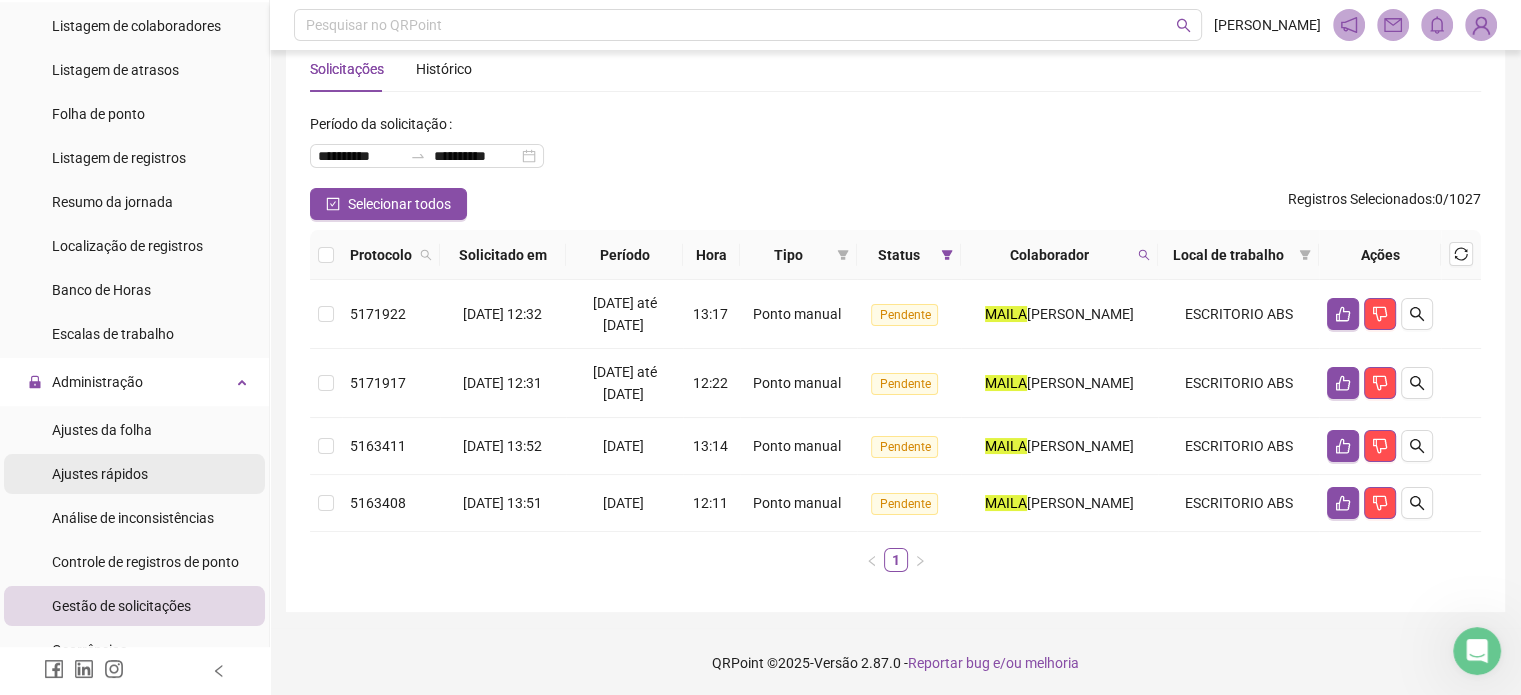 scroll, scrollTop: 200, scrollLeft: 0, axis: vertical 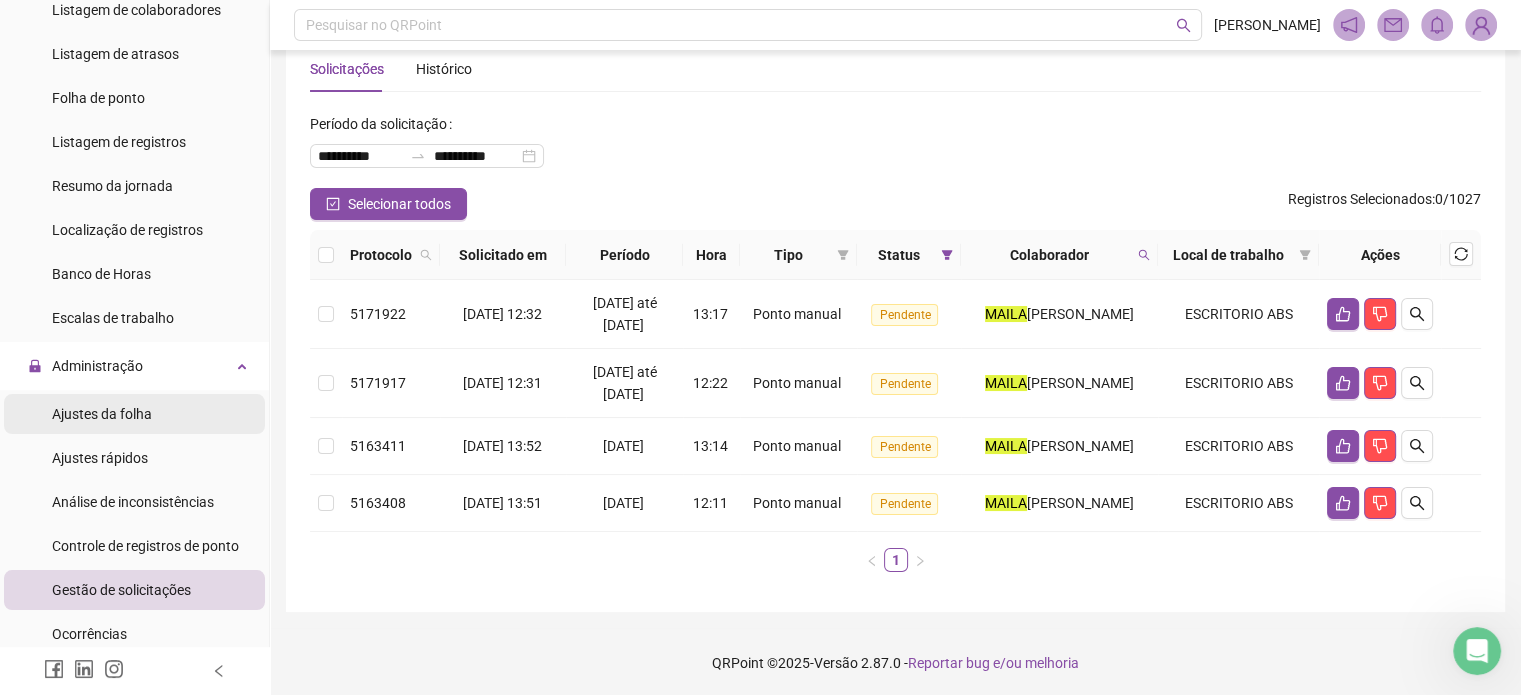 click on "Ajustes da folha" at bounding box center (102, 414) 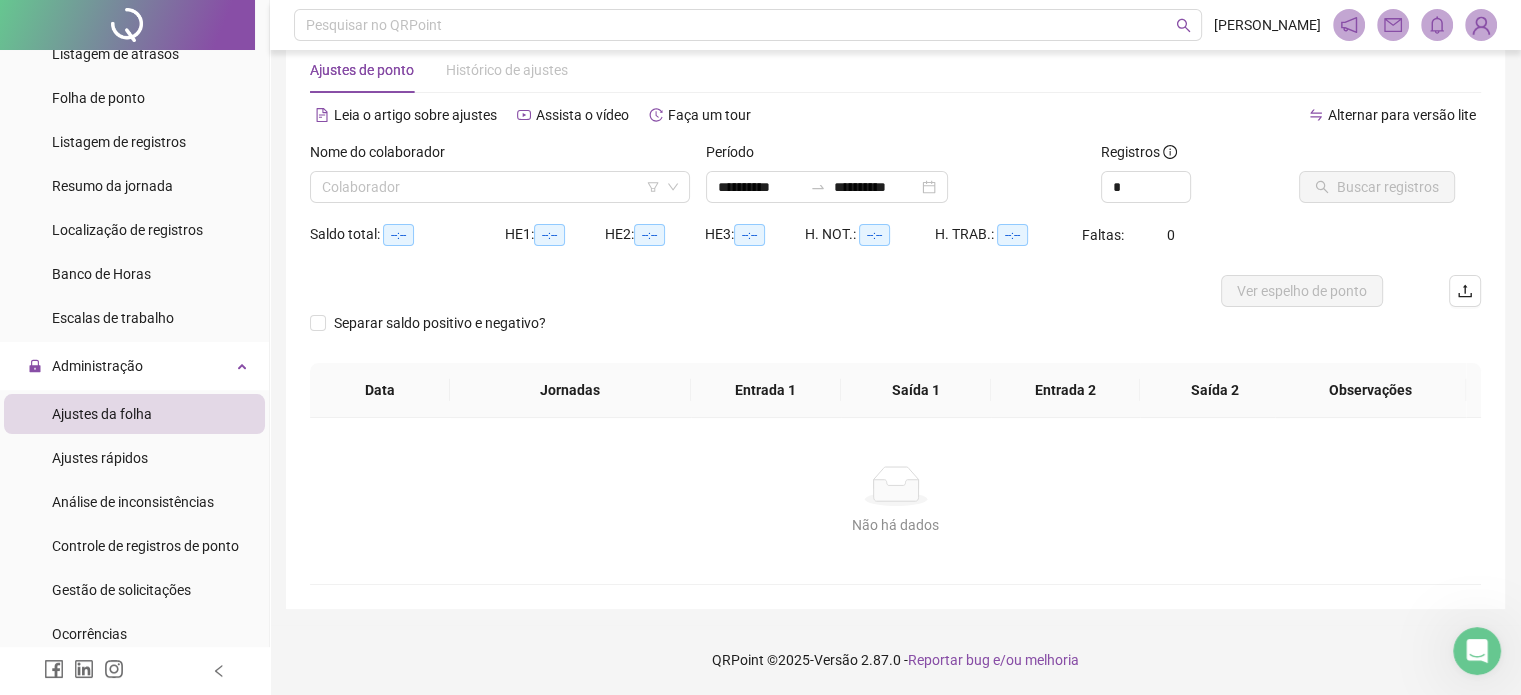 scroll, scrollTop: 42, scrollLeft: 0, axis: vertical 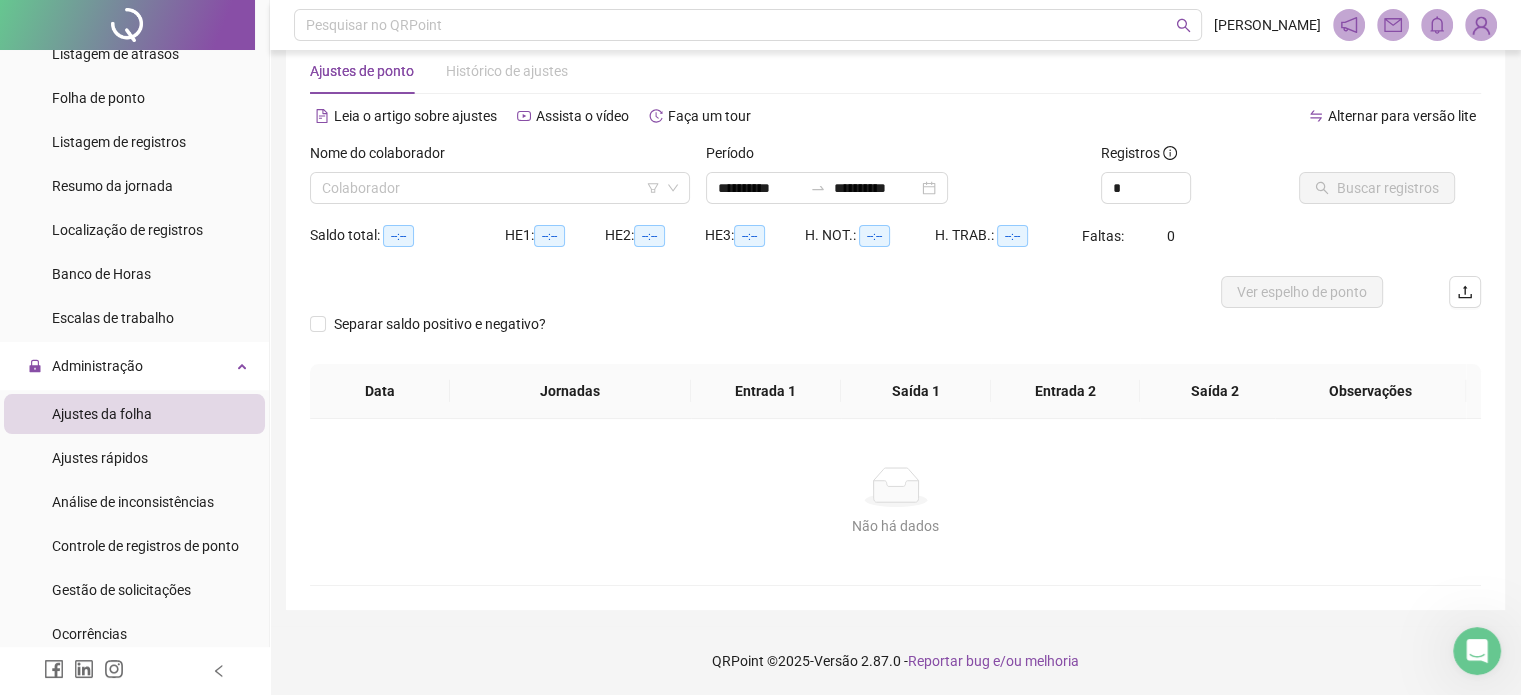type on "**********" 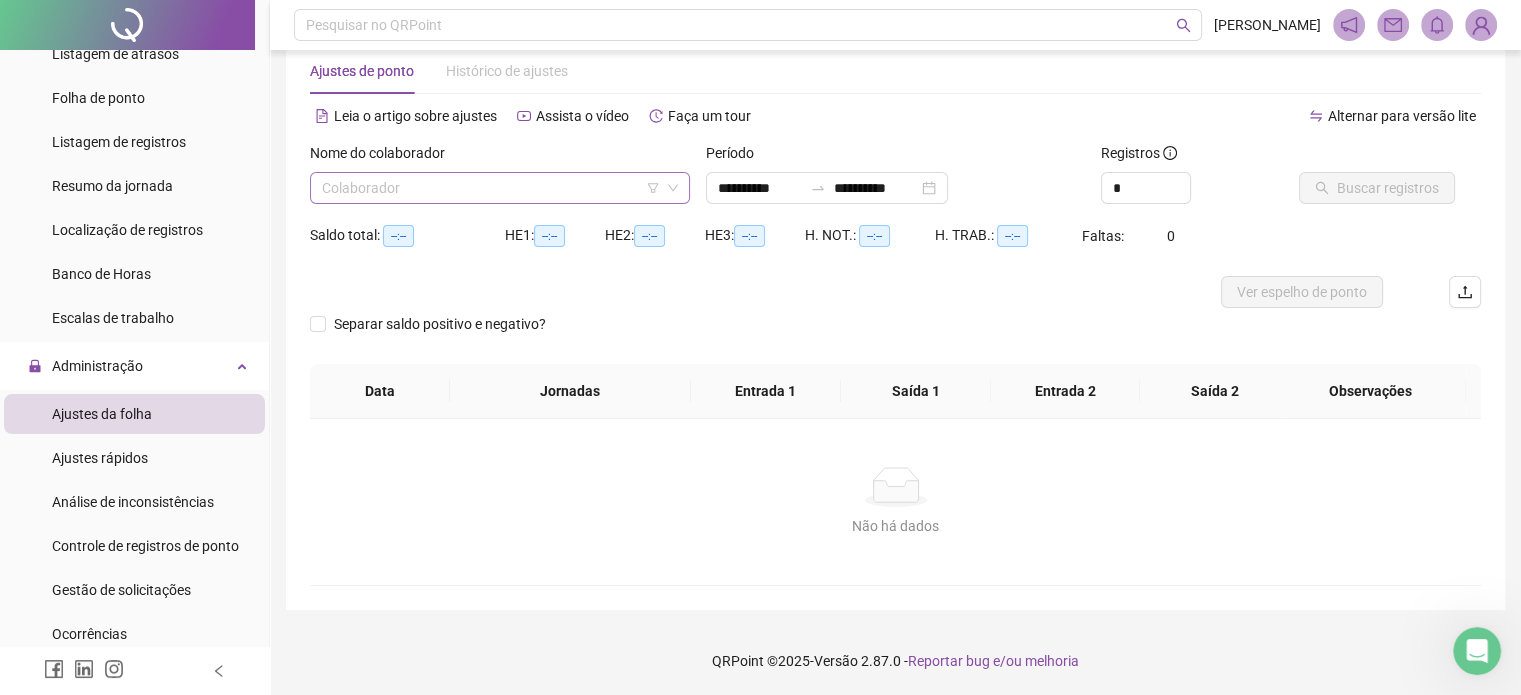 click at bounding box center (494, 188) 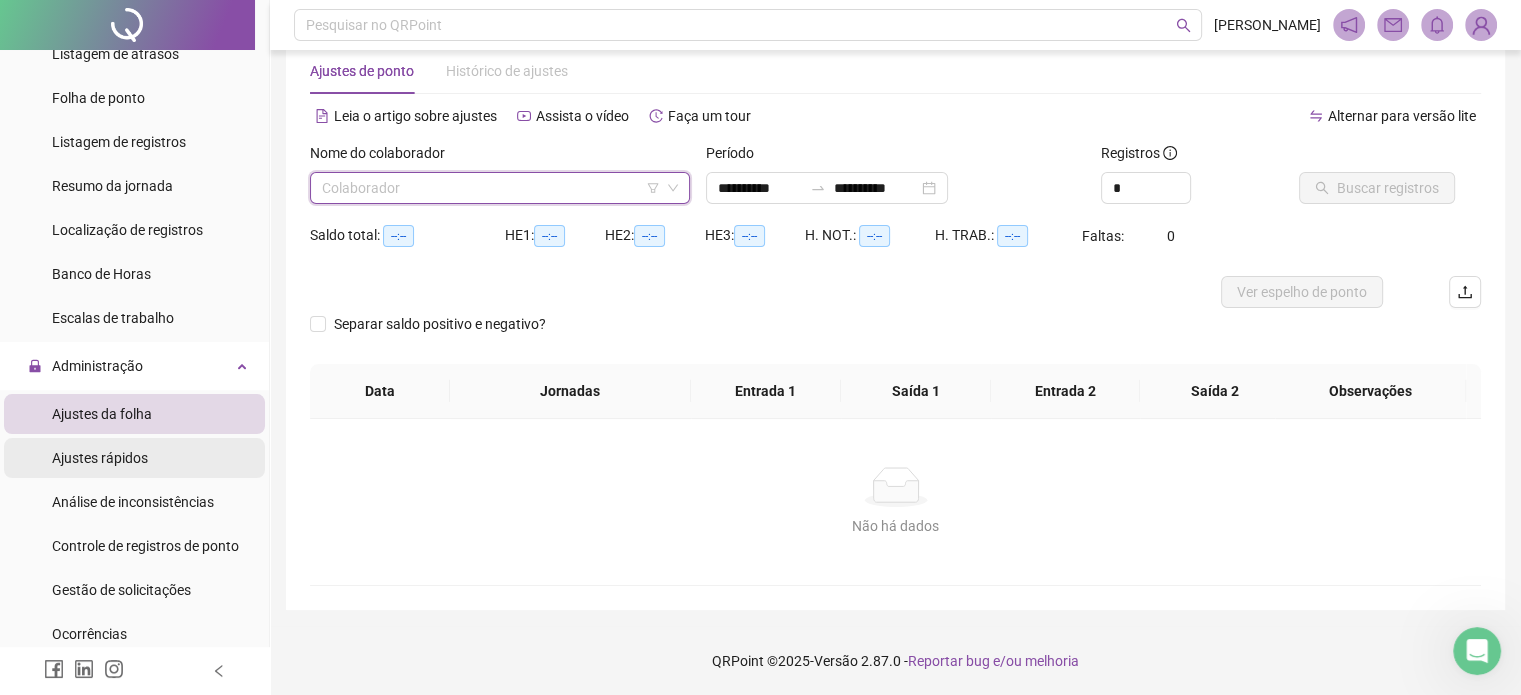 click on "Ajustes rápidos" at bounding box center (134, 458) 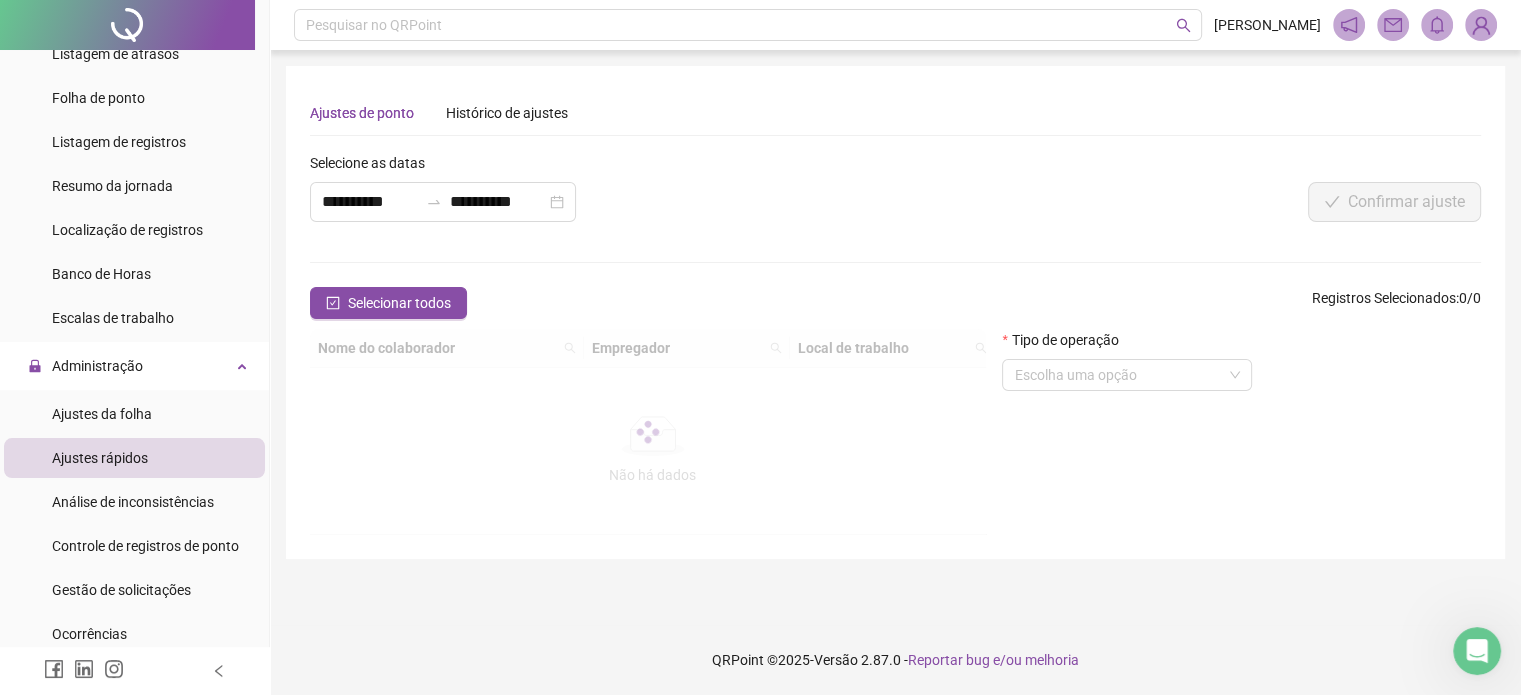 scroll, scrollTop: 0, scrollLeft: 0, axis: both 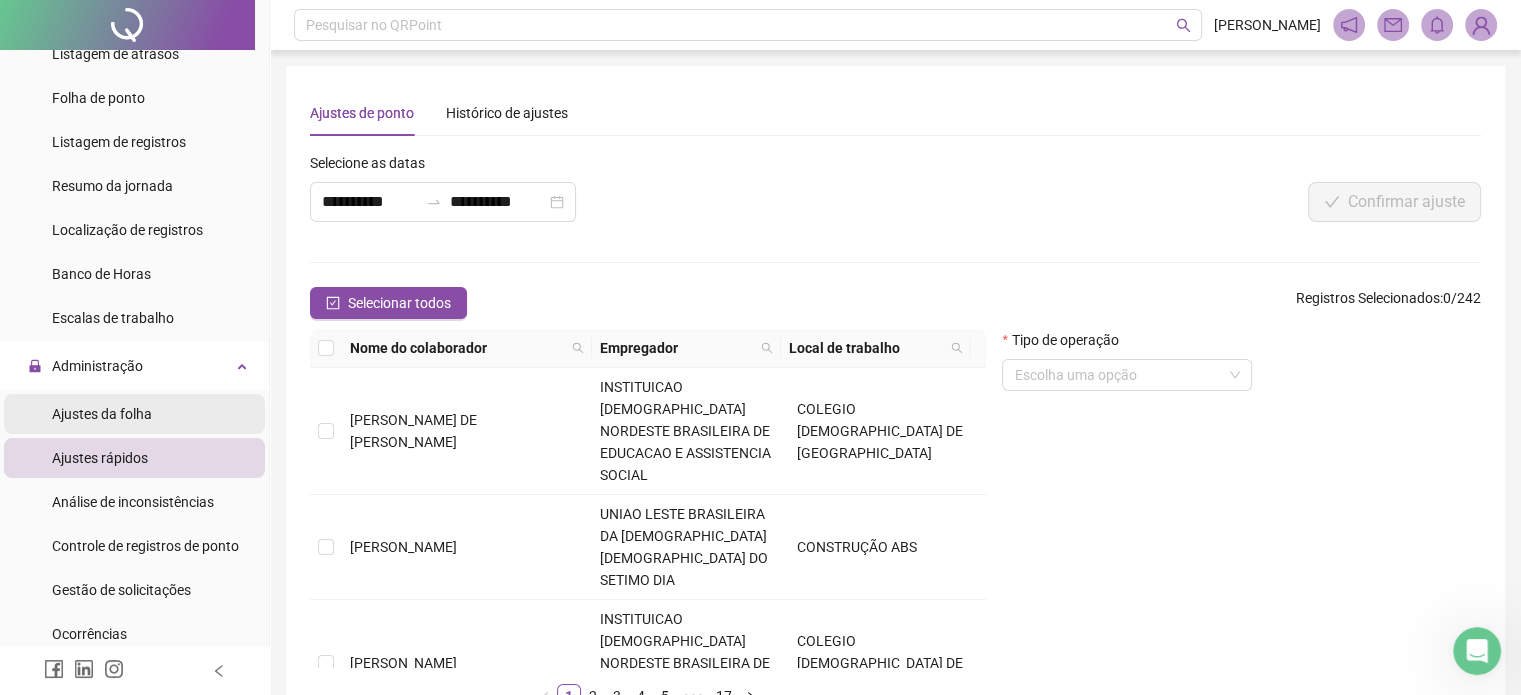 click on "Ajustes da folha" at bounding box center (134, 414) 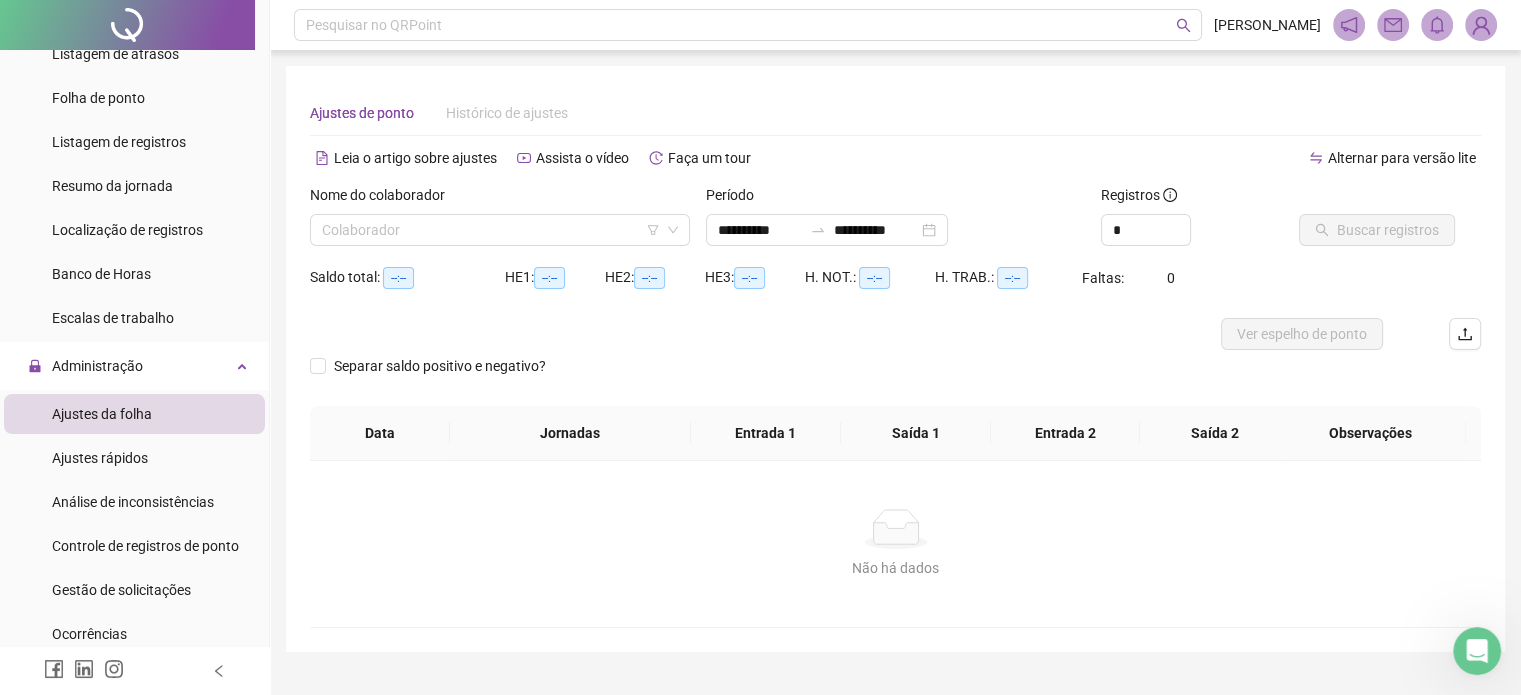 type on "**********" 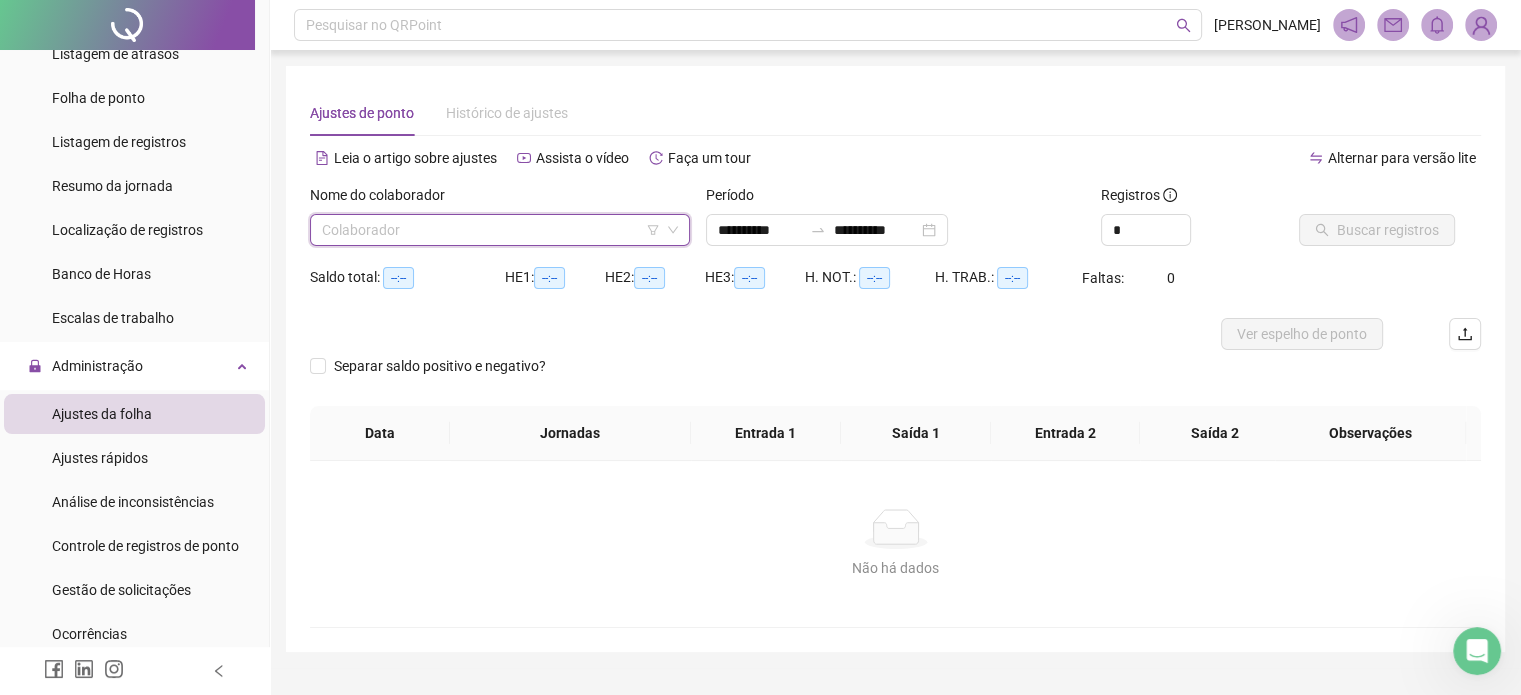 click at bounding box center [494, 230] 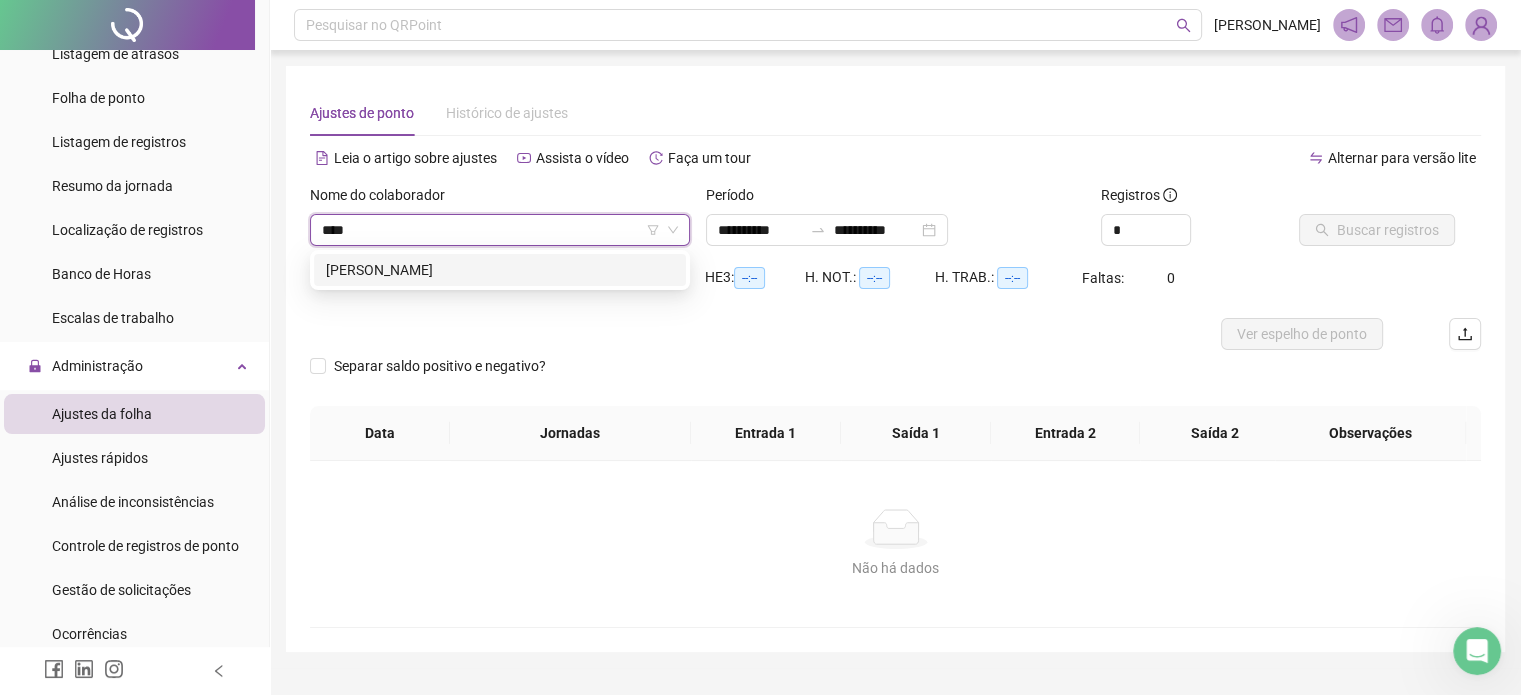 type on "*****" 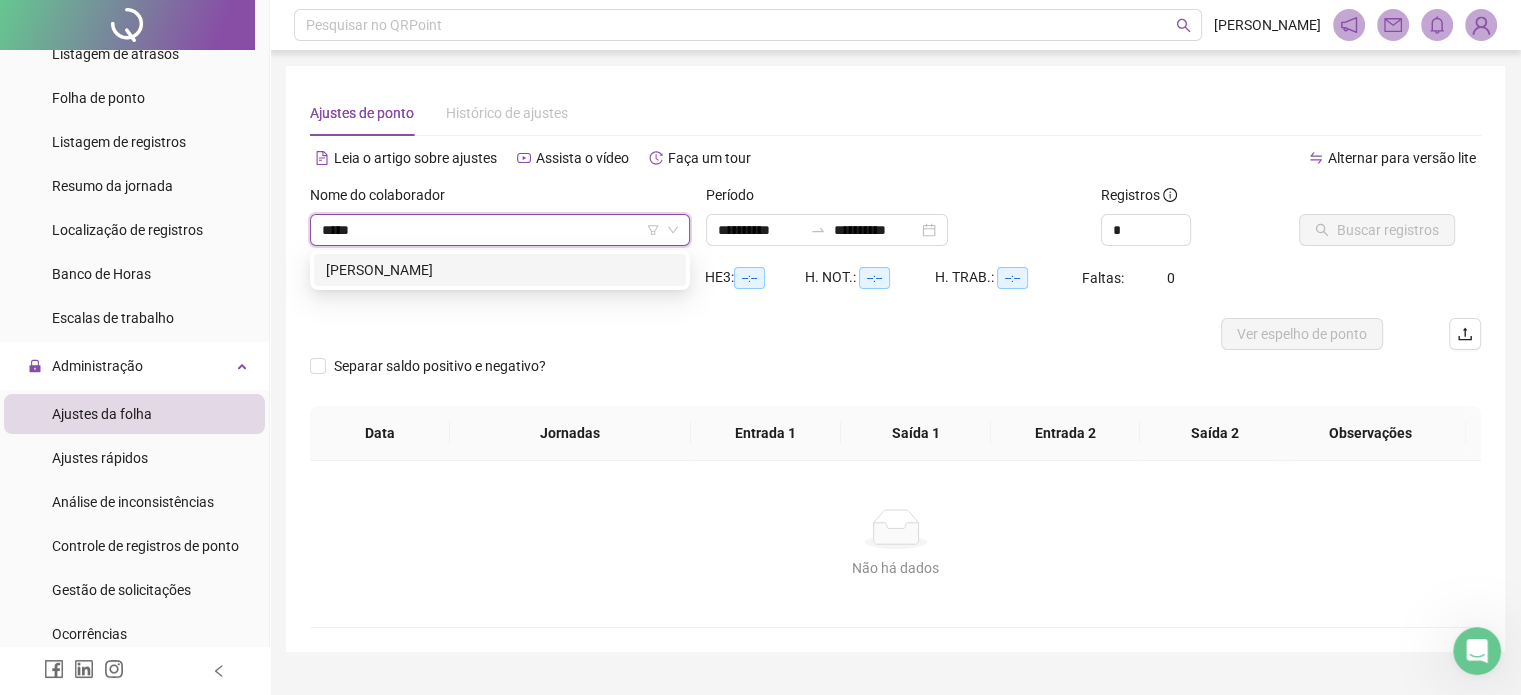 type 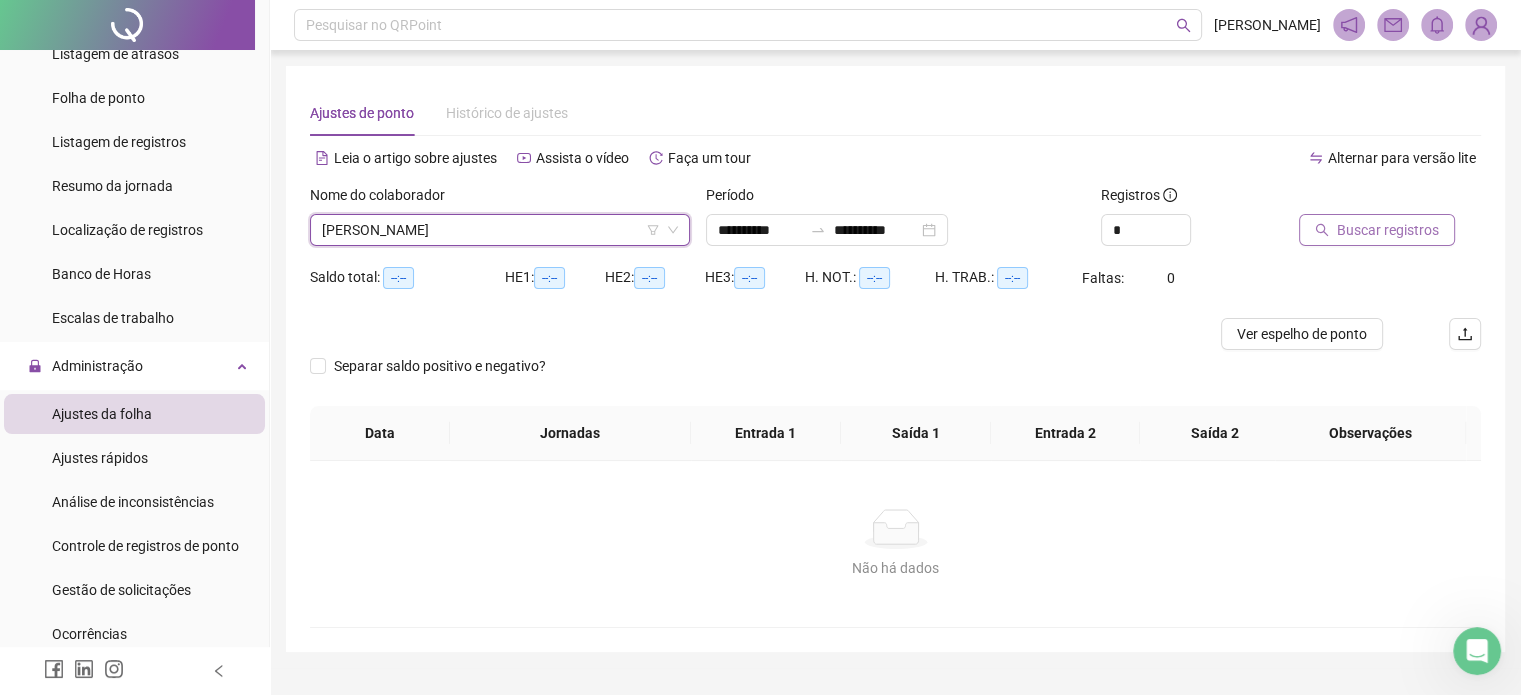 click on "Buscar registros" at bounding box center (1388, 230) 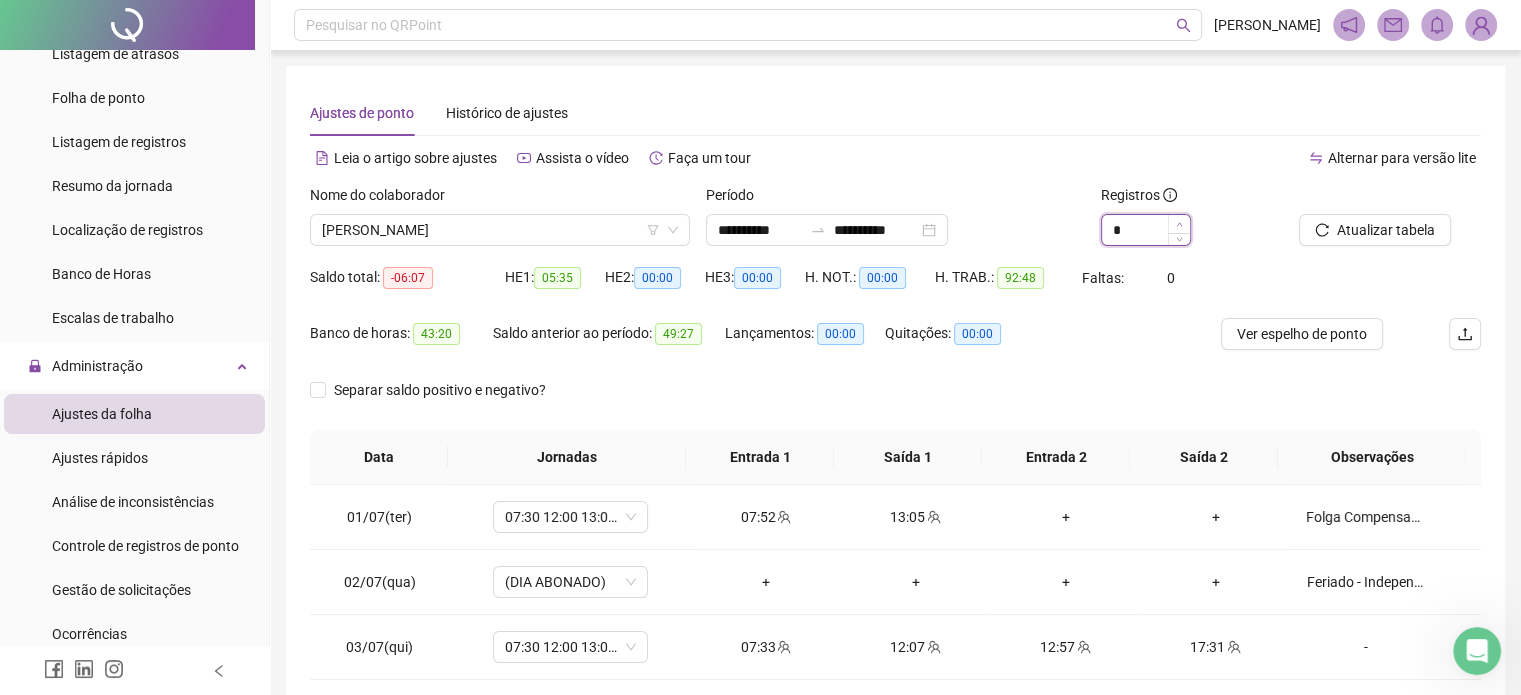 click 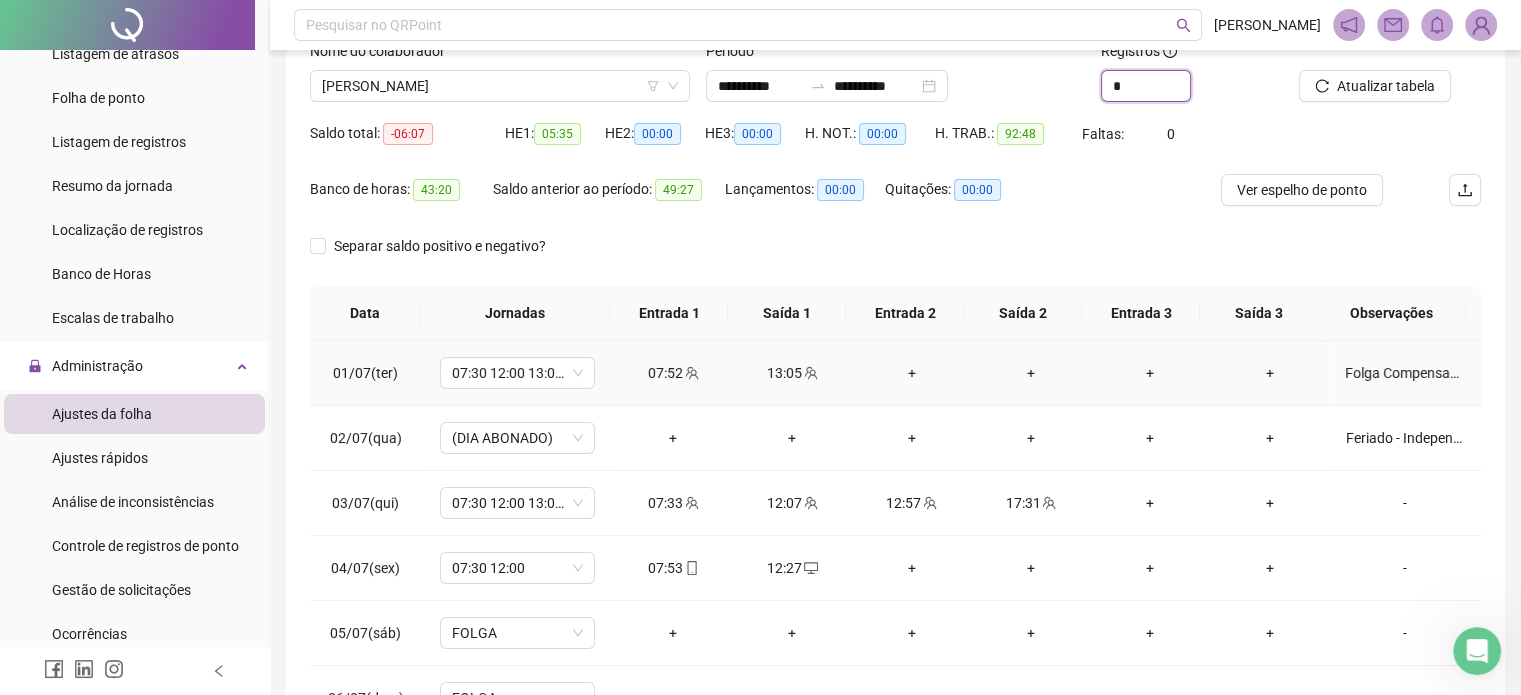 scroll, scrollTop: 200, scrollLeft: 0, axis: vertical 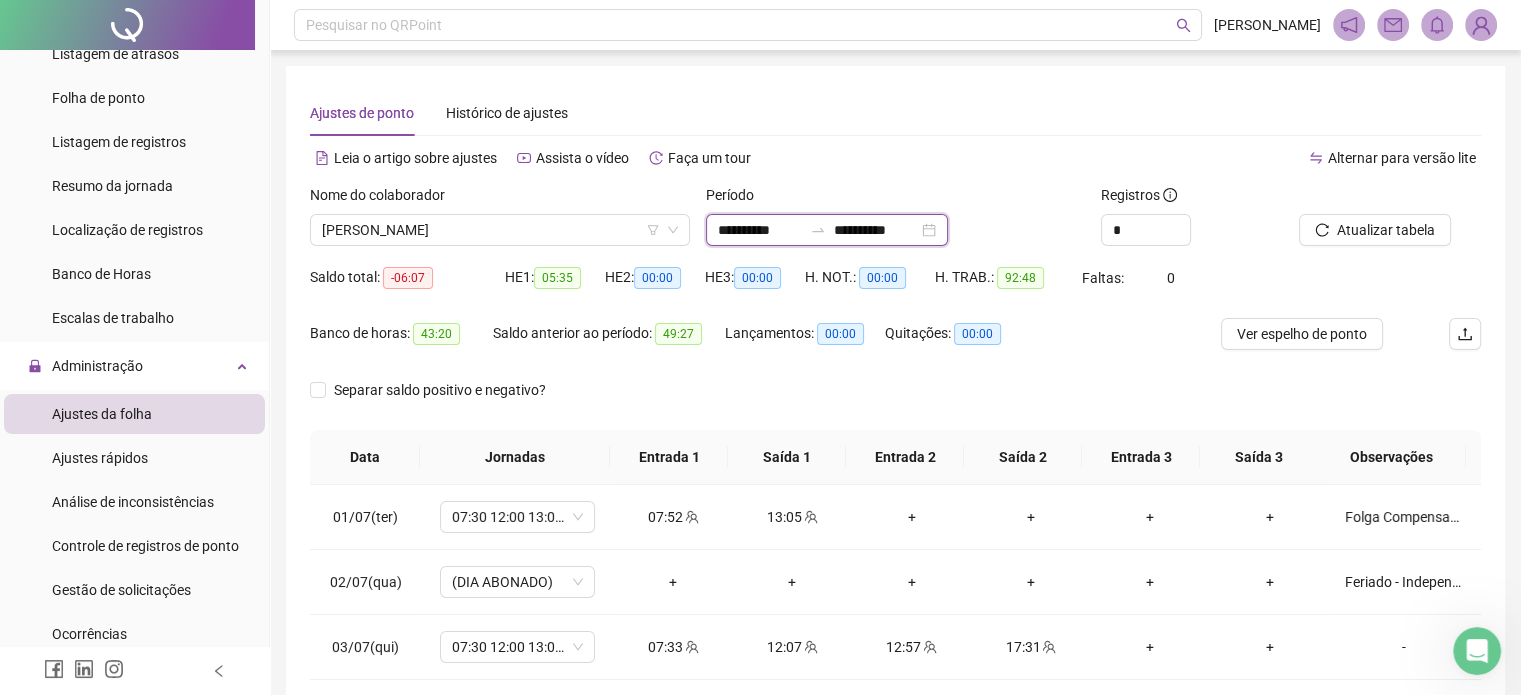 click on "**********" at bounding box center (876, 230) 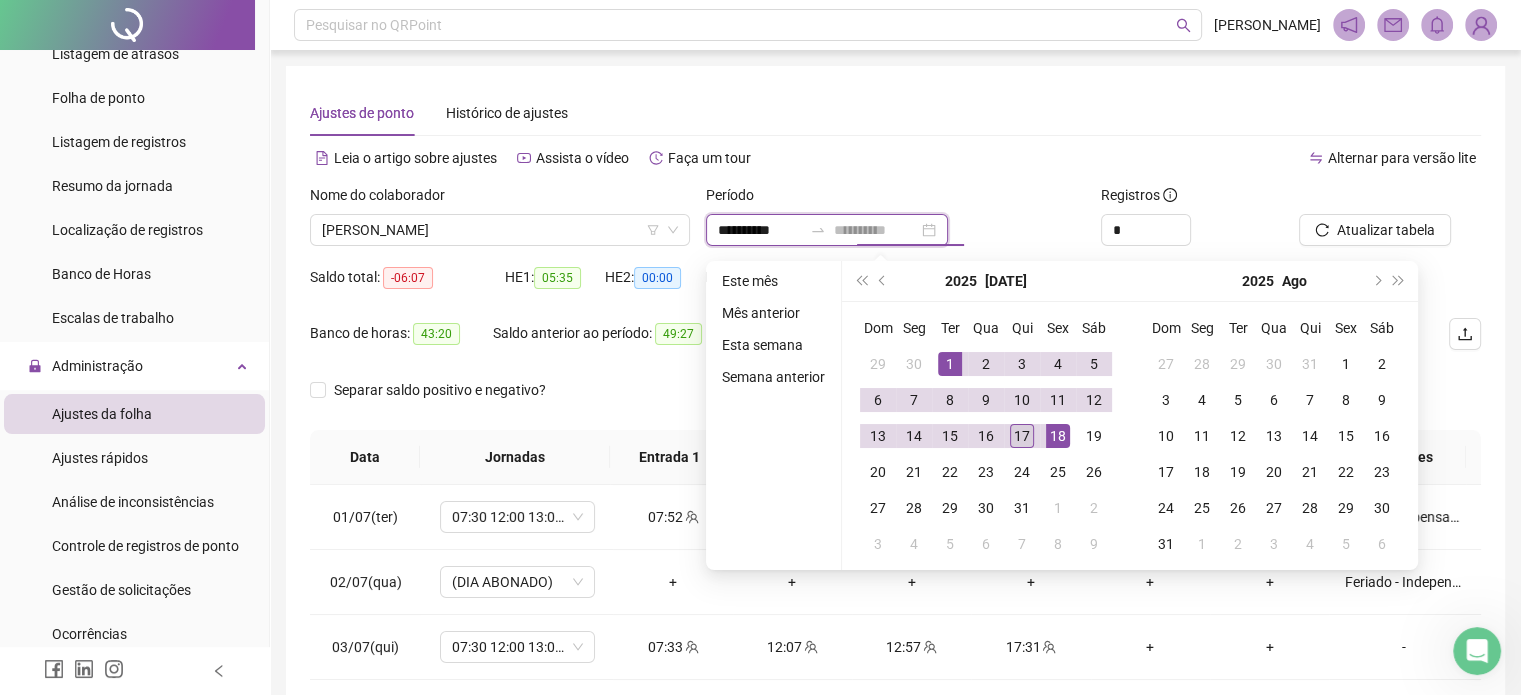 type on "**********" 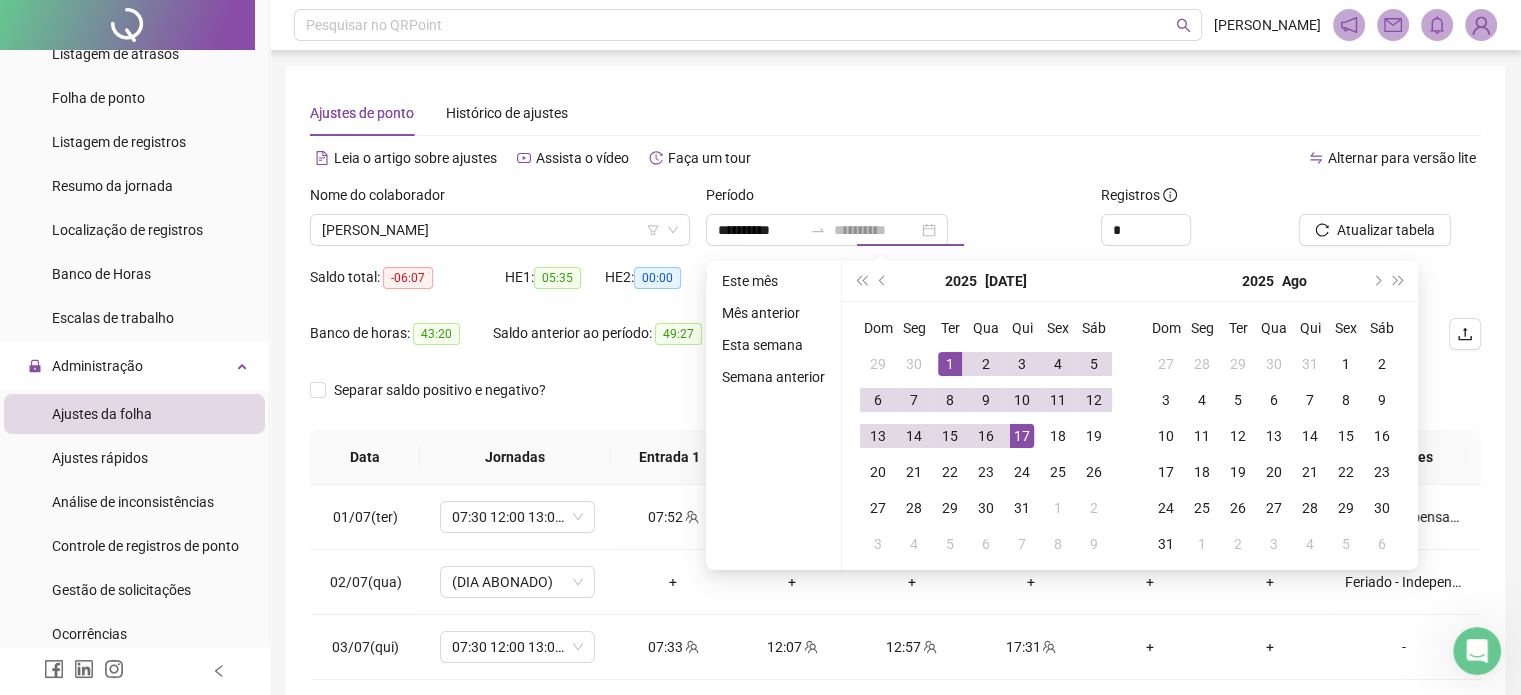 click on "17" at bounding box center [1022, 436] 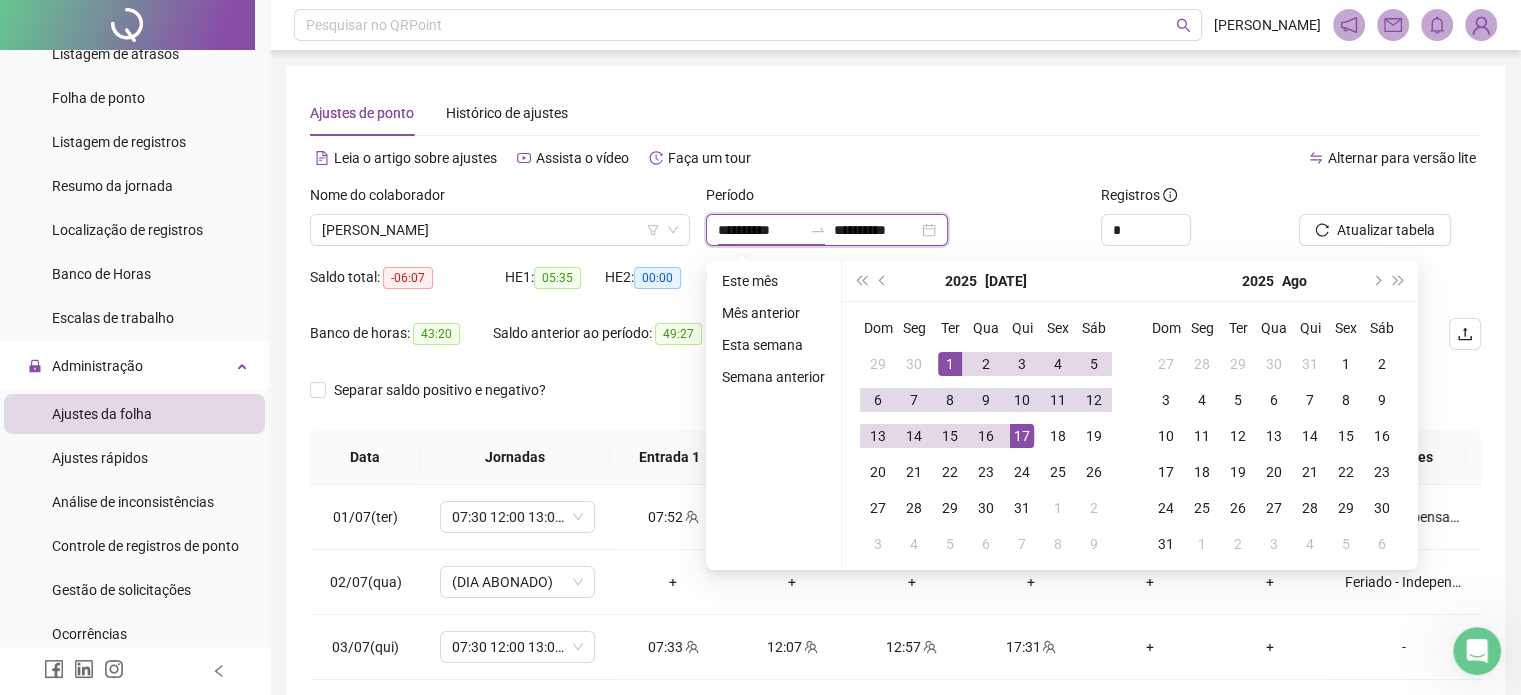 type on "**********" 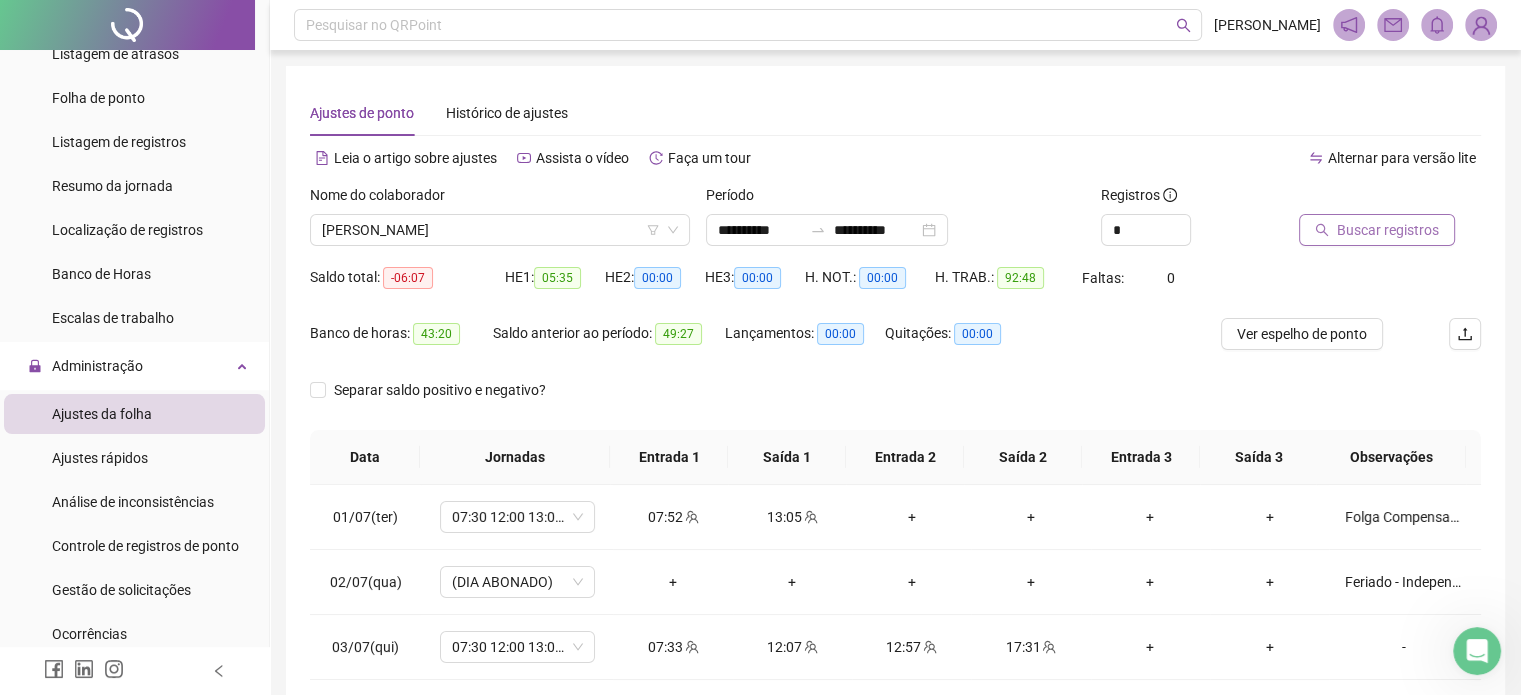 scroll, scrollTop: 326, scrollLeft: 0, axis: vertical 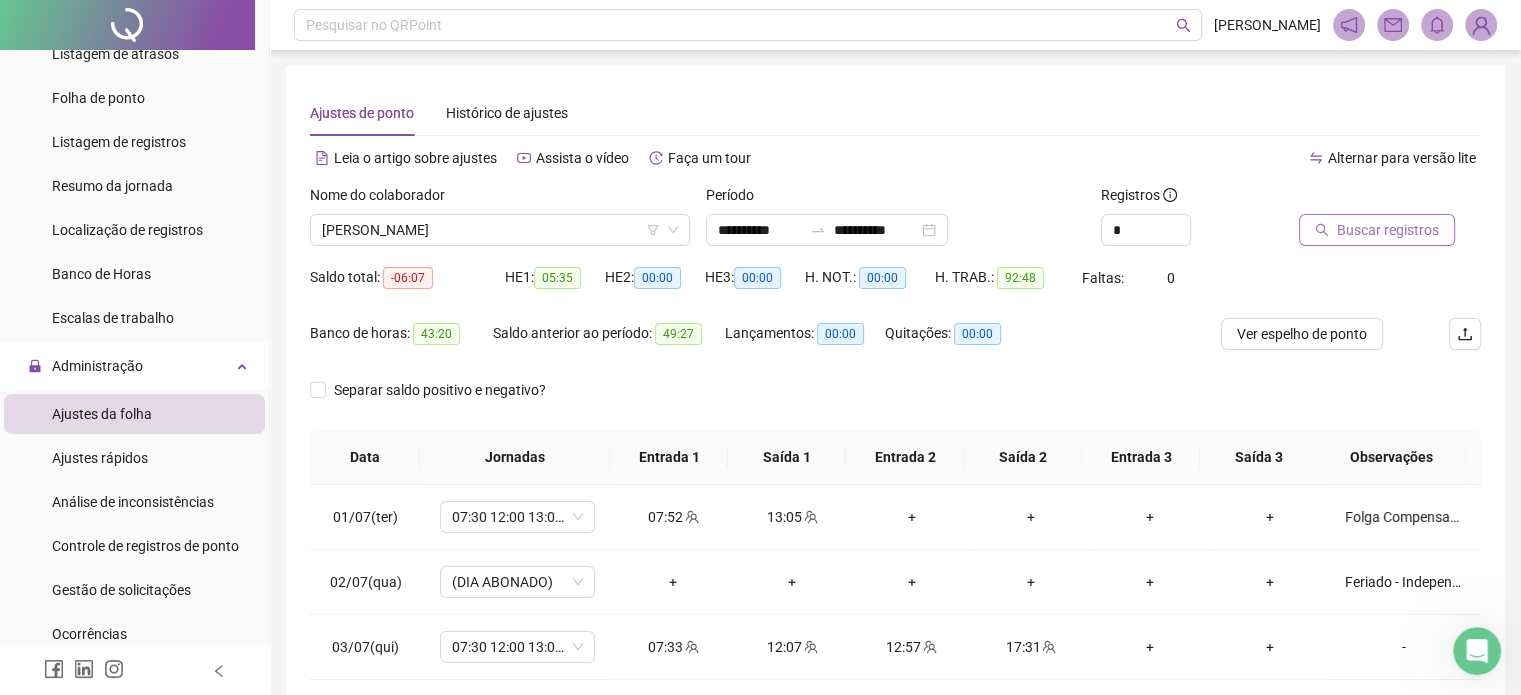 click on "Buscar registros" at bounding box center (1388, 230) 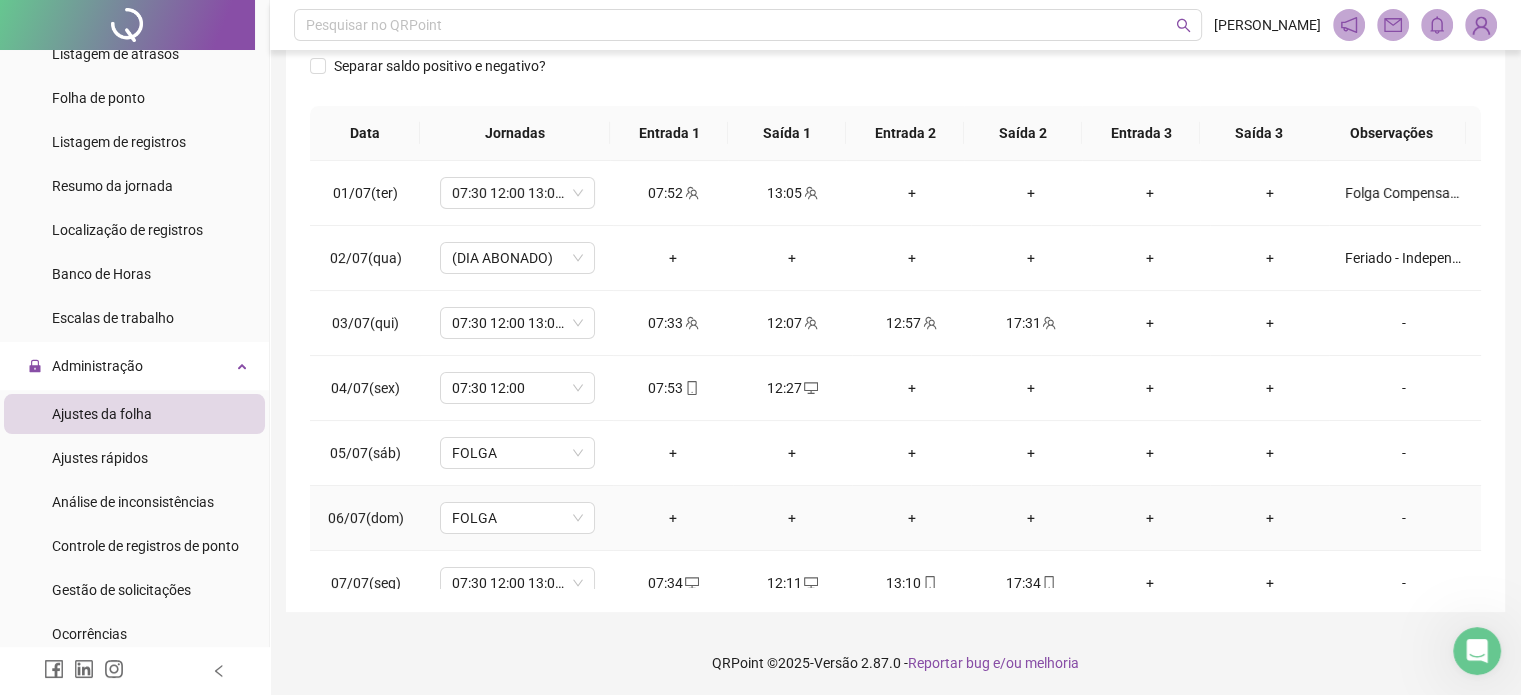 scroll, scrollTop: 326, scrollLeft: 0, axis: vertical 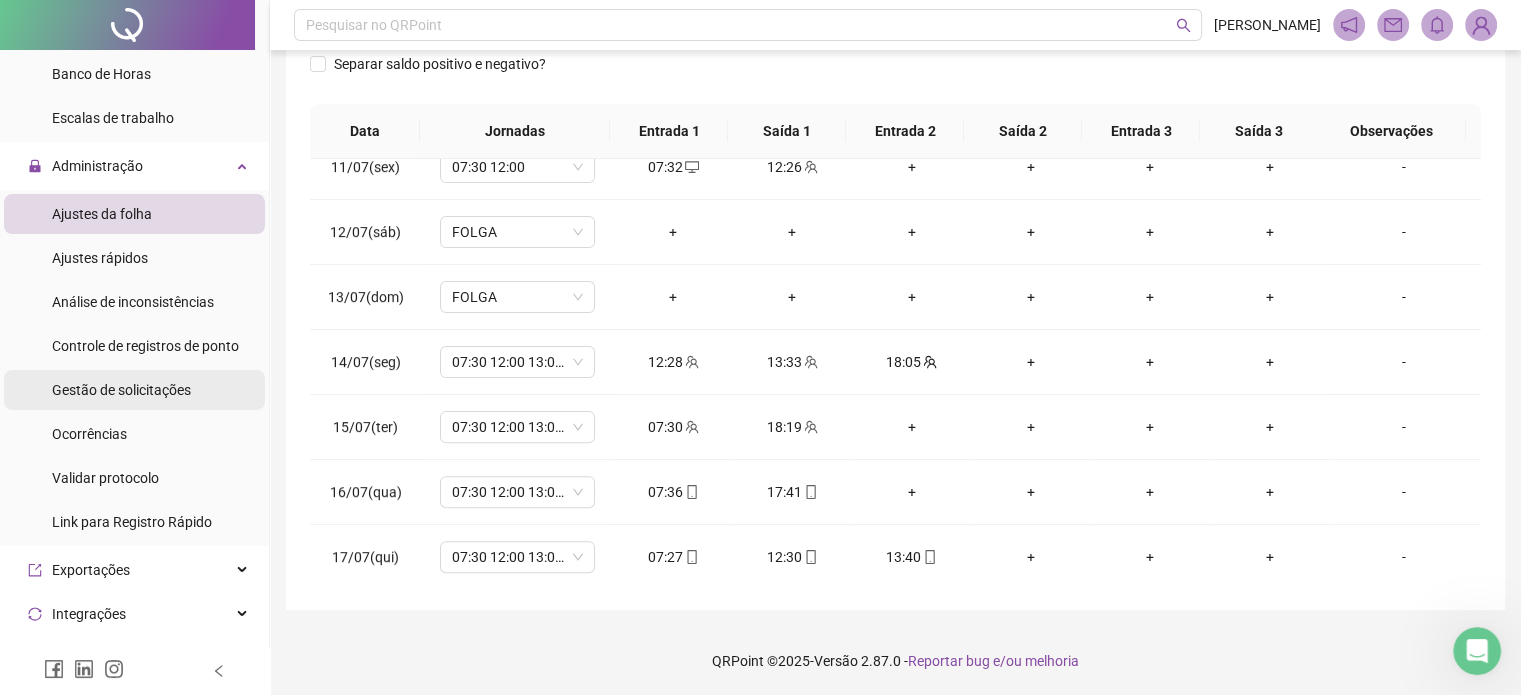 click on "Gestão de solicitações" at bounding box center (121, 390) 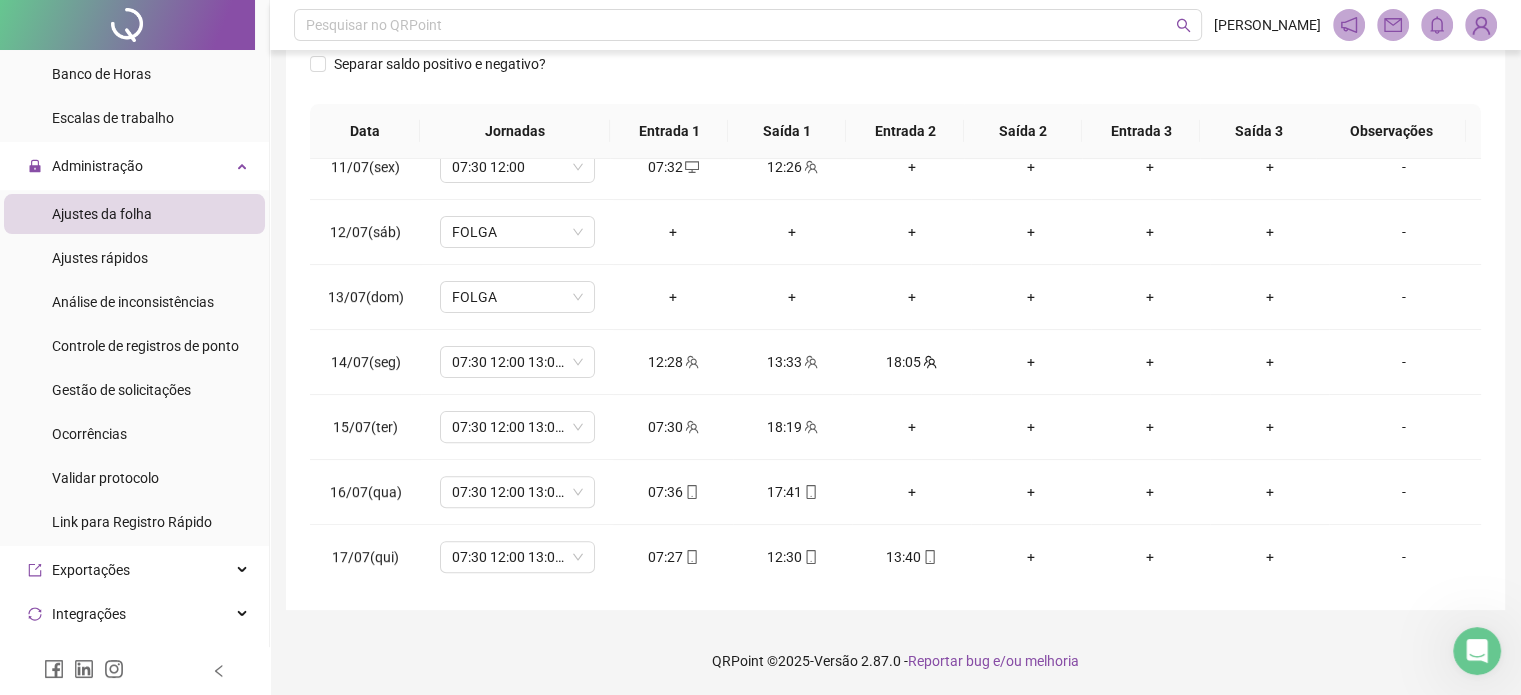 scroll, scrollTop: 0, scrollLeft: 0, axis: both 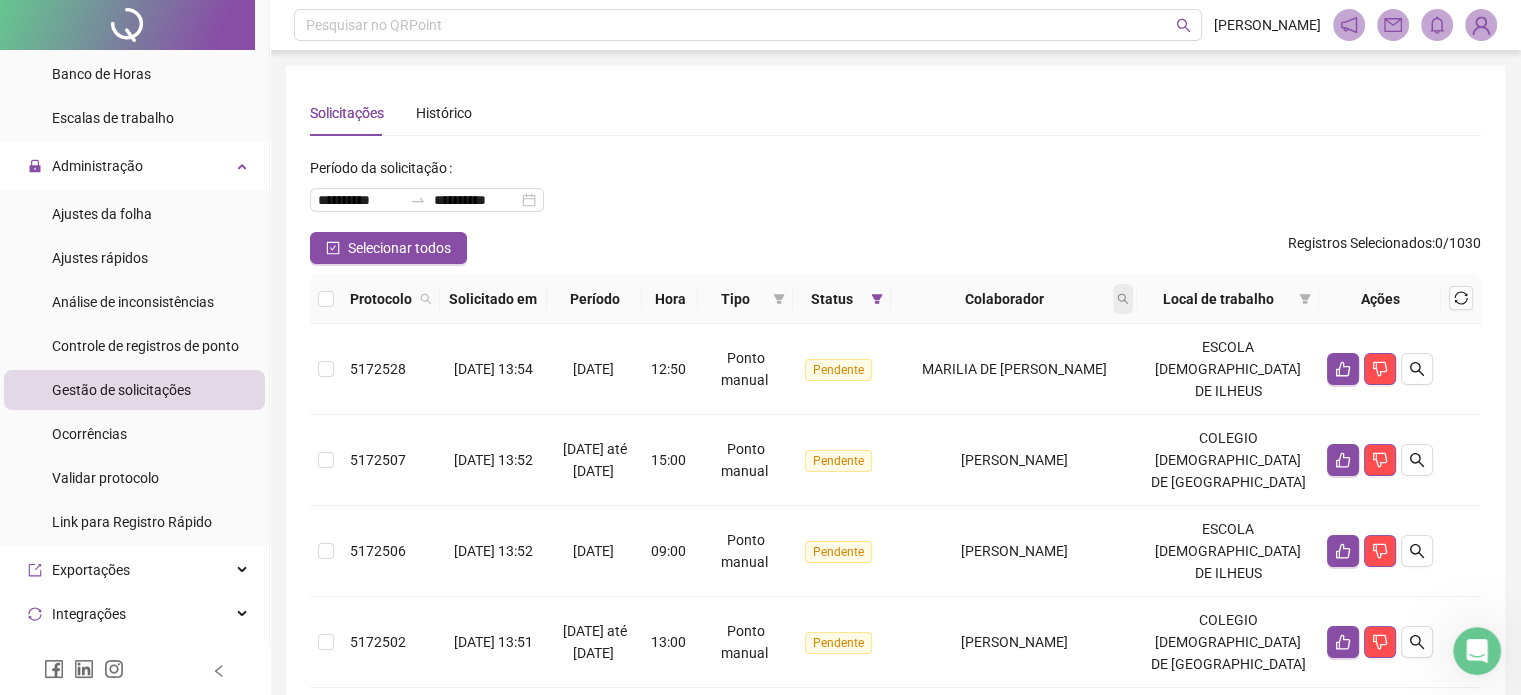 click 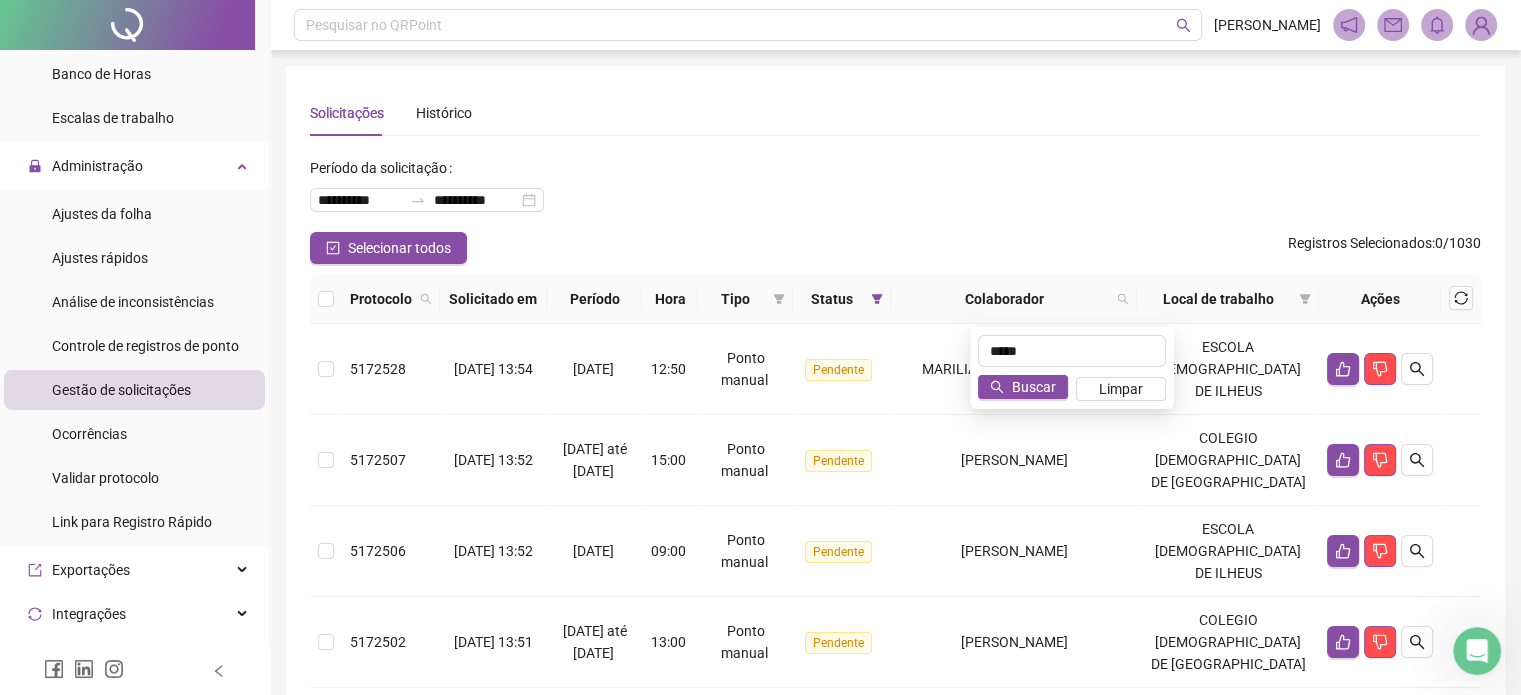 type on "*****" 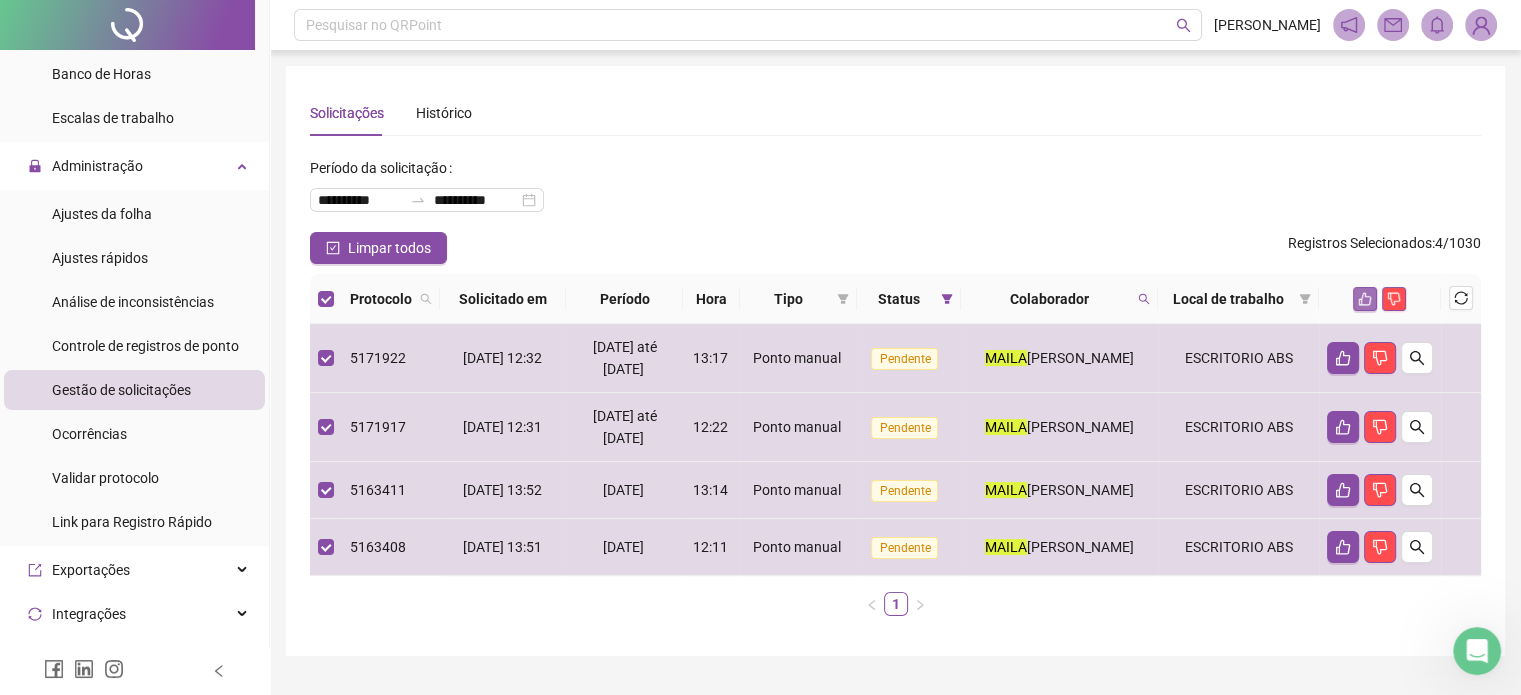 click 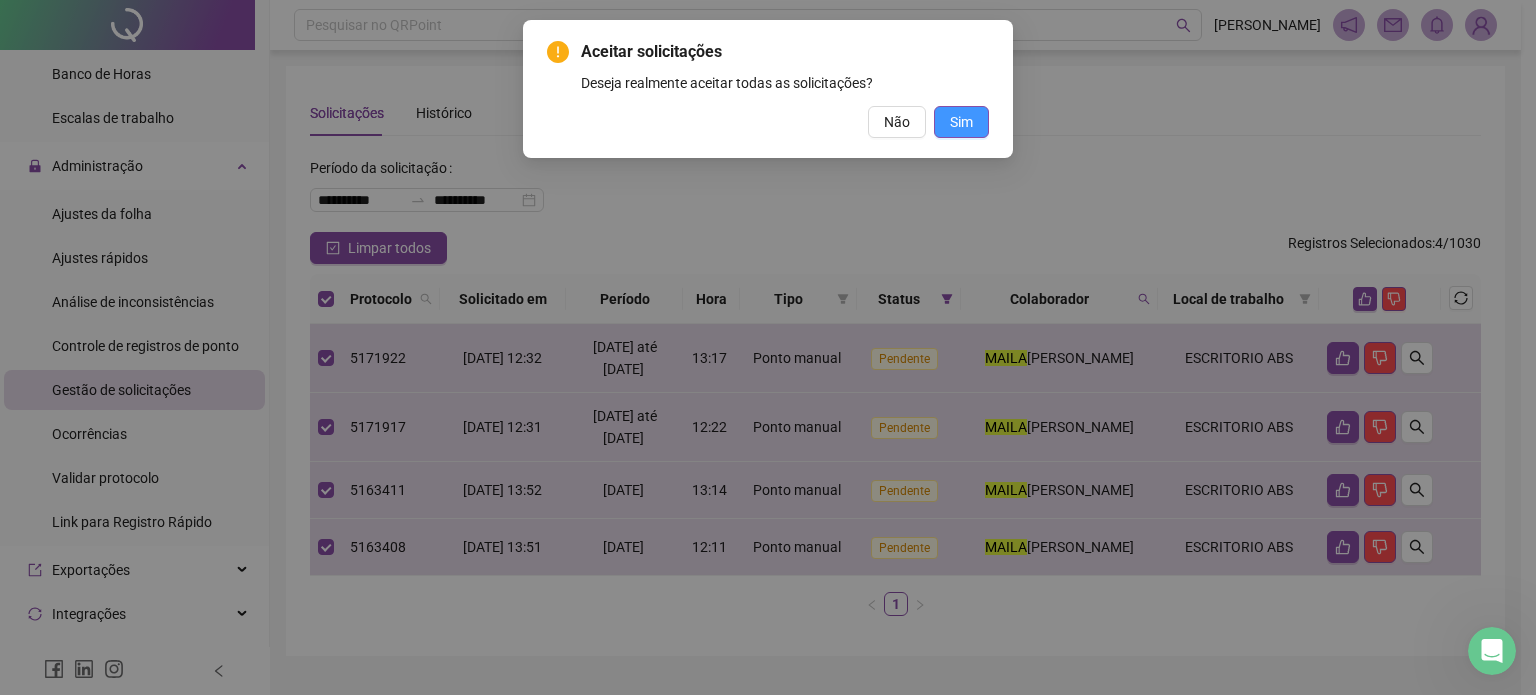 click on "Sim" at bounding box center [961, 122] 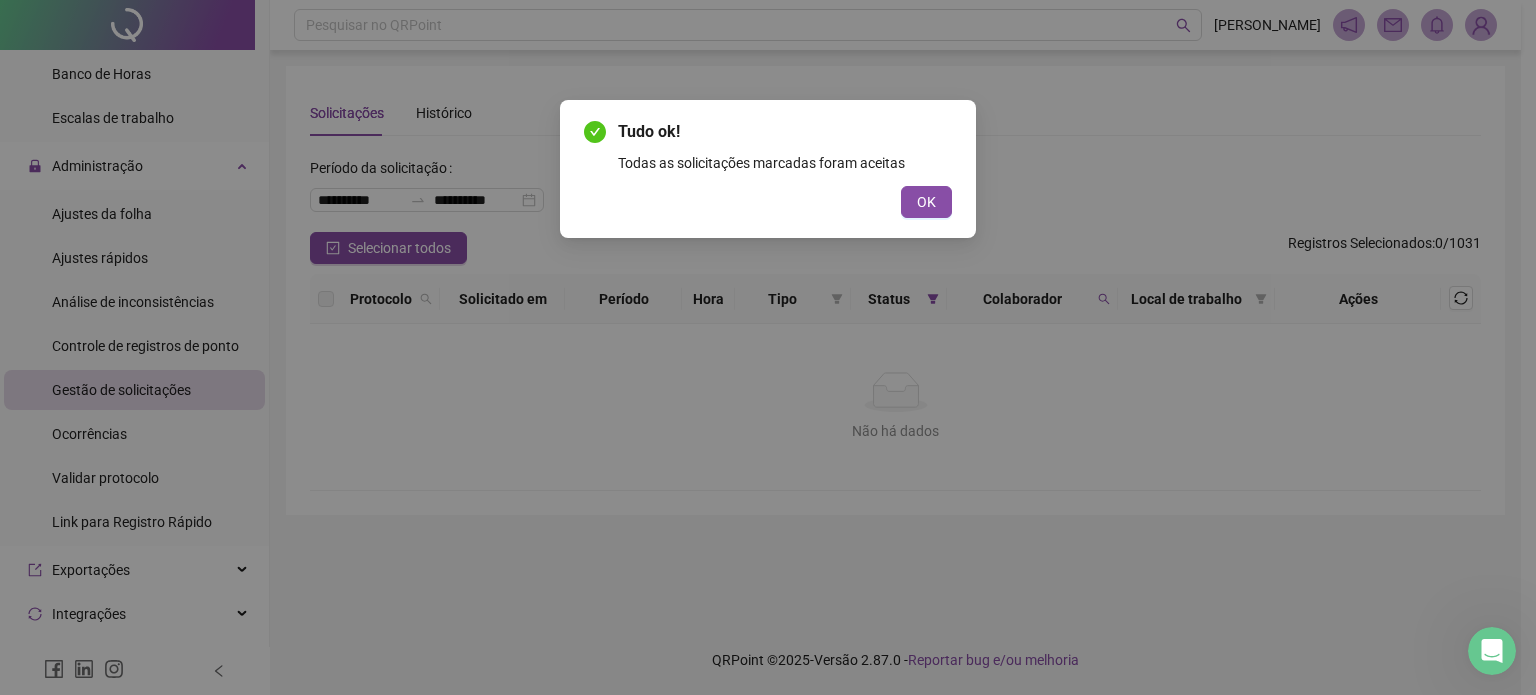 click on "OK" at bounding box center [926, 202] 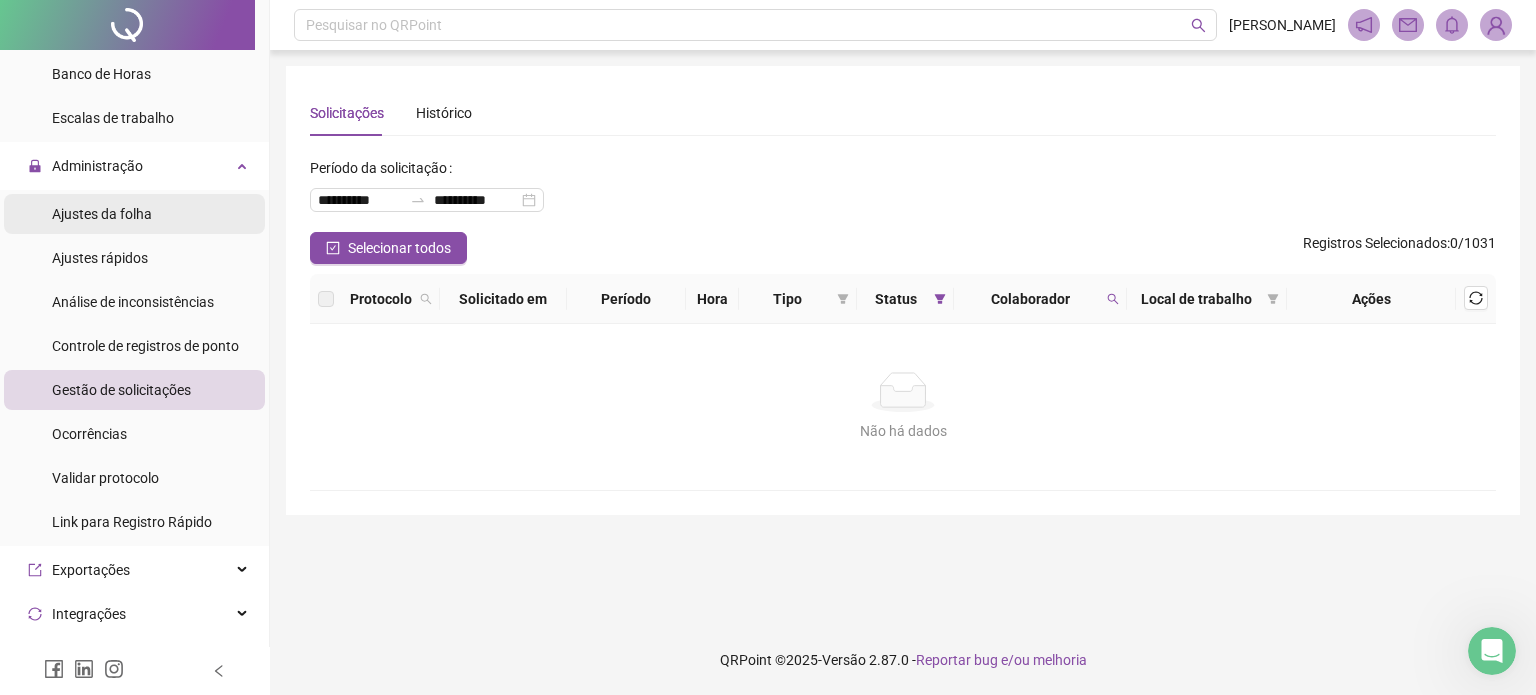 click on "Ajustes da folha" at bounding box center (102, 214) 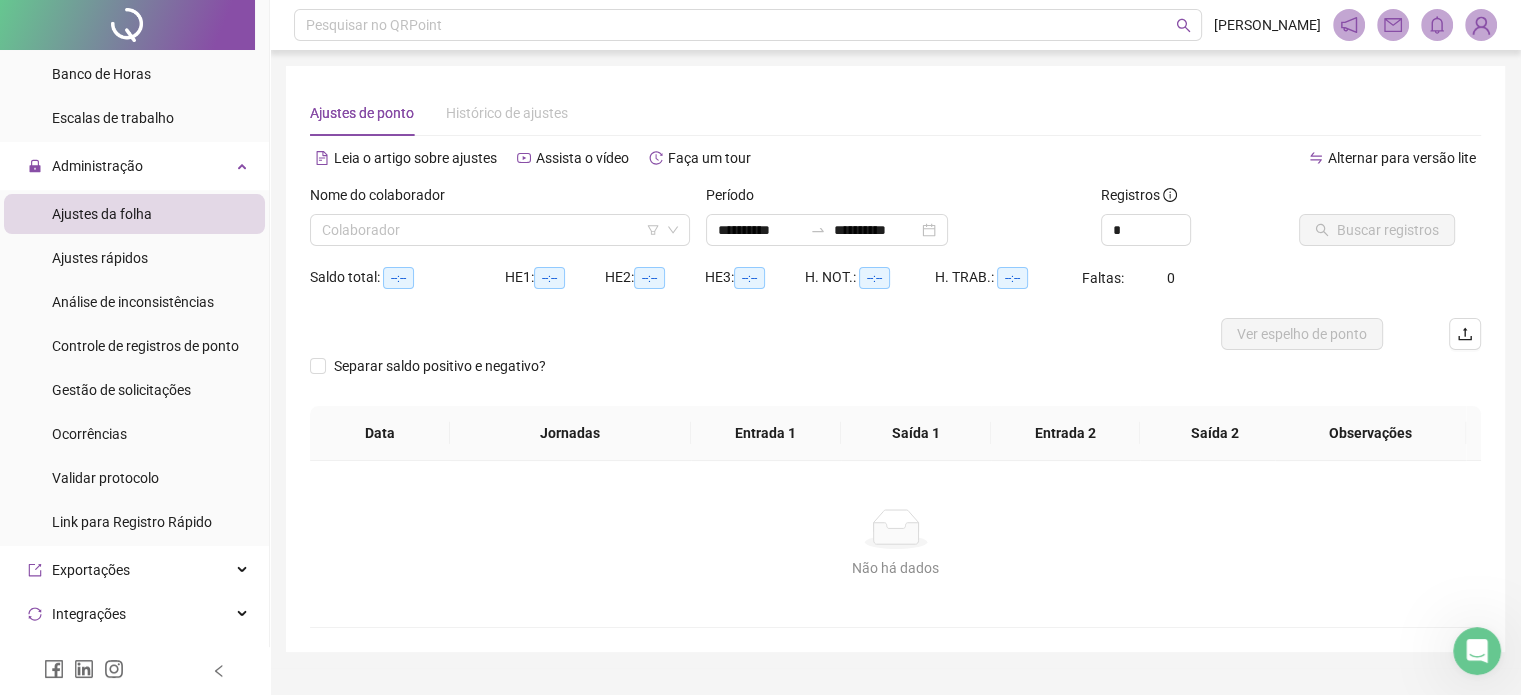 type on "**********" 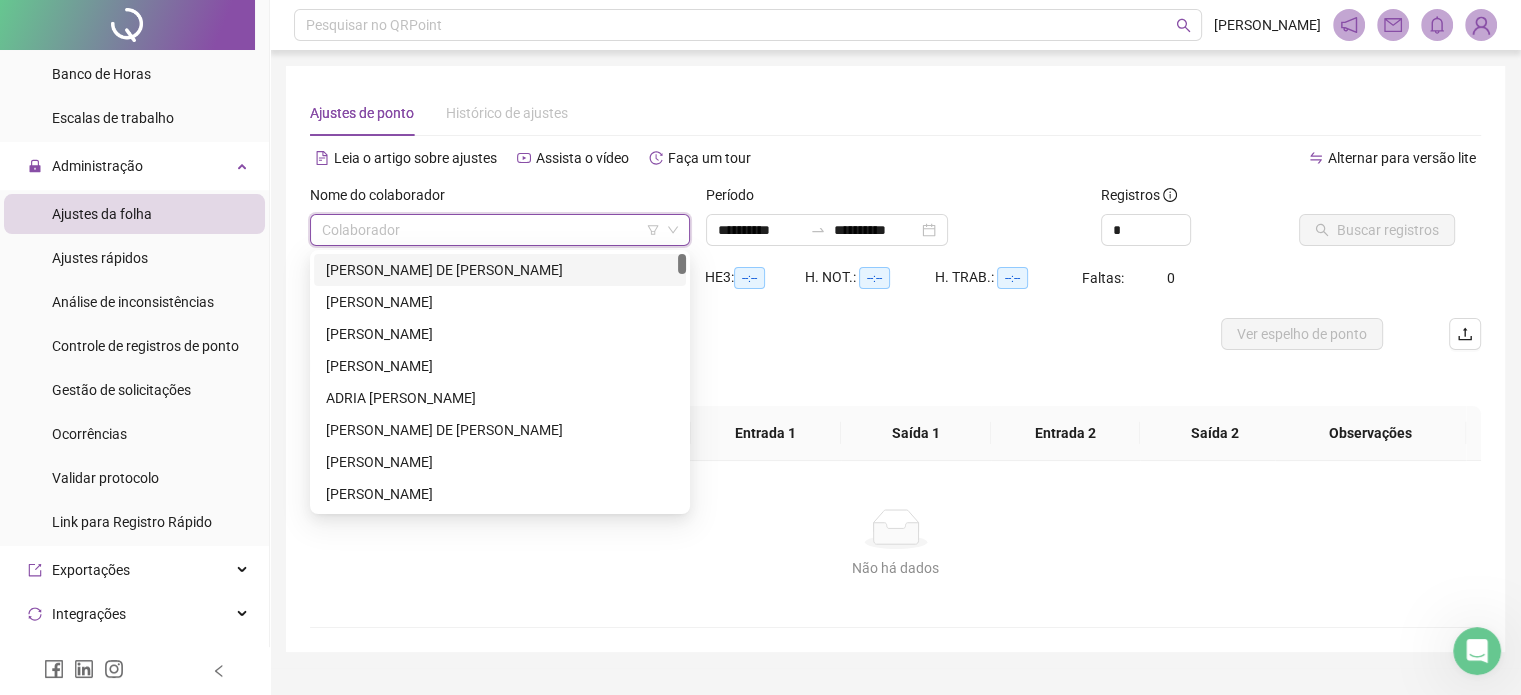 click at bounding box center (494, 230) 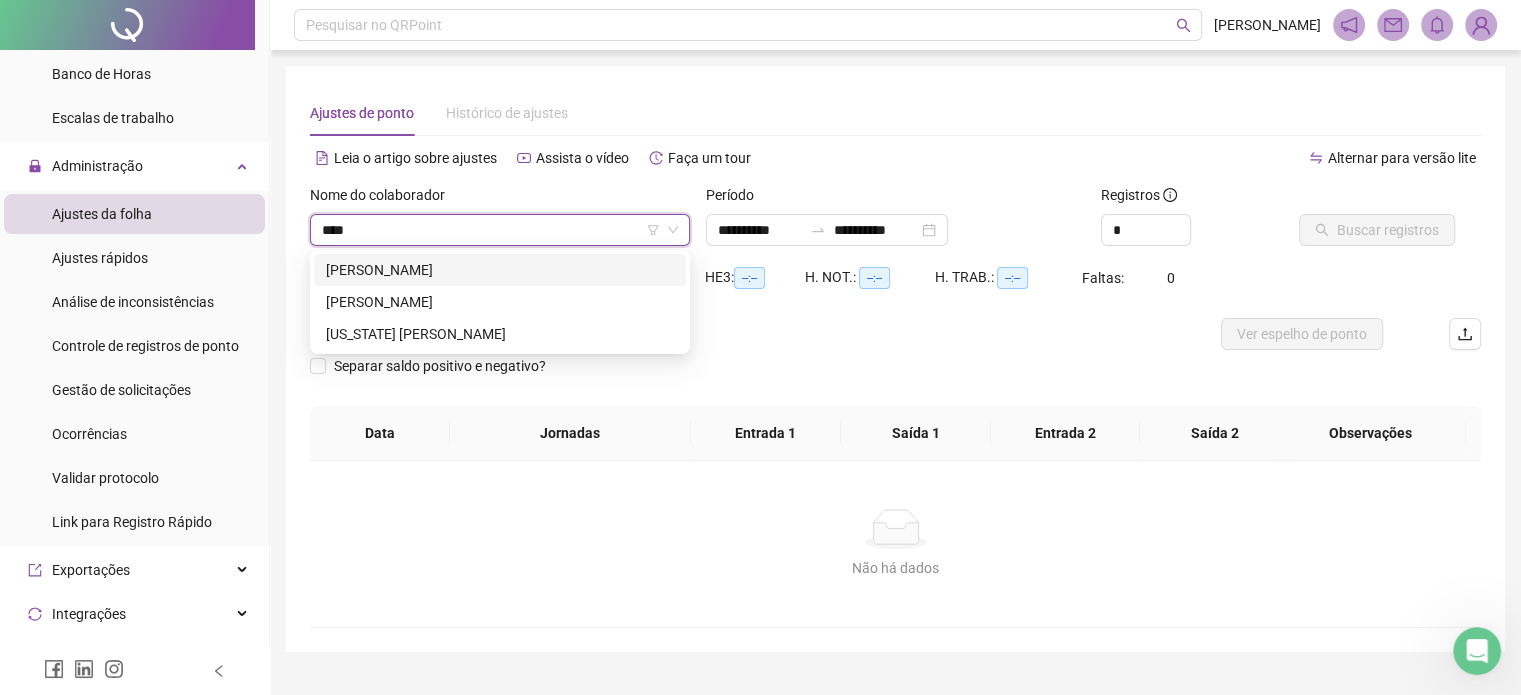 type on "*****" 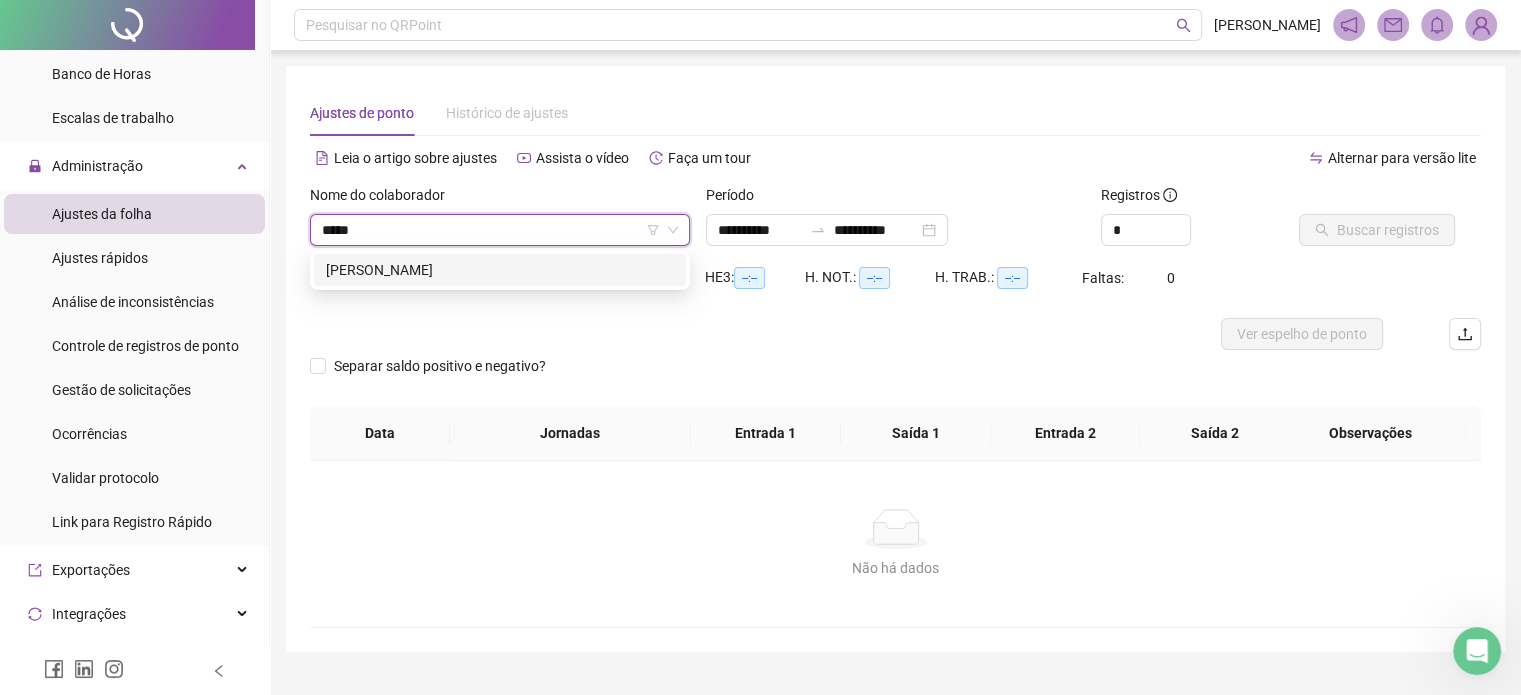 type 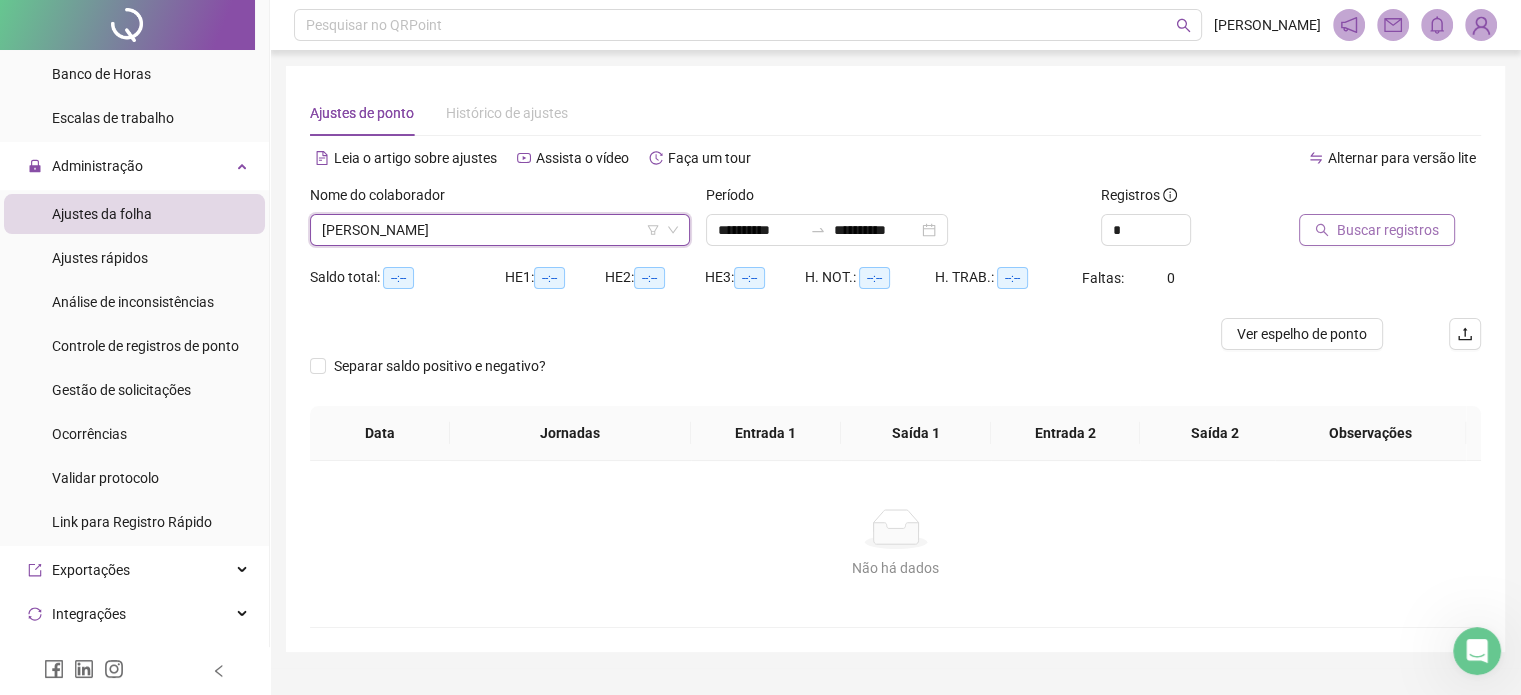 click on "Buscar registros" at bounding box center (1388, 230) 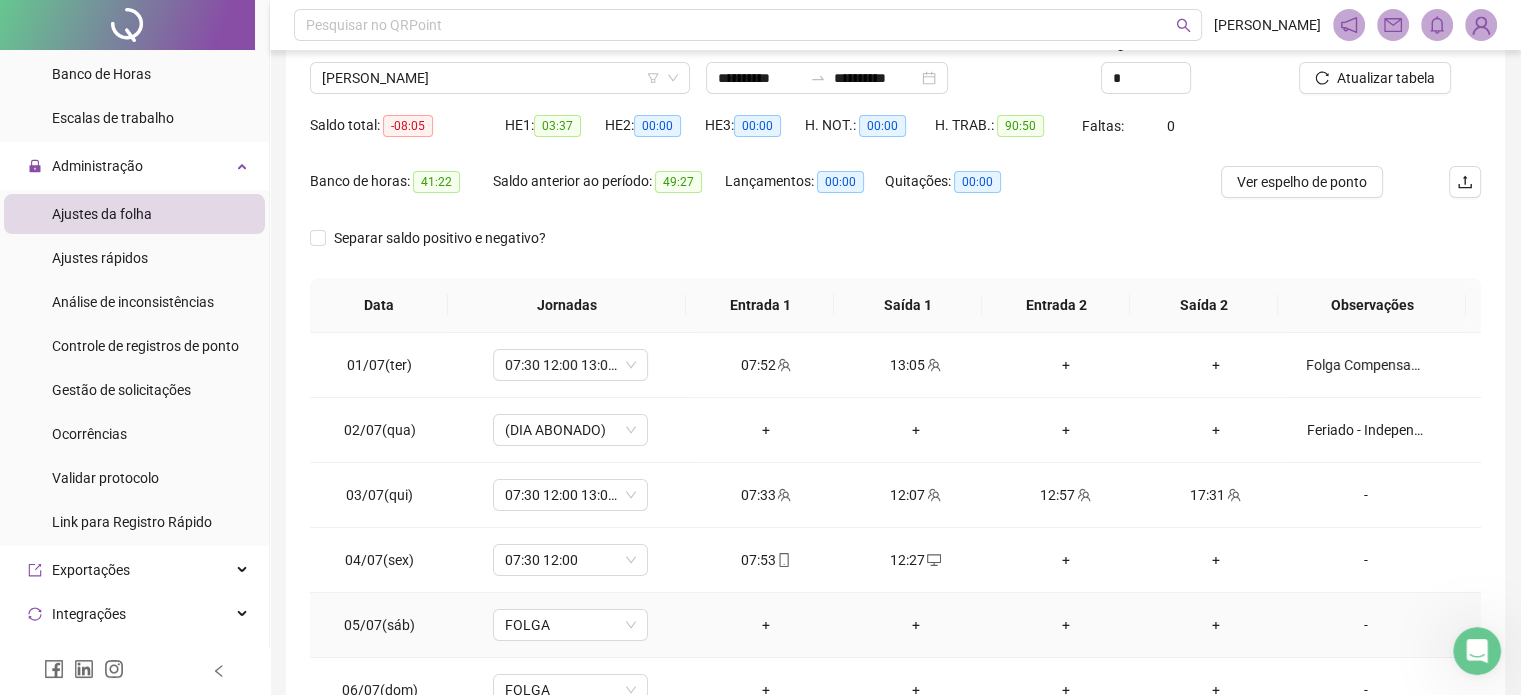 scroll, scrollTop: 326, scrollLeft: 0, axis: vertical 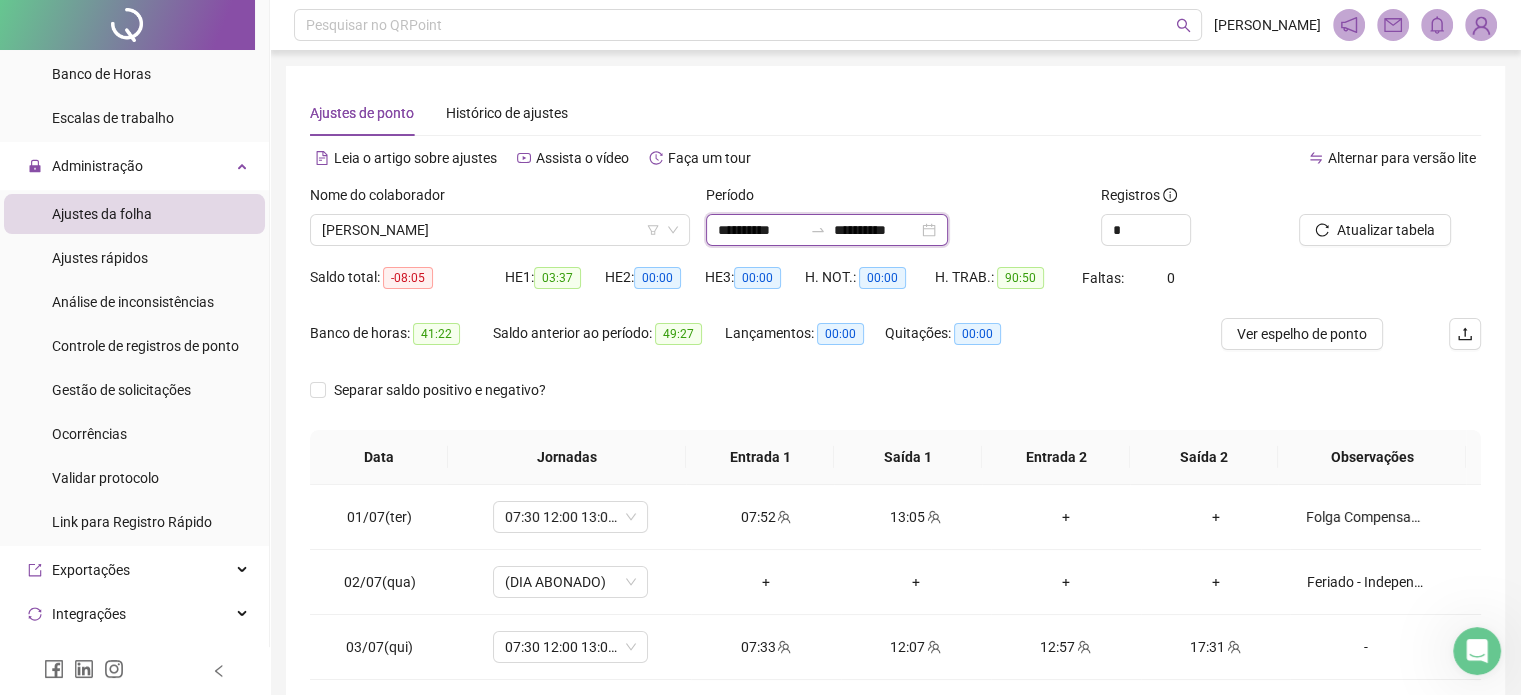 click on "**********" at bounding box center (760, 230) 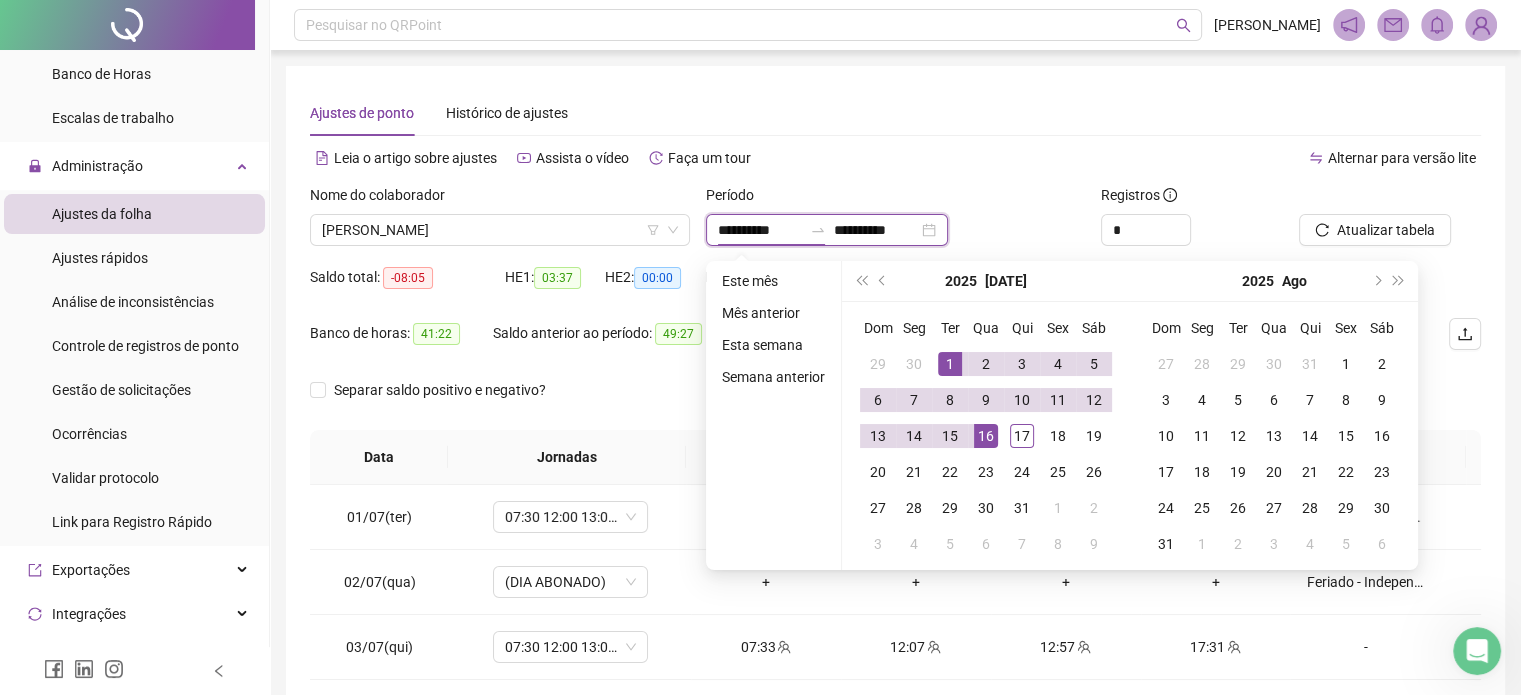 click on "**********" at bounding box center [760, 230] 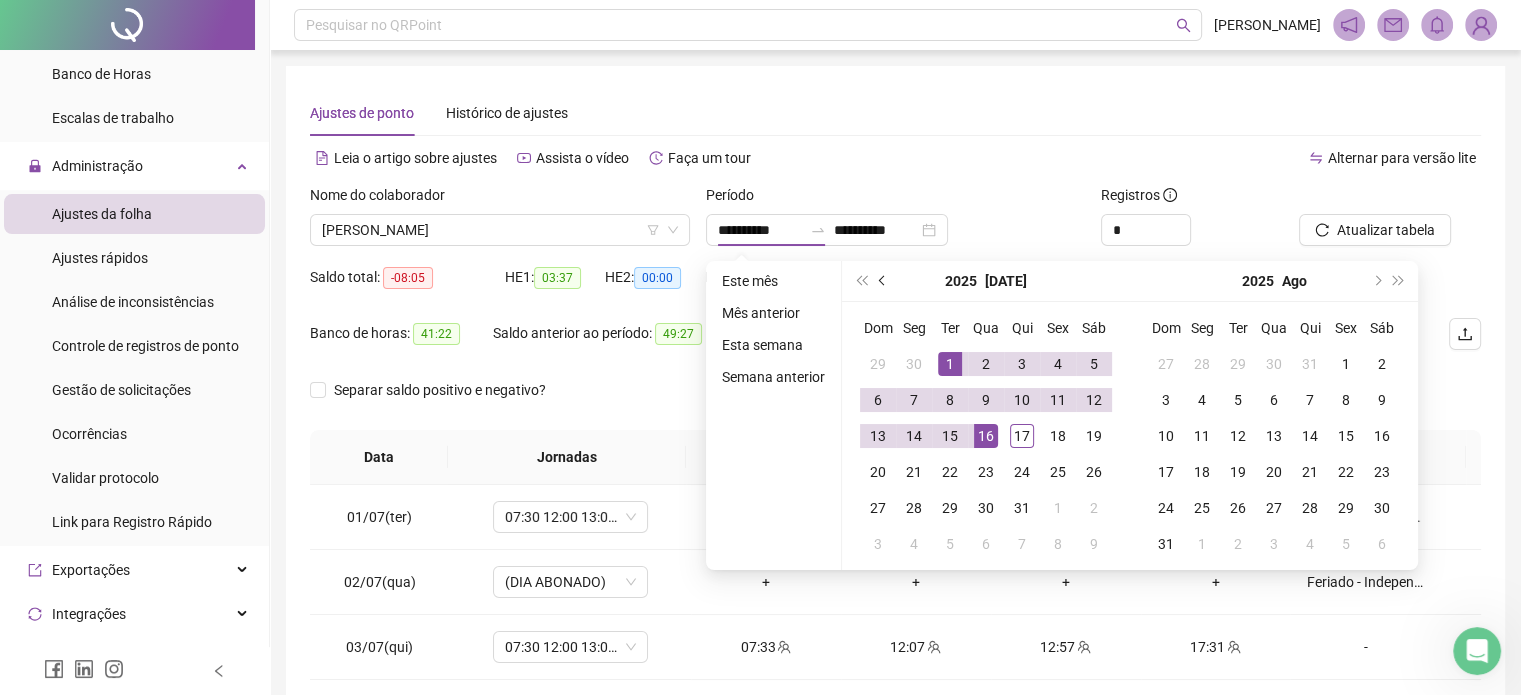 click at bounding box center (883, 281) 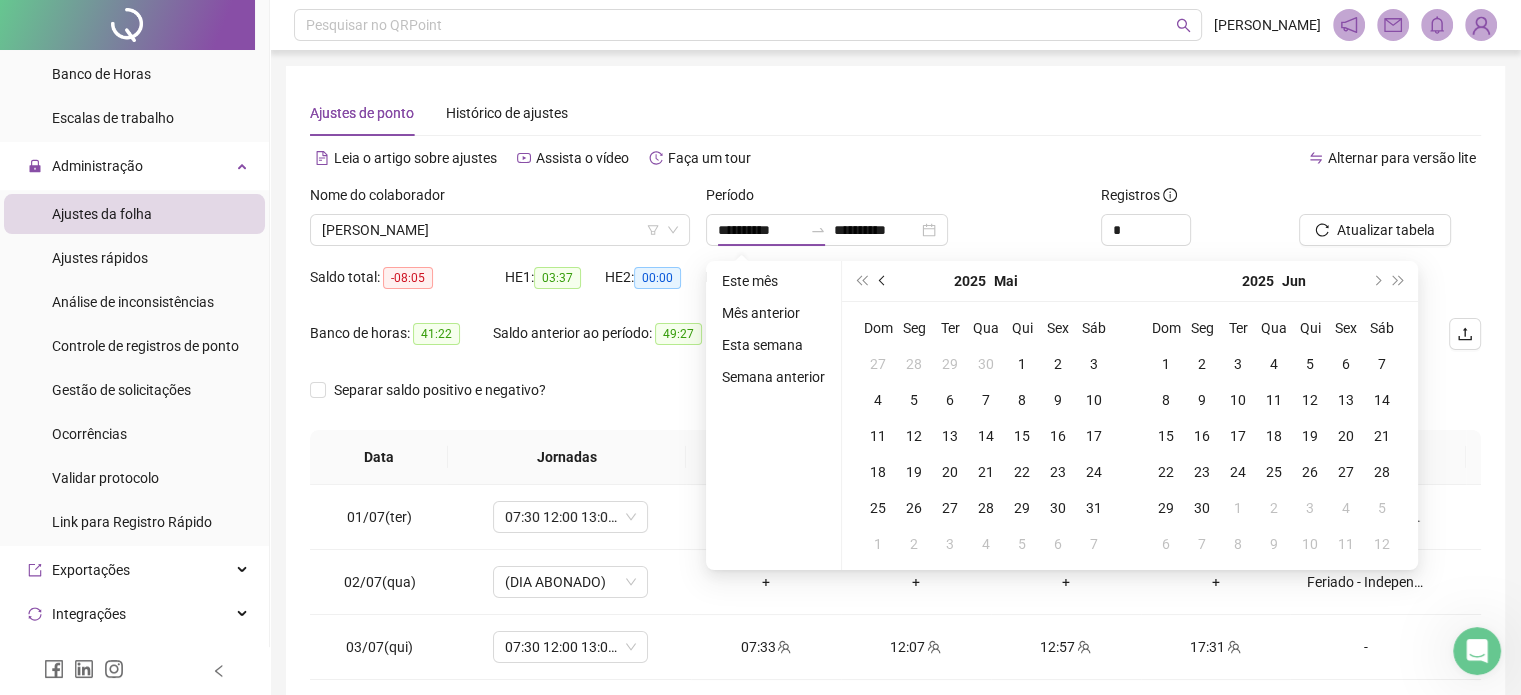 click at bounding box center [883, 281] 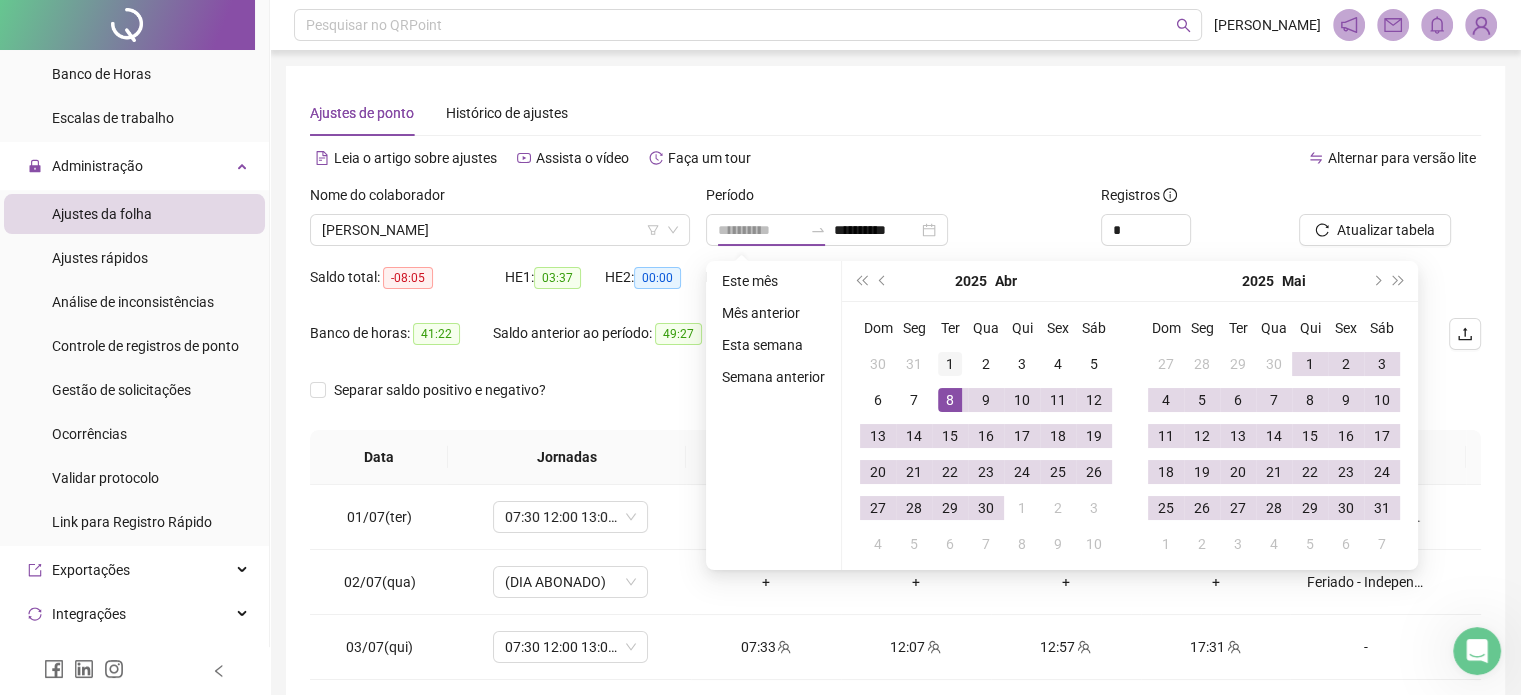type on "**********" 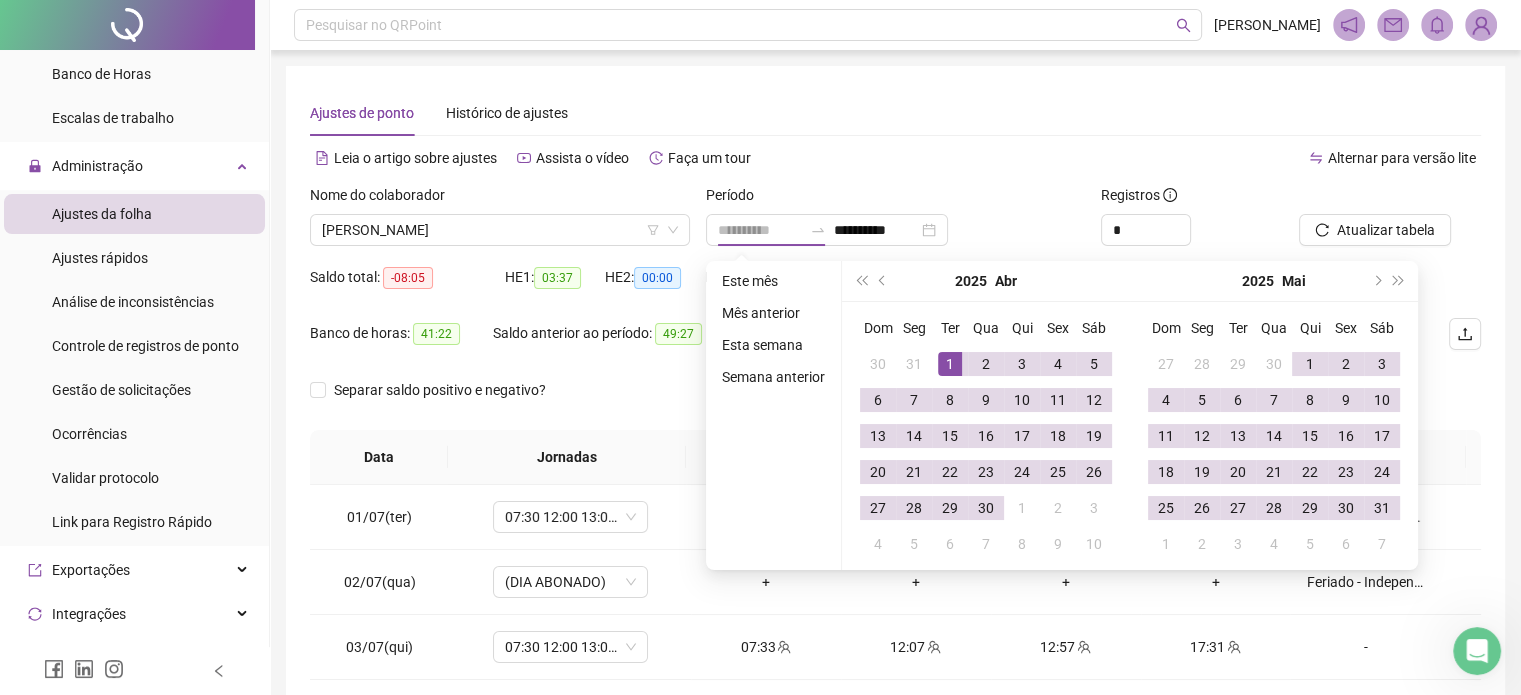 click on "1" at bounding box center [950, 364] 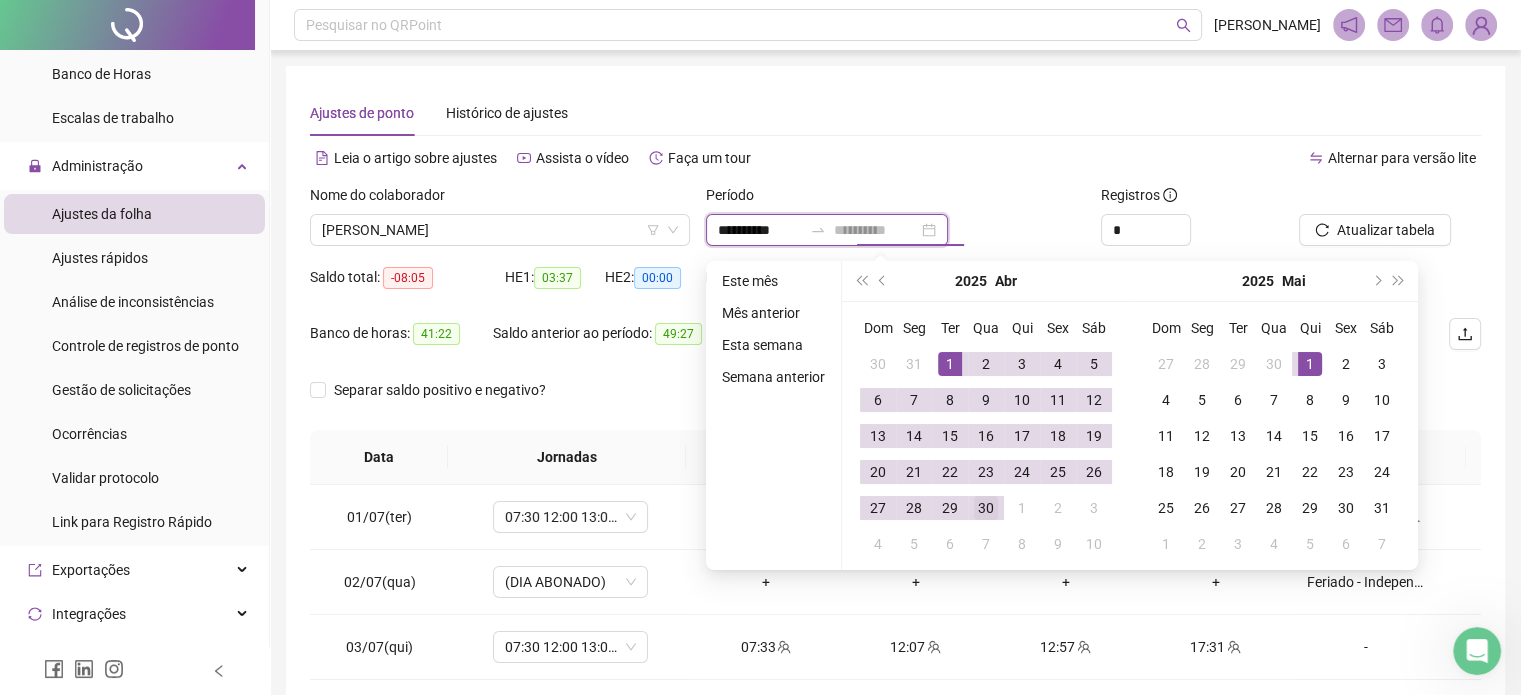 type on "**********" 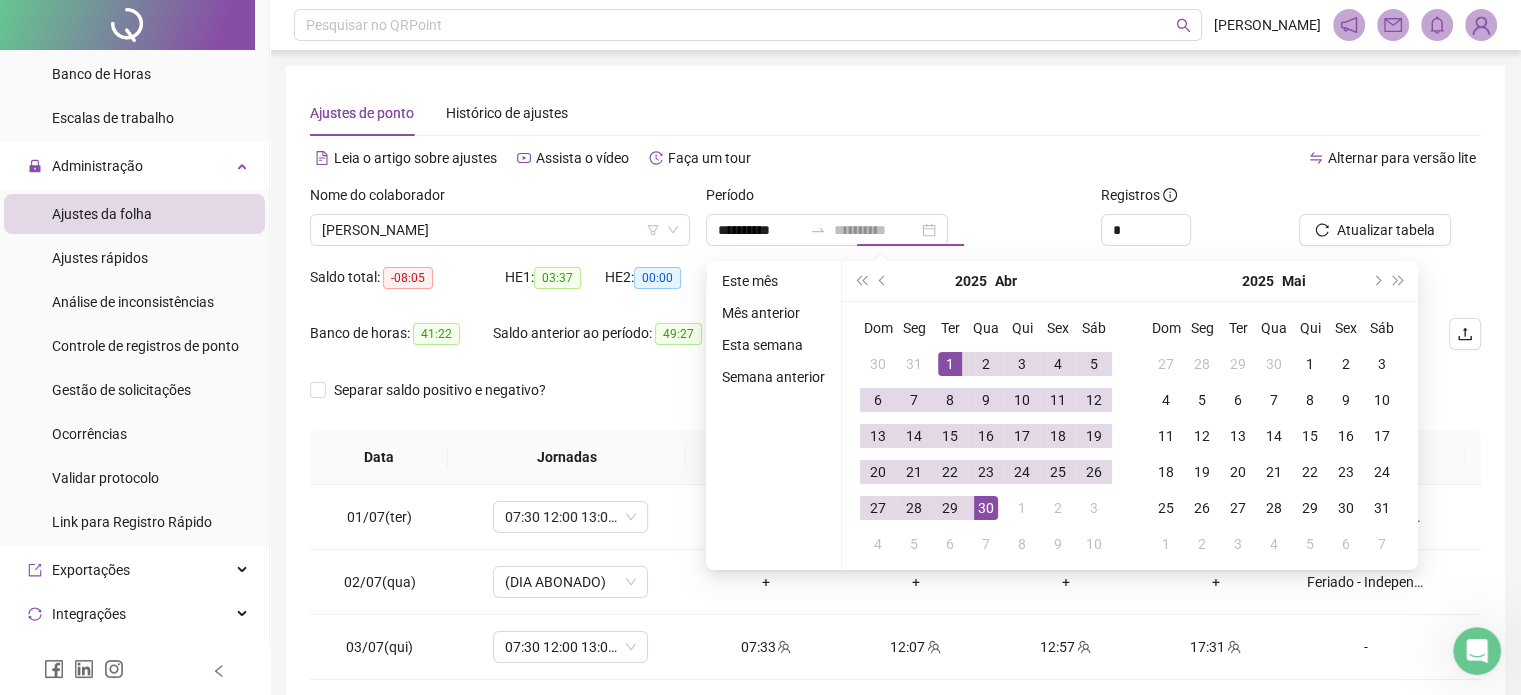 click on "30" at bounding box center [986, 508] 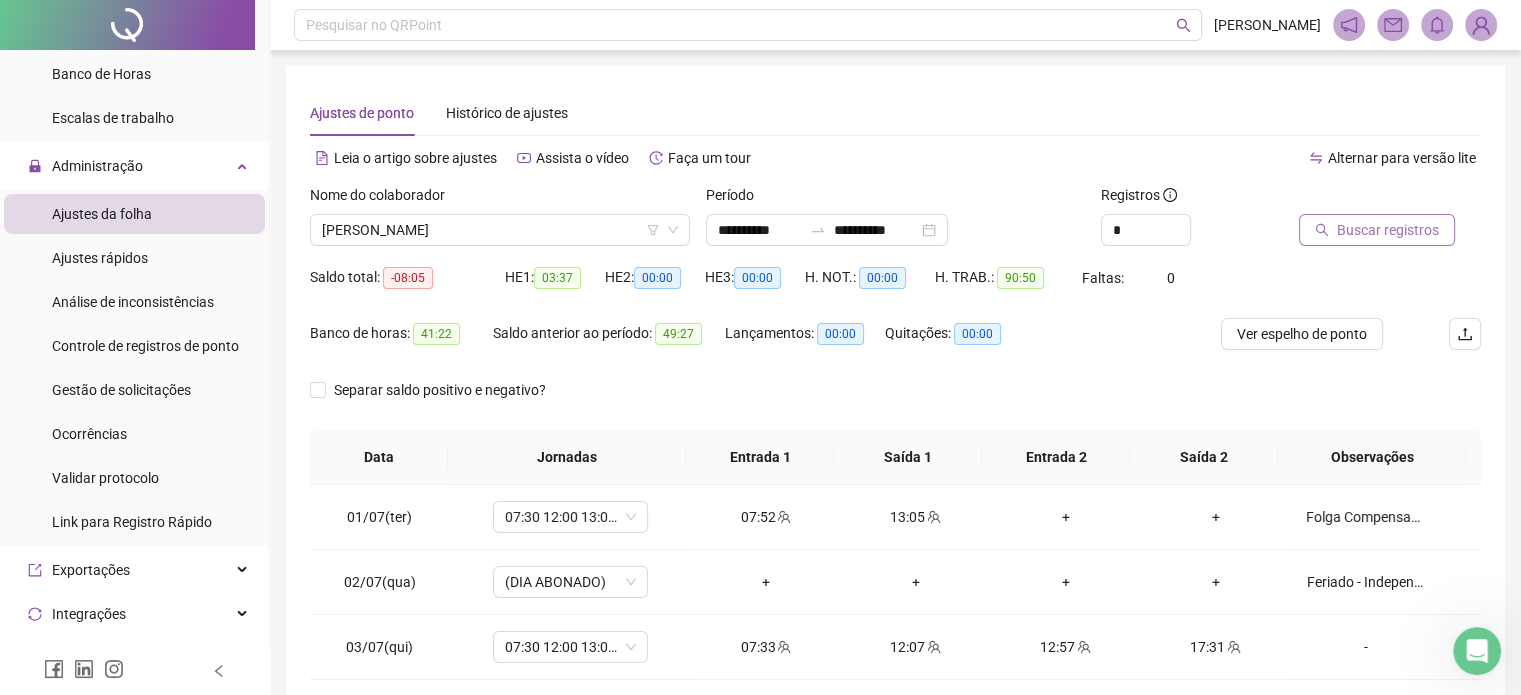 click on "Buscar registros" at bounding box center [1388, 230] 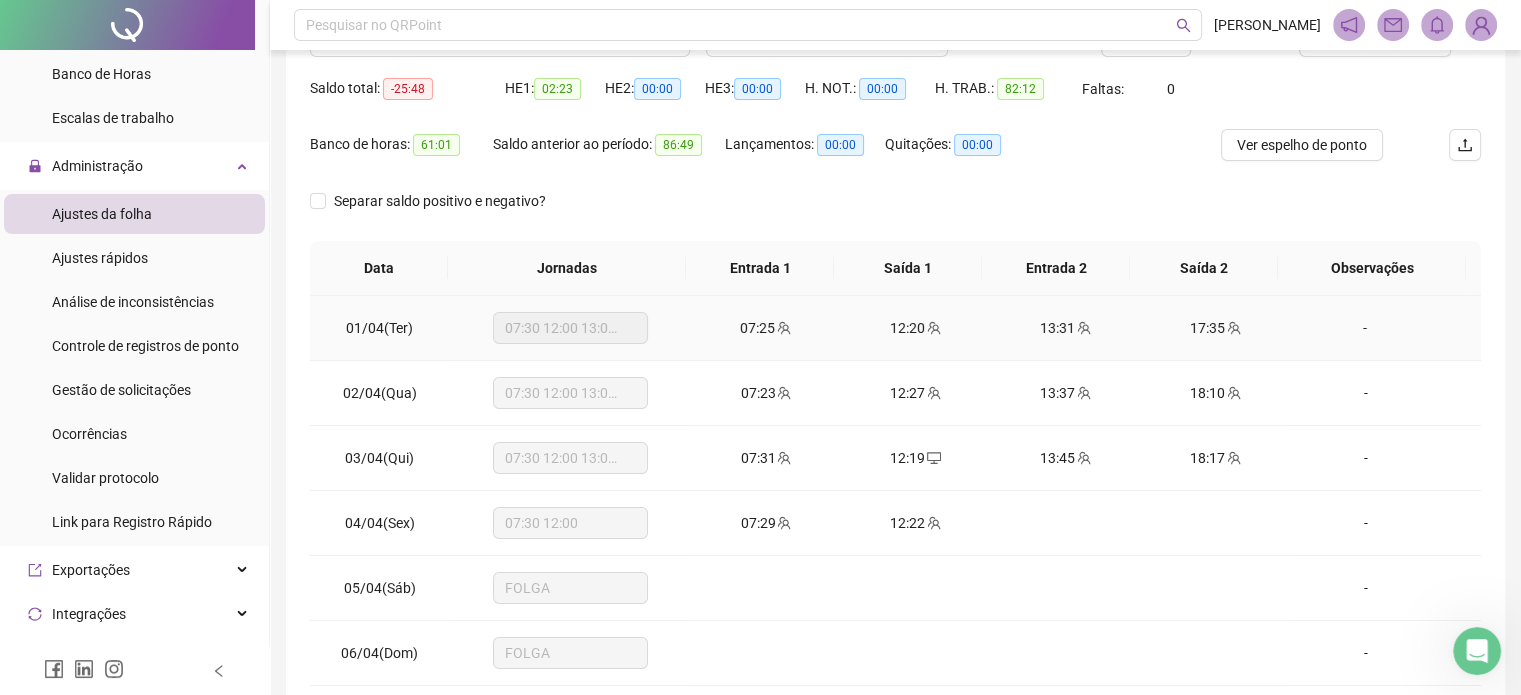 scroll, scrollTop: 200, scrollLeft: 0, axis: vertical 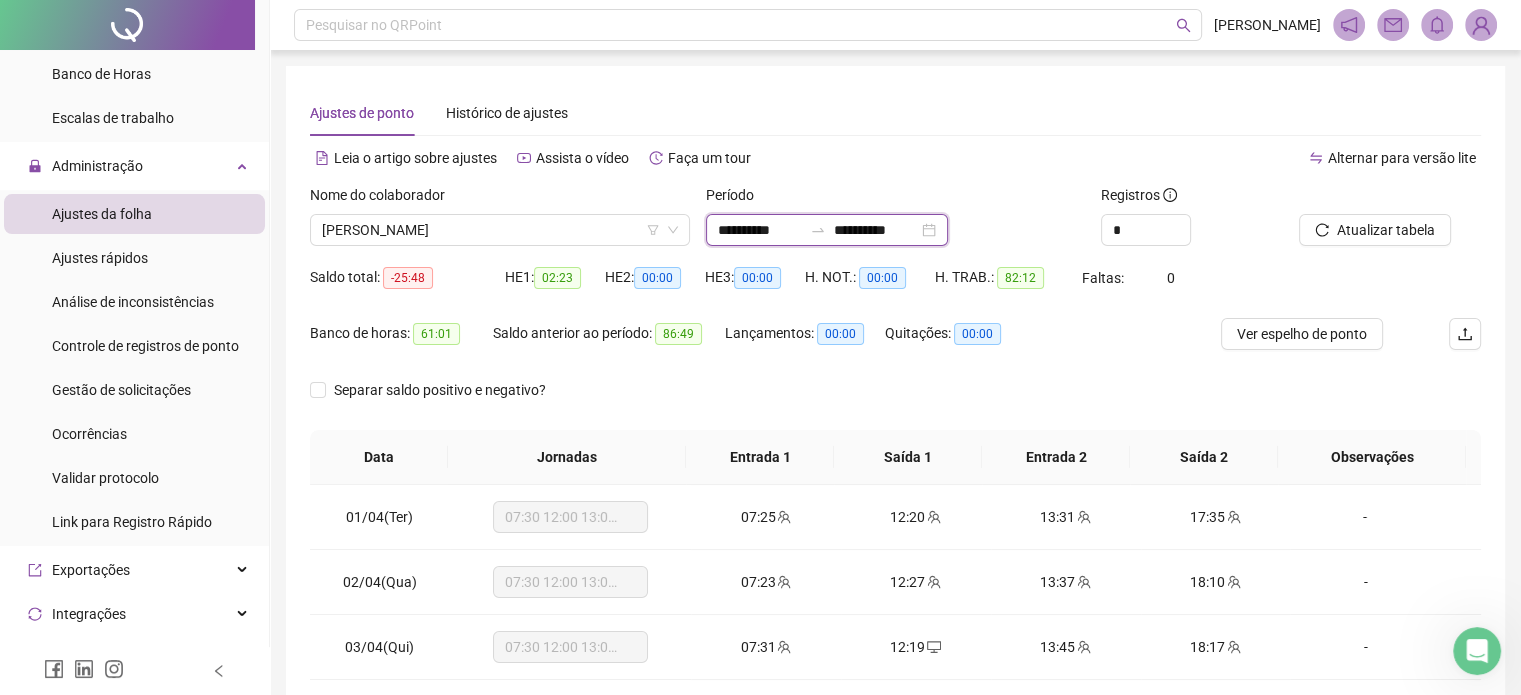 click on "**********" at bounding box center (760, 230) 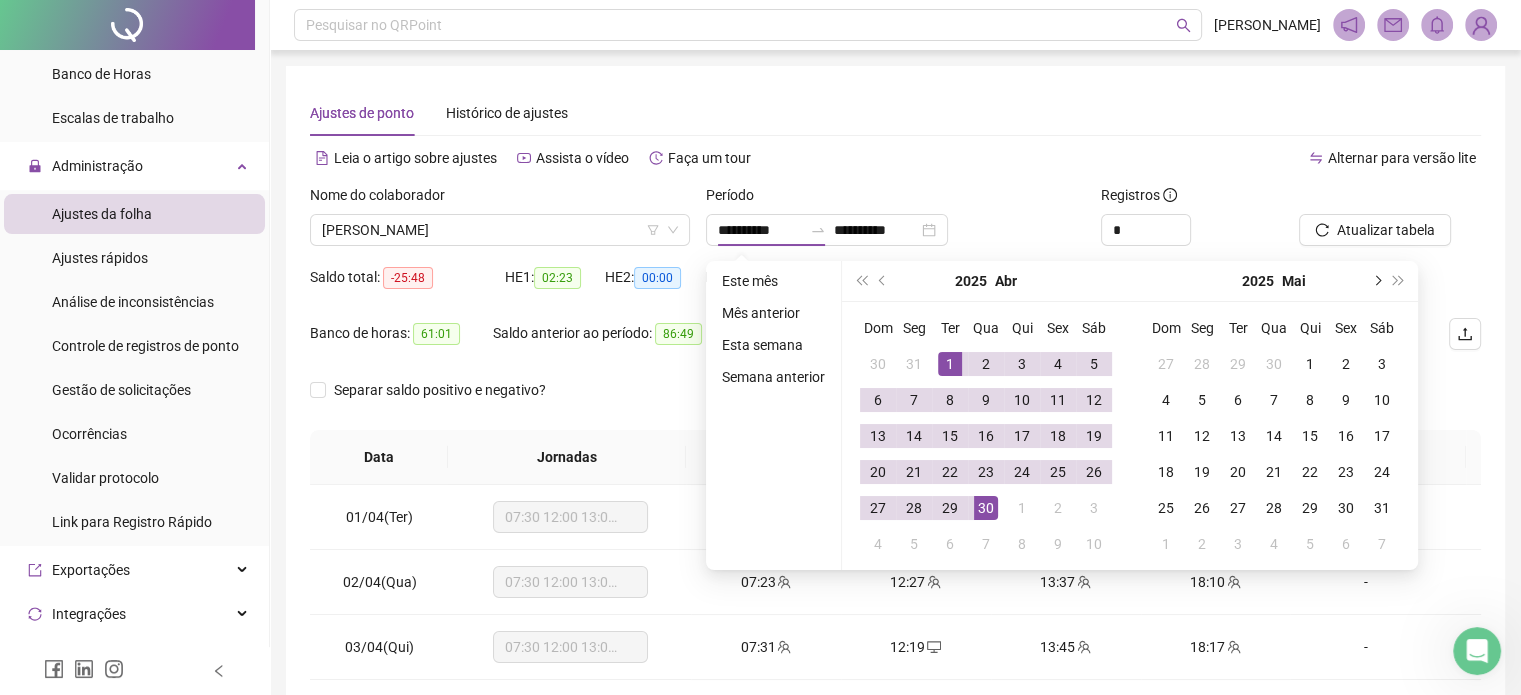 click at bounding box center [1376, 281] 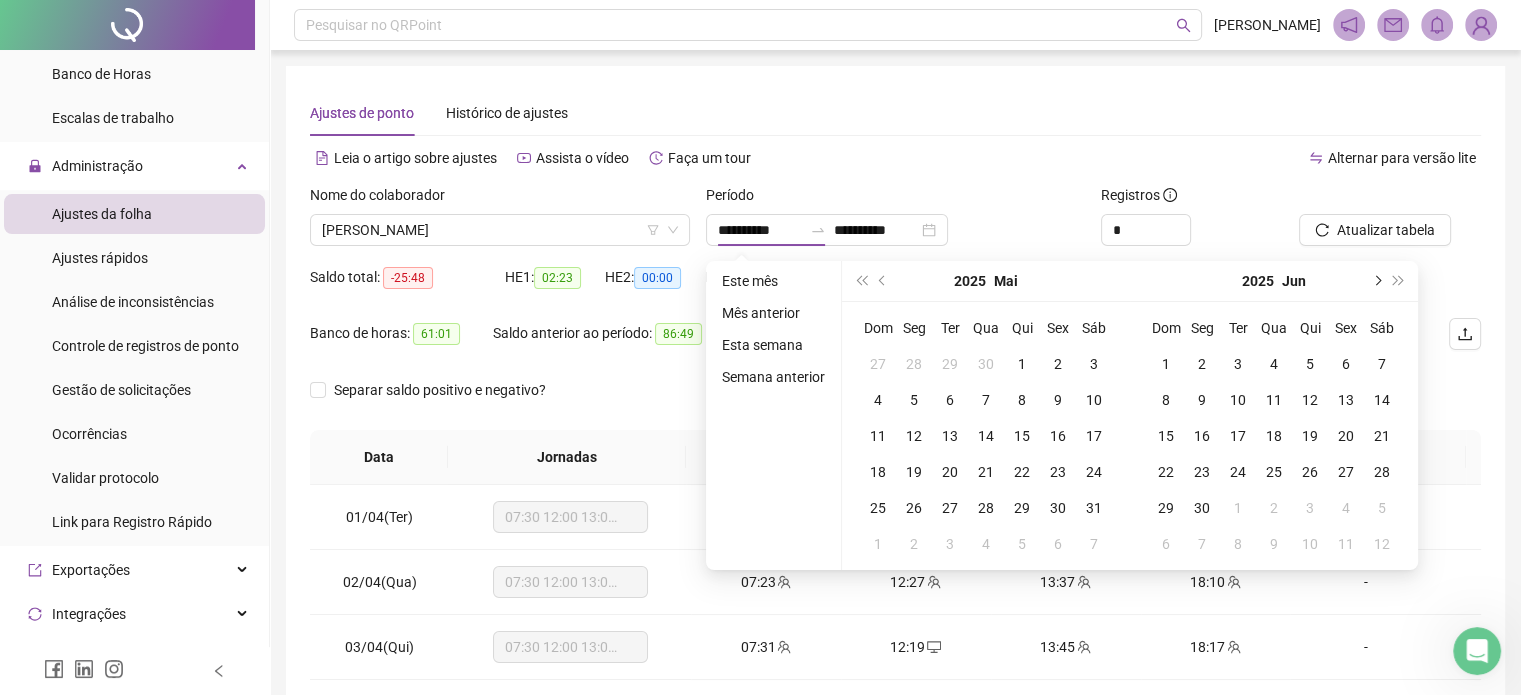 click at bounding box center (1376, 281) 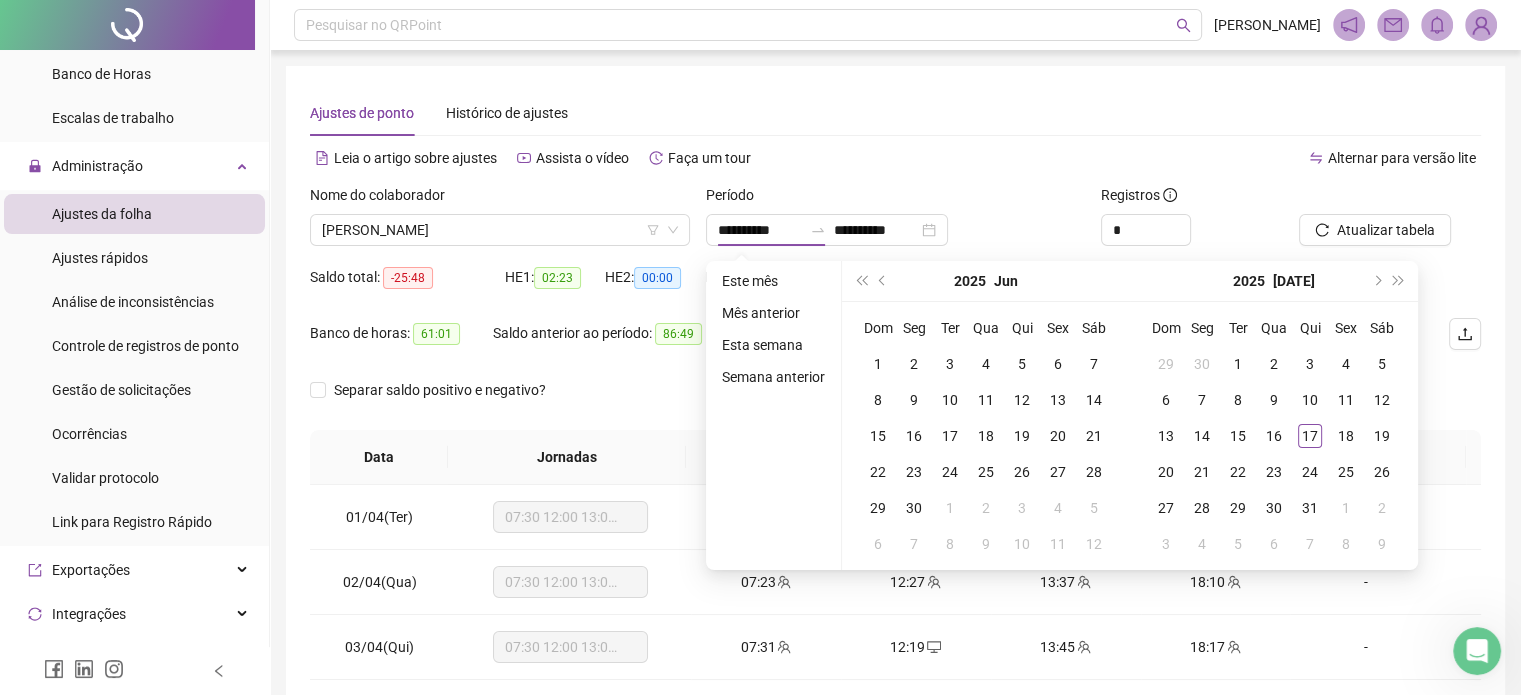 type on "**********" 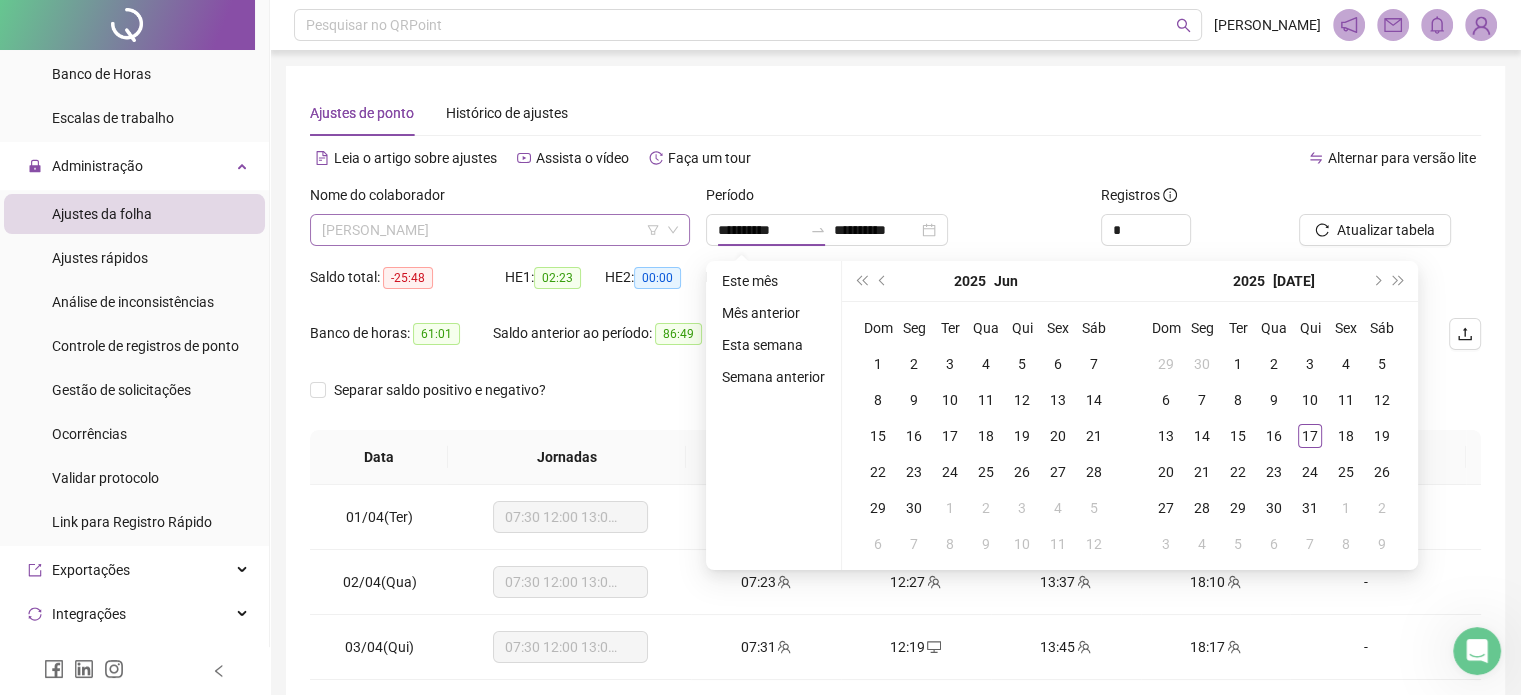 click on "[PERSON_NAME]" at bounding box center (500, 230) 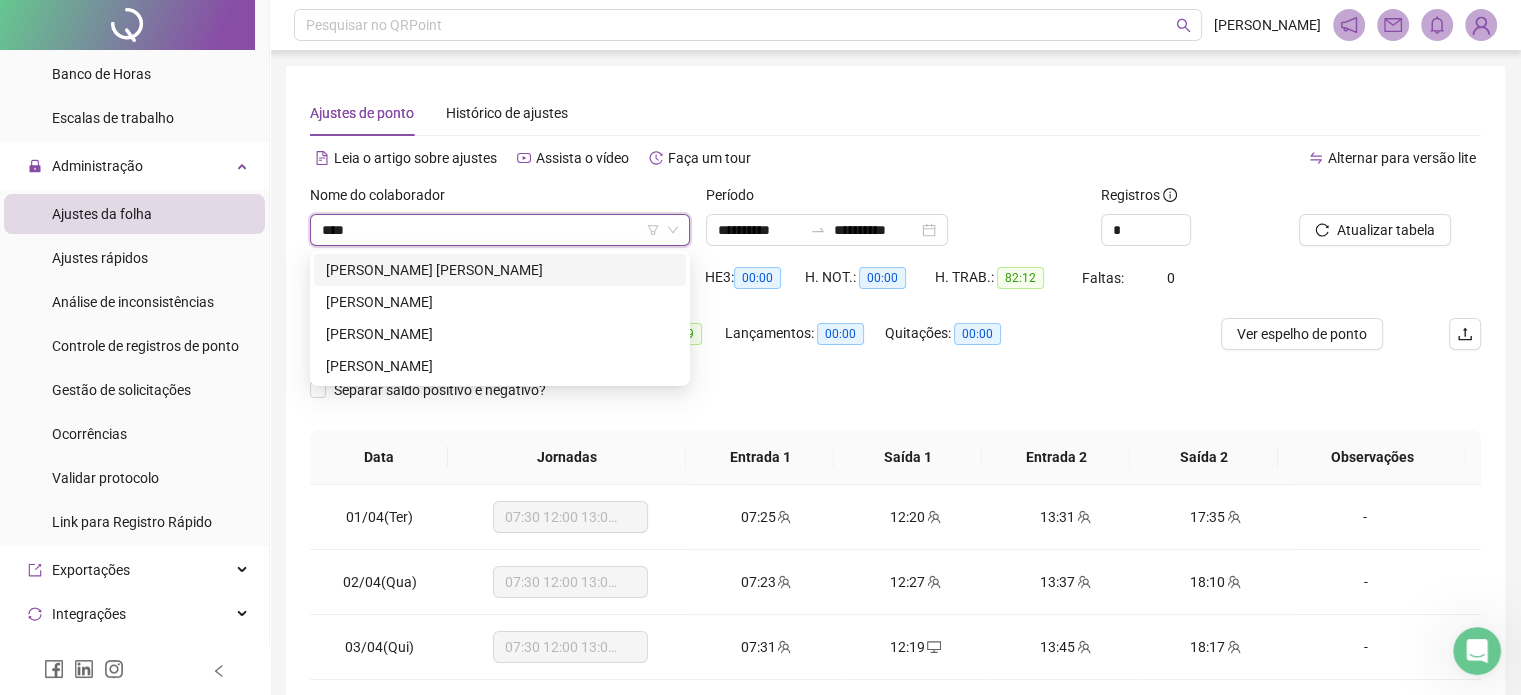scroll, scrollTop: 0, scrollLeft: 0, axis: both 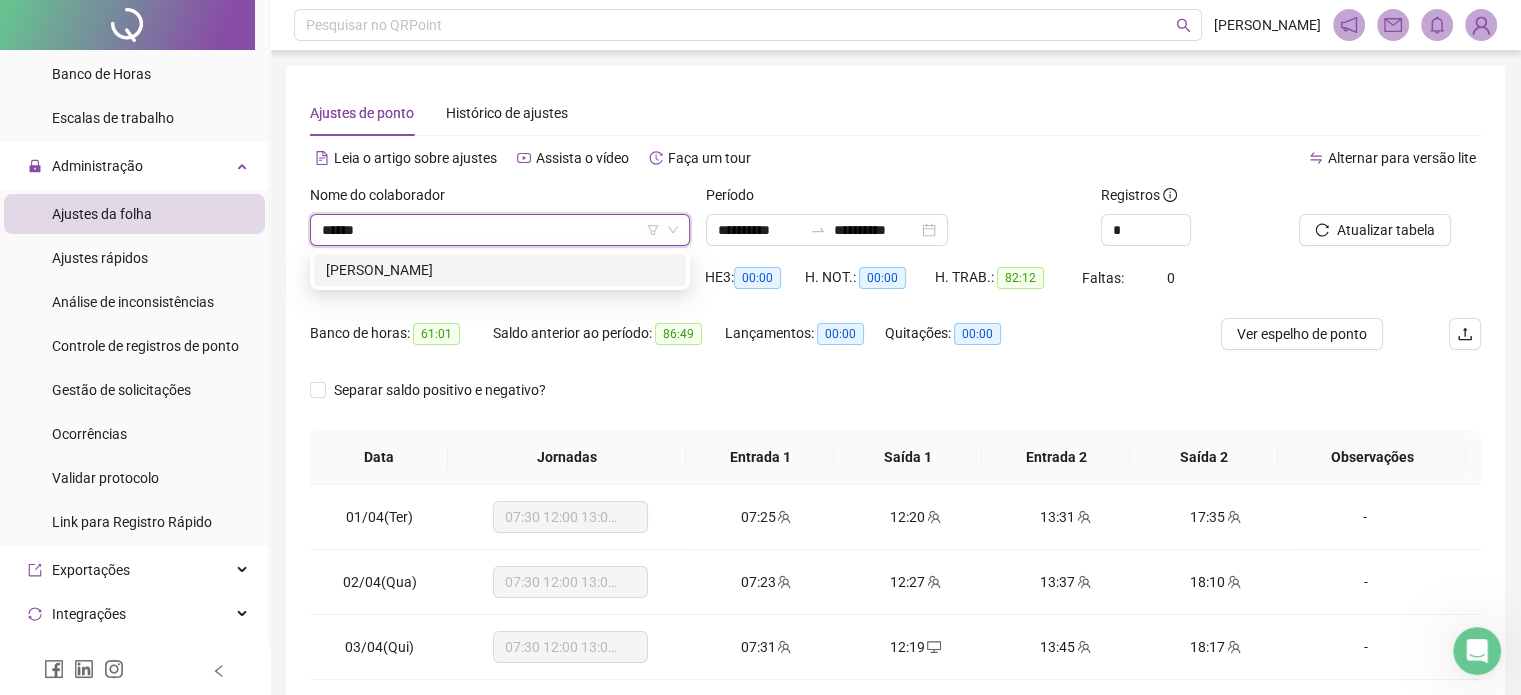 type on "******" 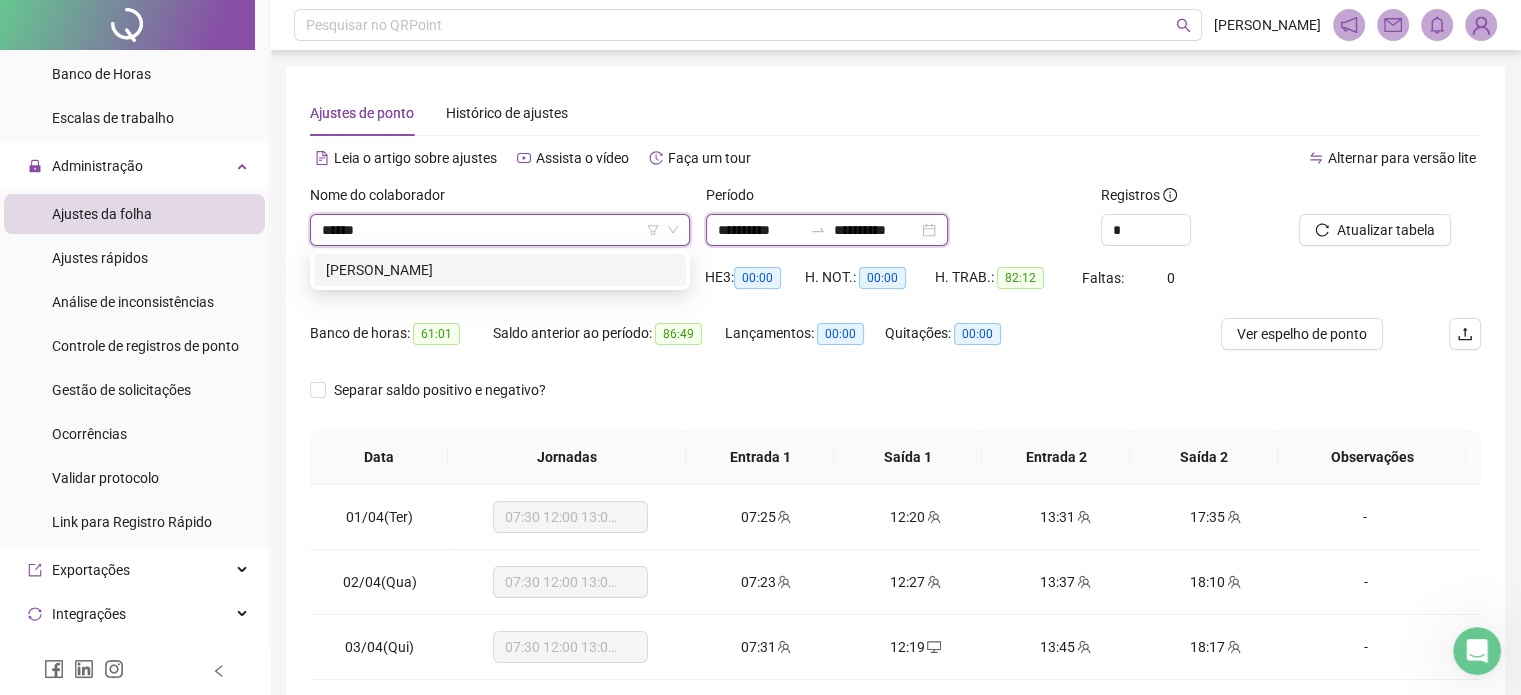 type 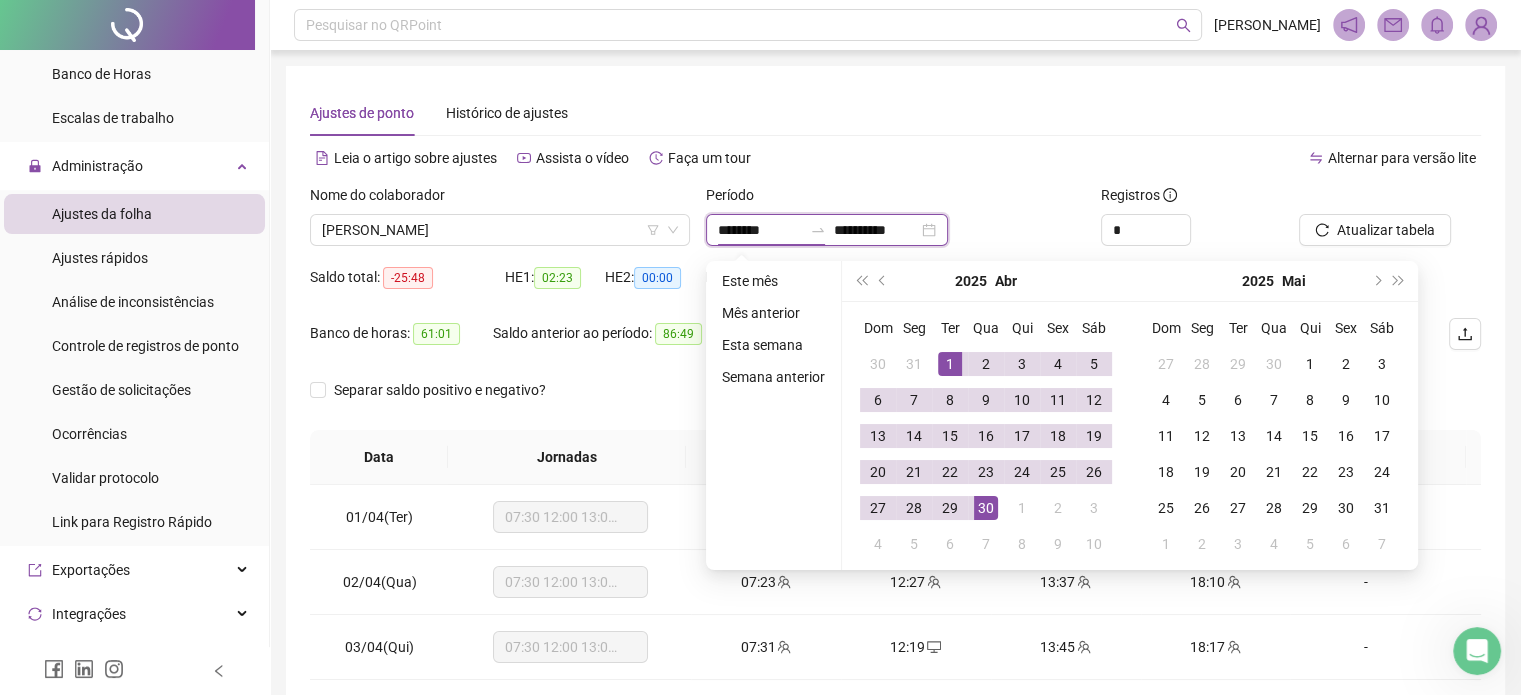 type on "**********" 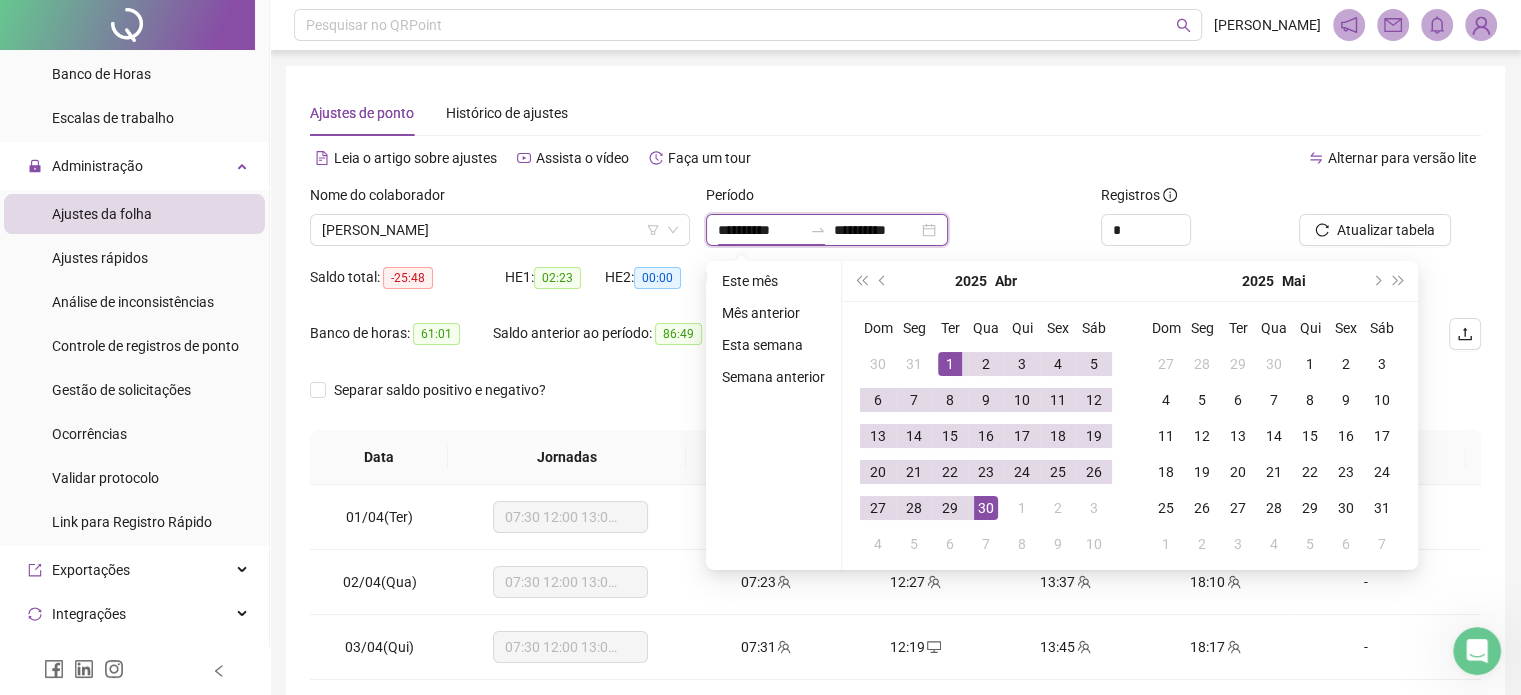 type on "**********" 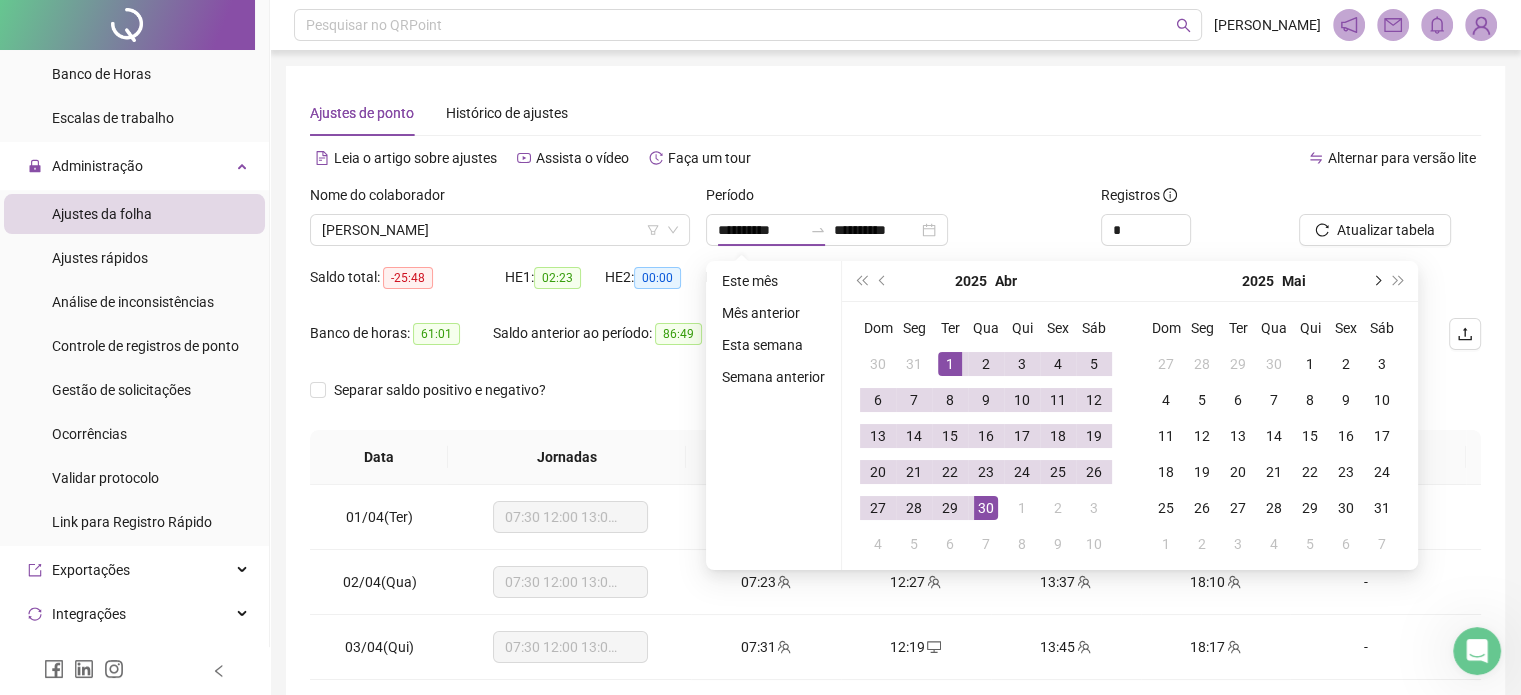 click at bounding box center [1376, 281] 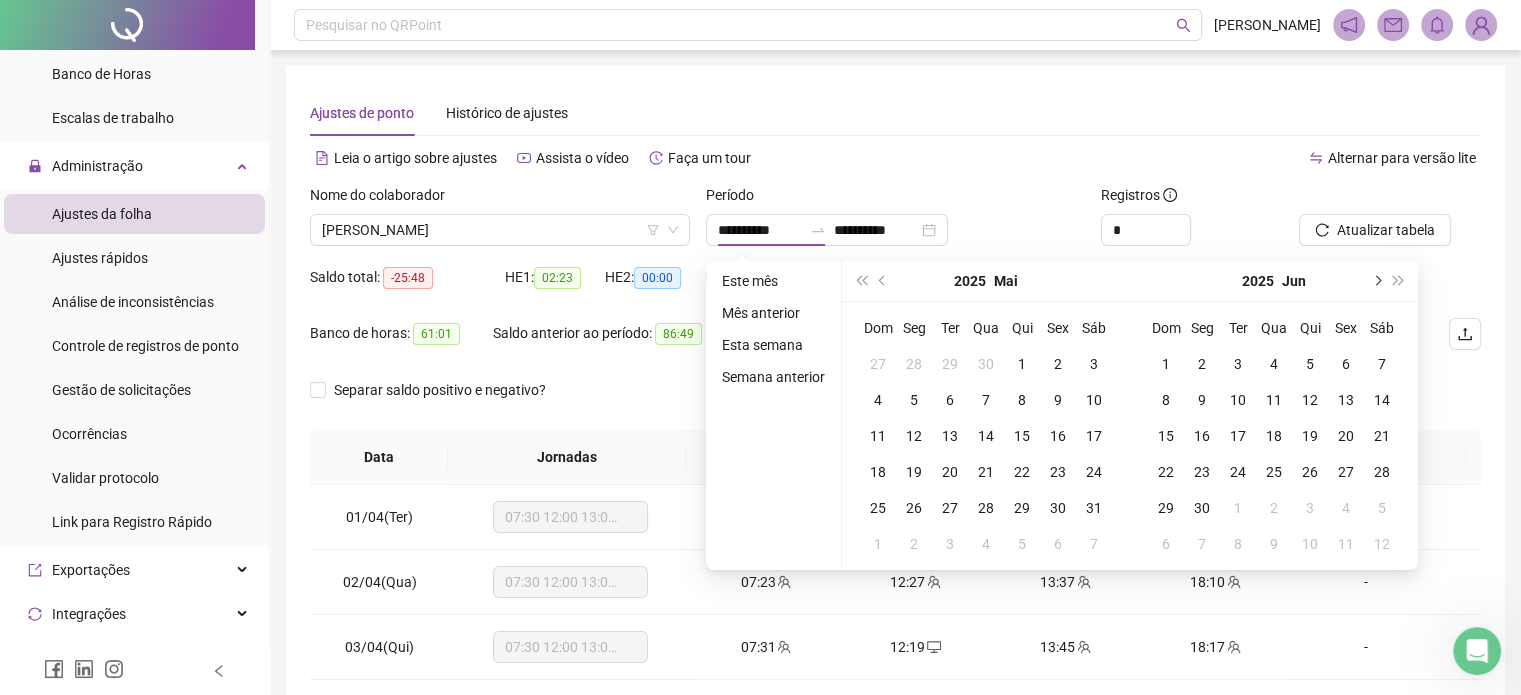 click at bounding box center [1376, 281] 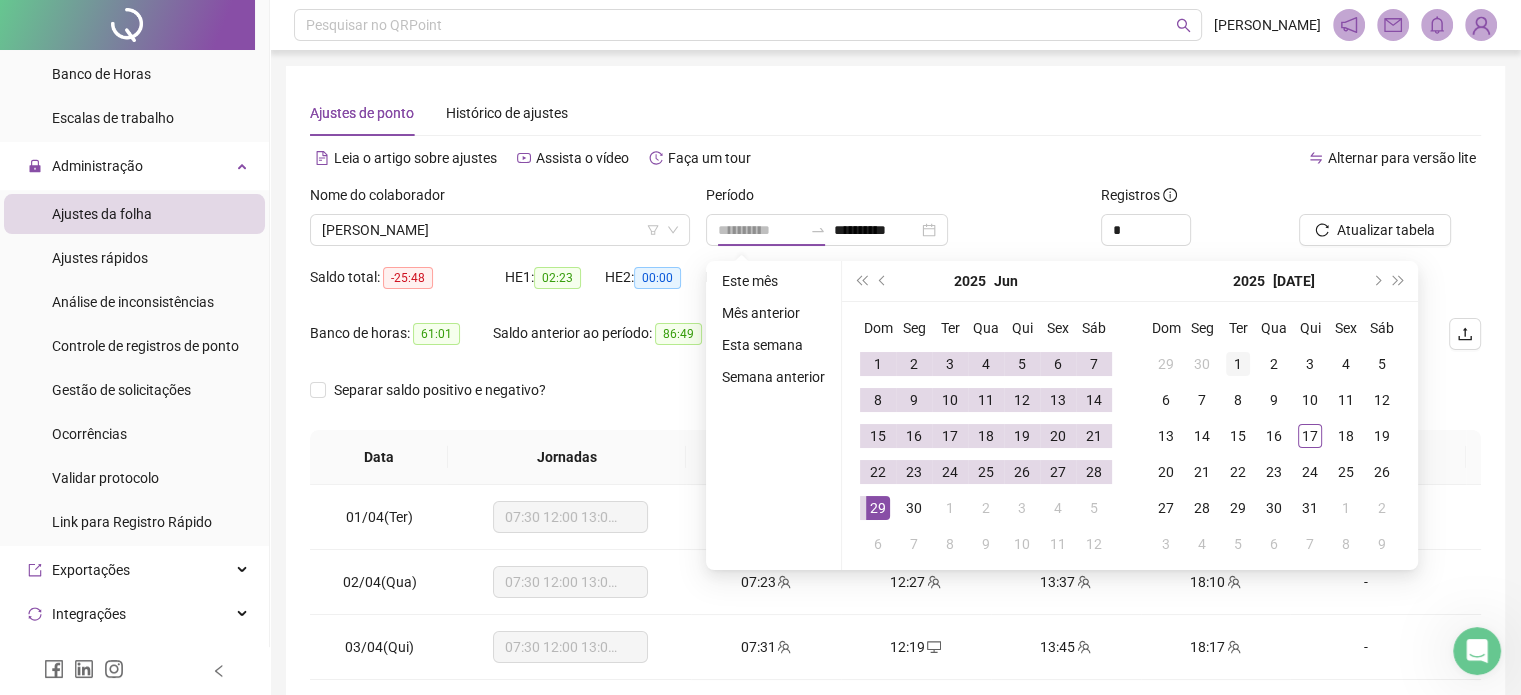 type on "**********" 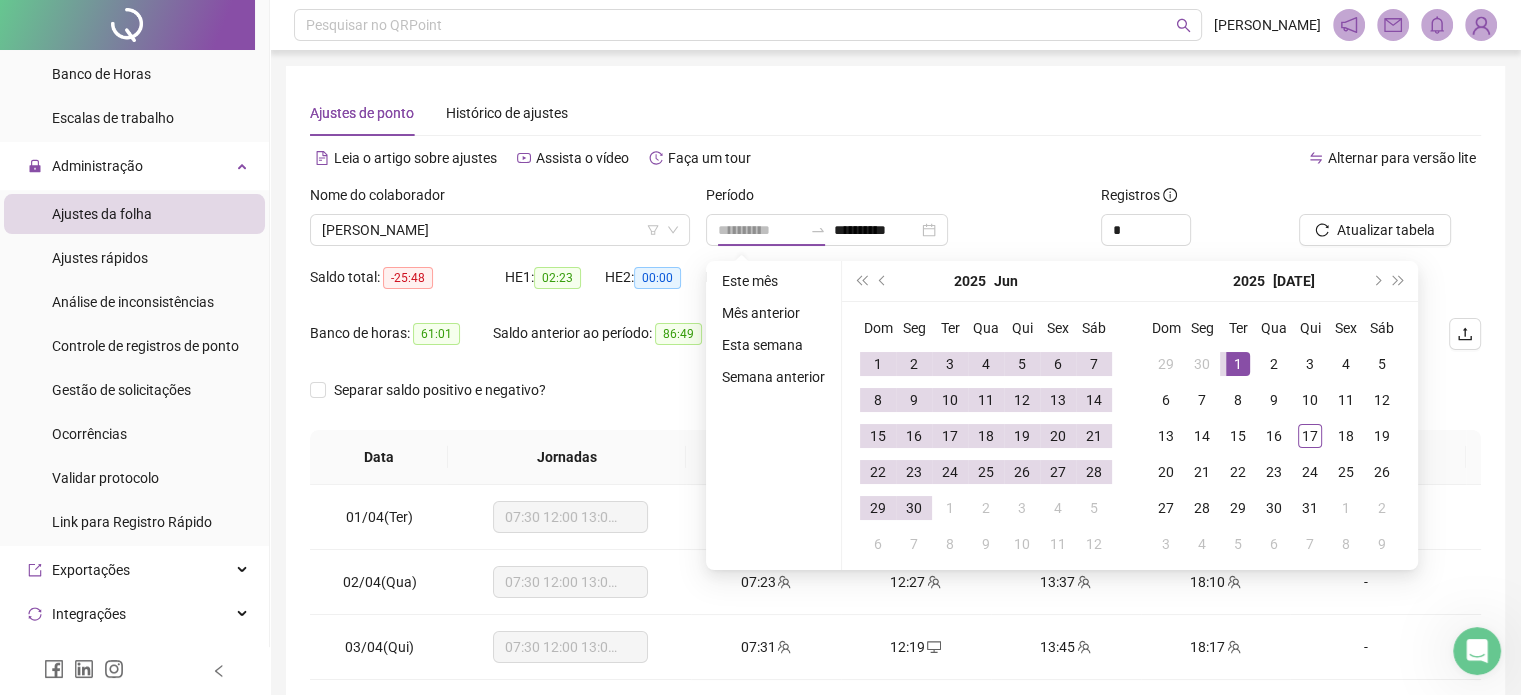click on "1" at bounding box center [1238, 364] 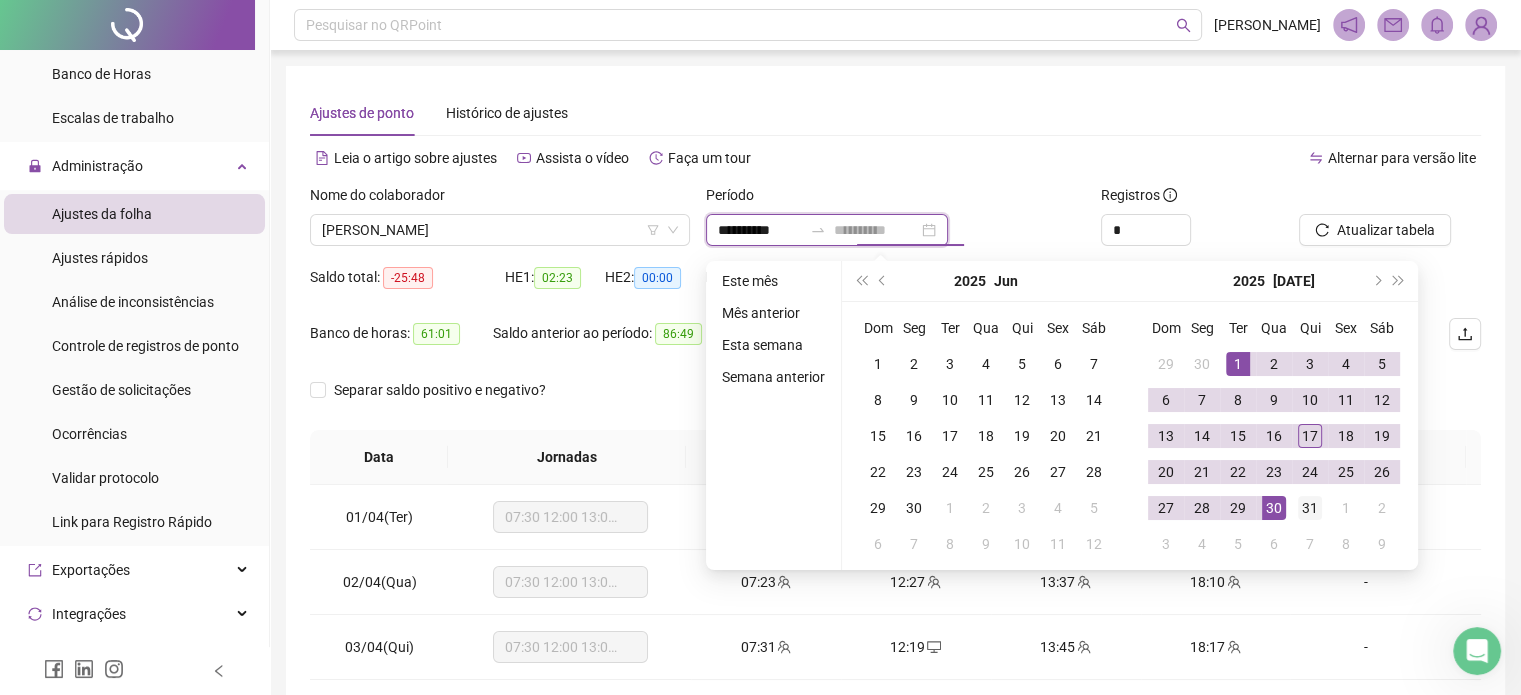 type on "**********" 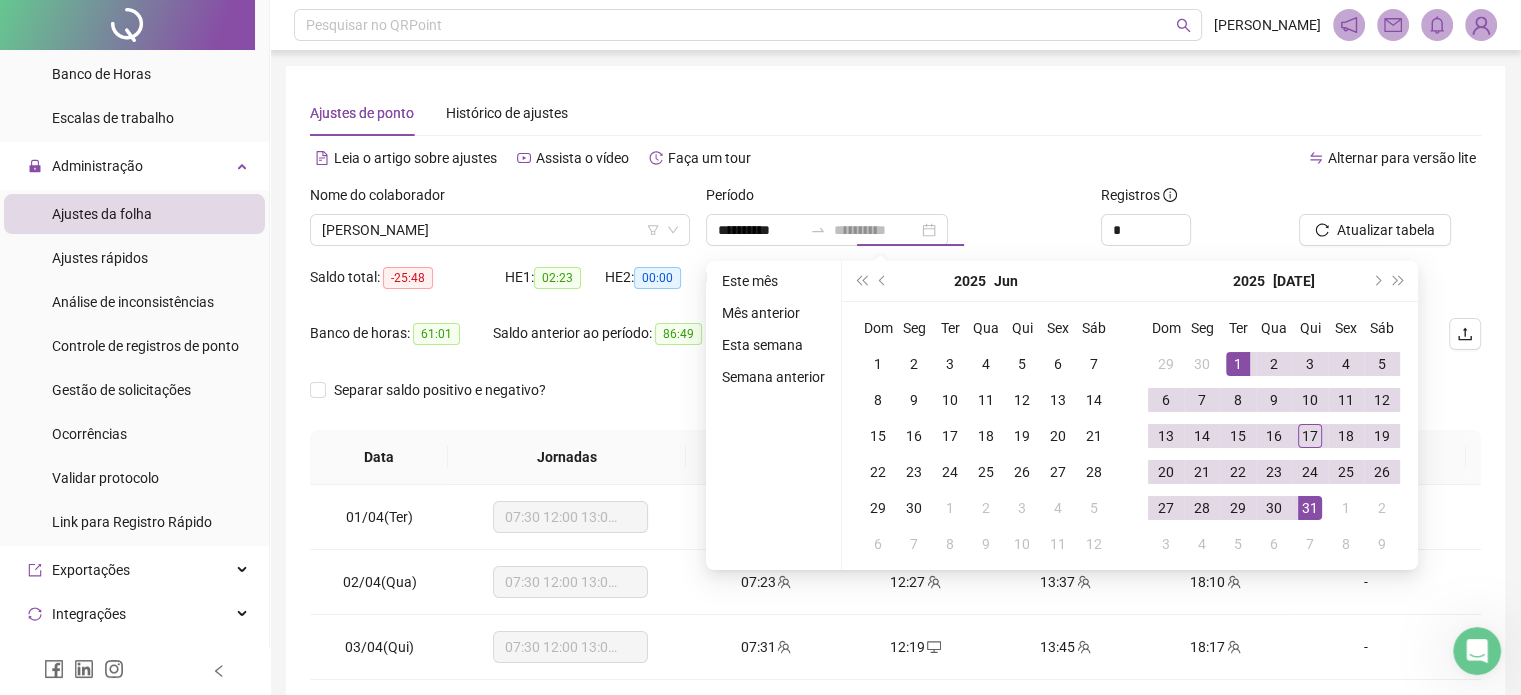 click on "31" at bounding box center [1310, 508] 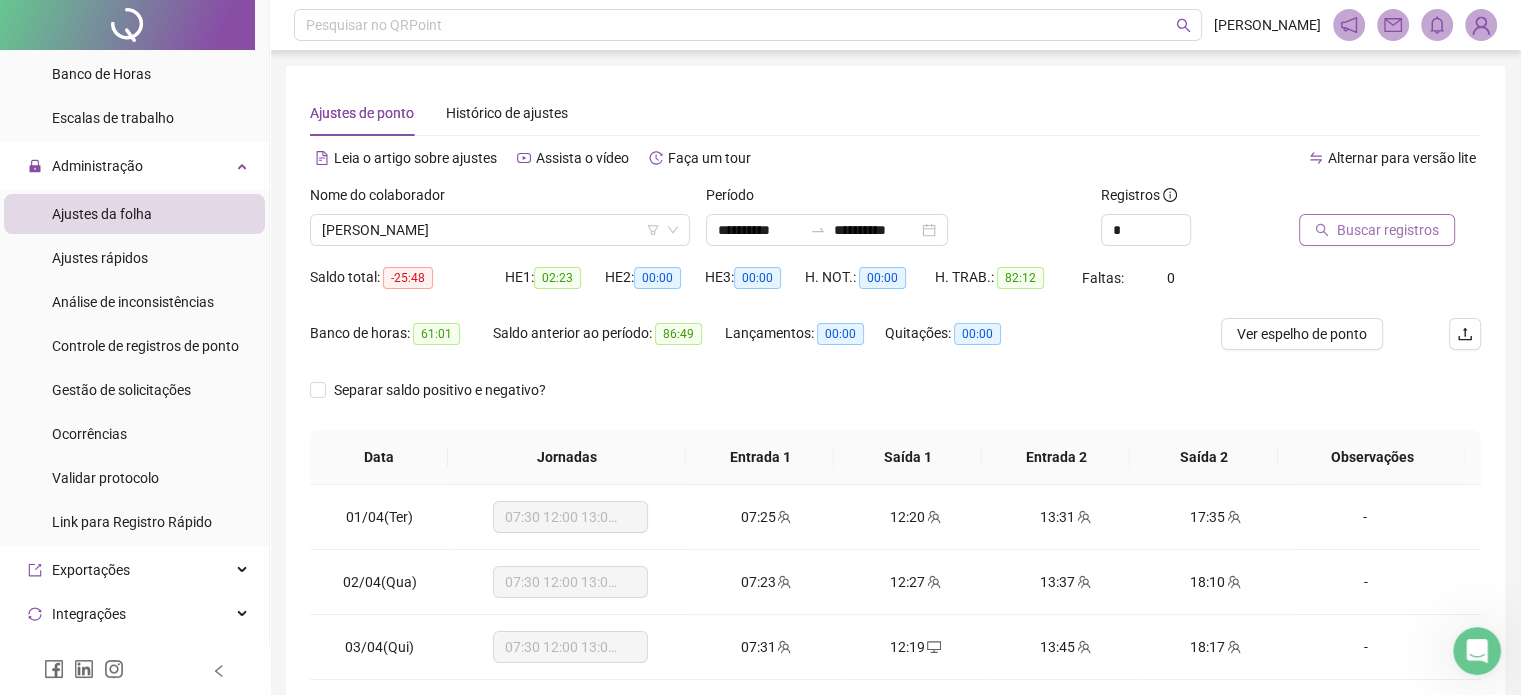 click on "Buscar registros" at bounding box center (1388, 230) 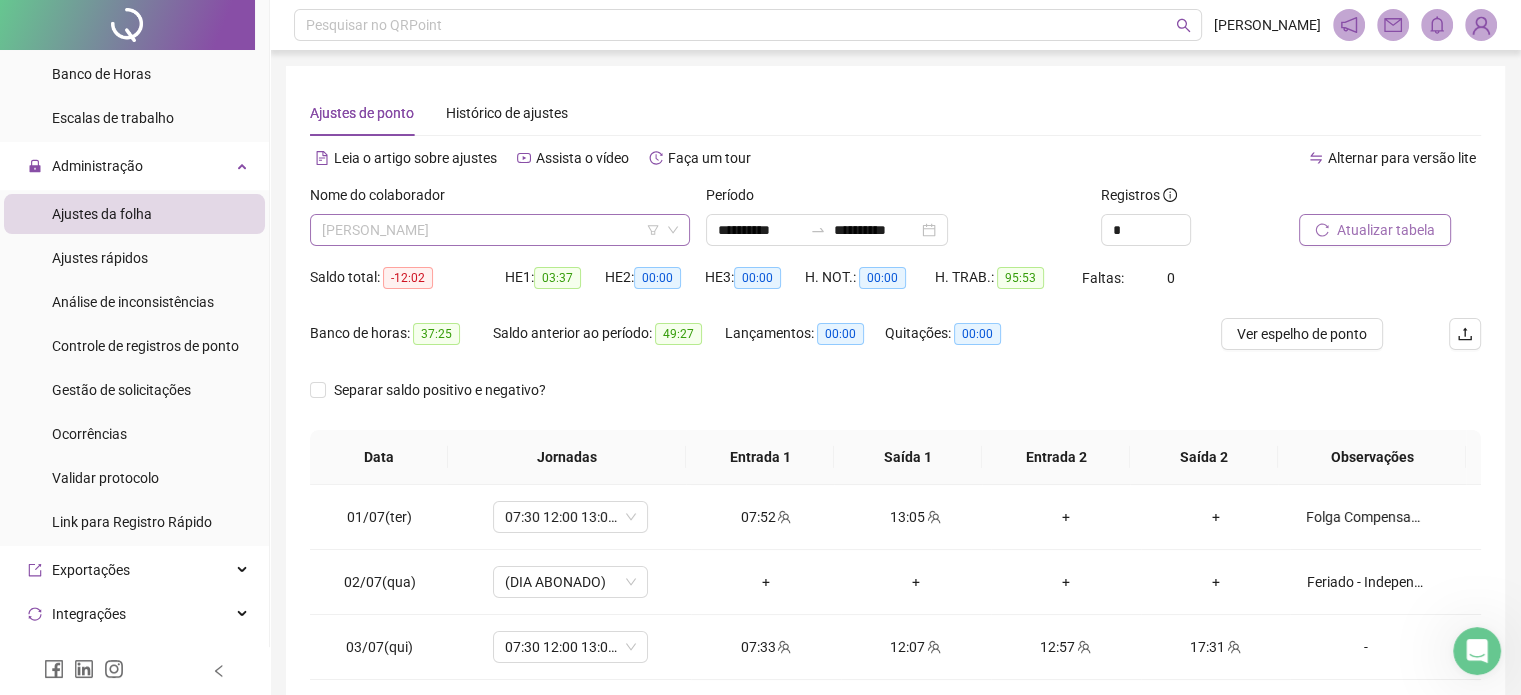 click on "[PERSON_NAME]" at bounding box center (500, 230) 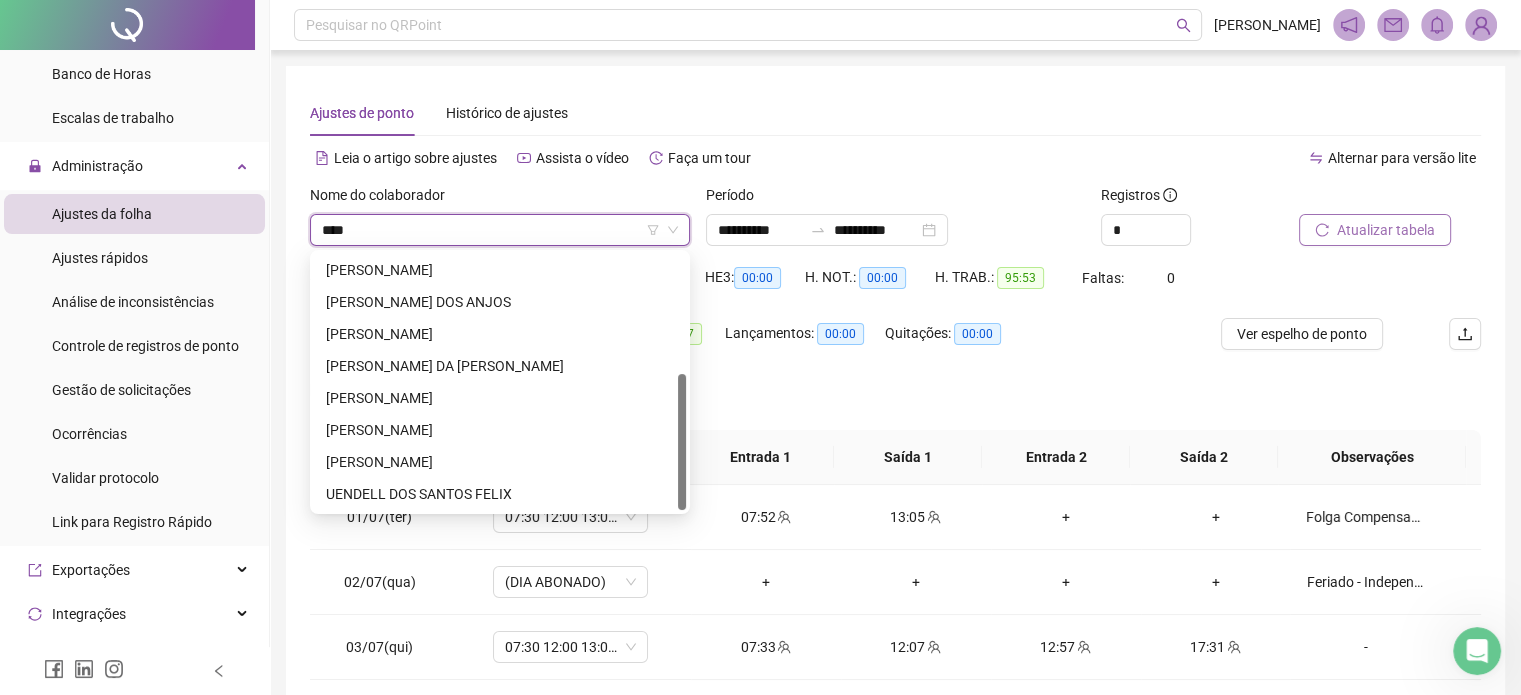 scroll, scrollTop: 0, scrollLeft: 0, axis: both 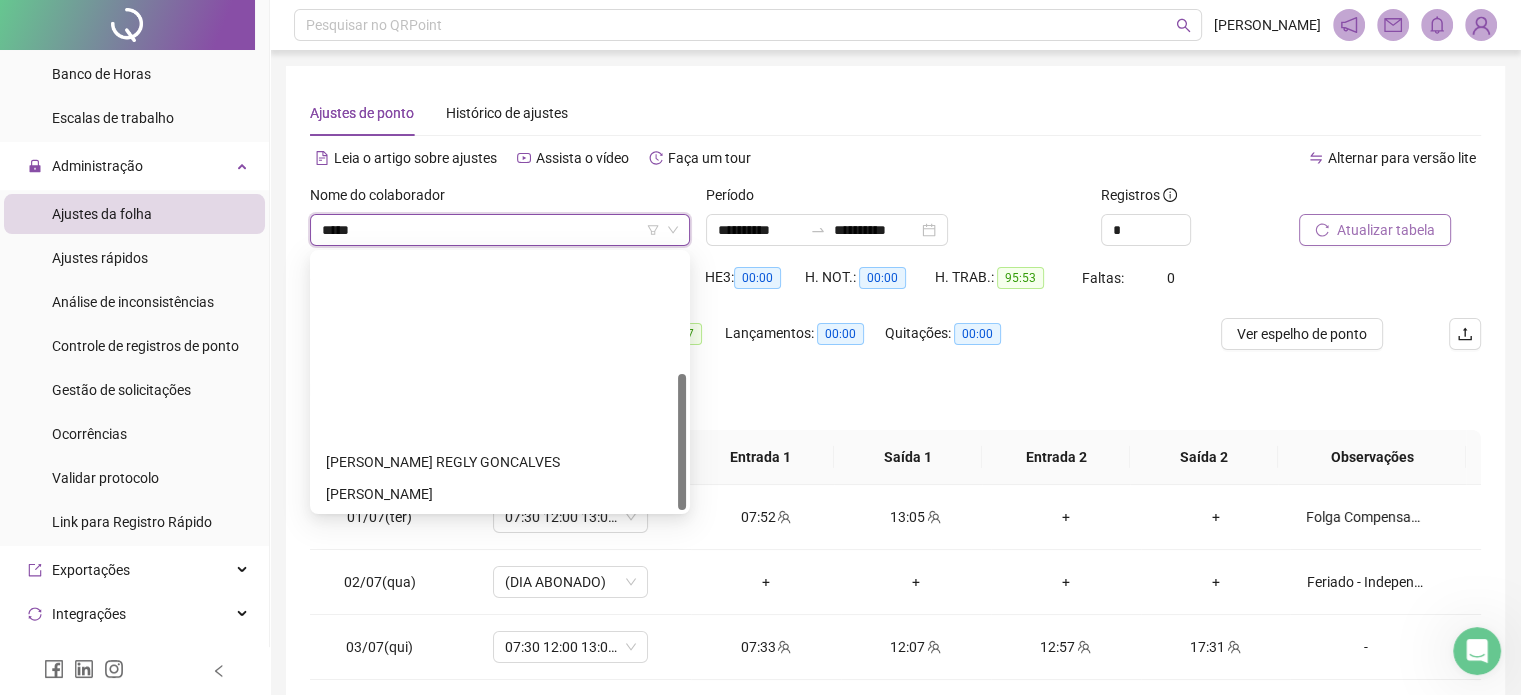 type on "******" 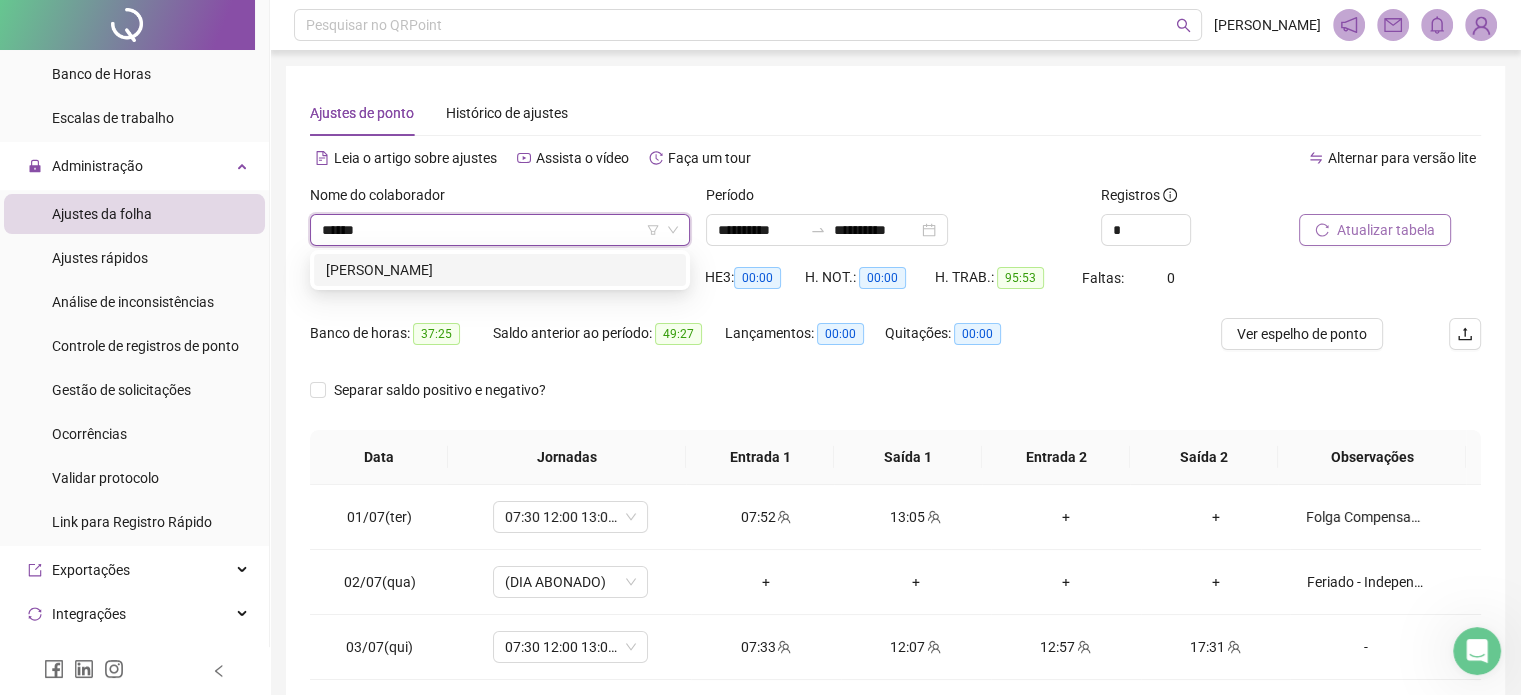 type 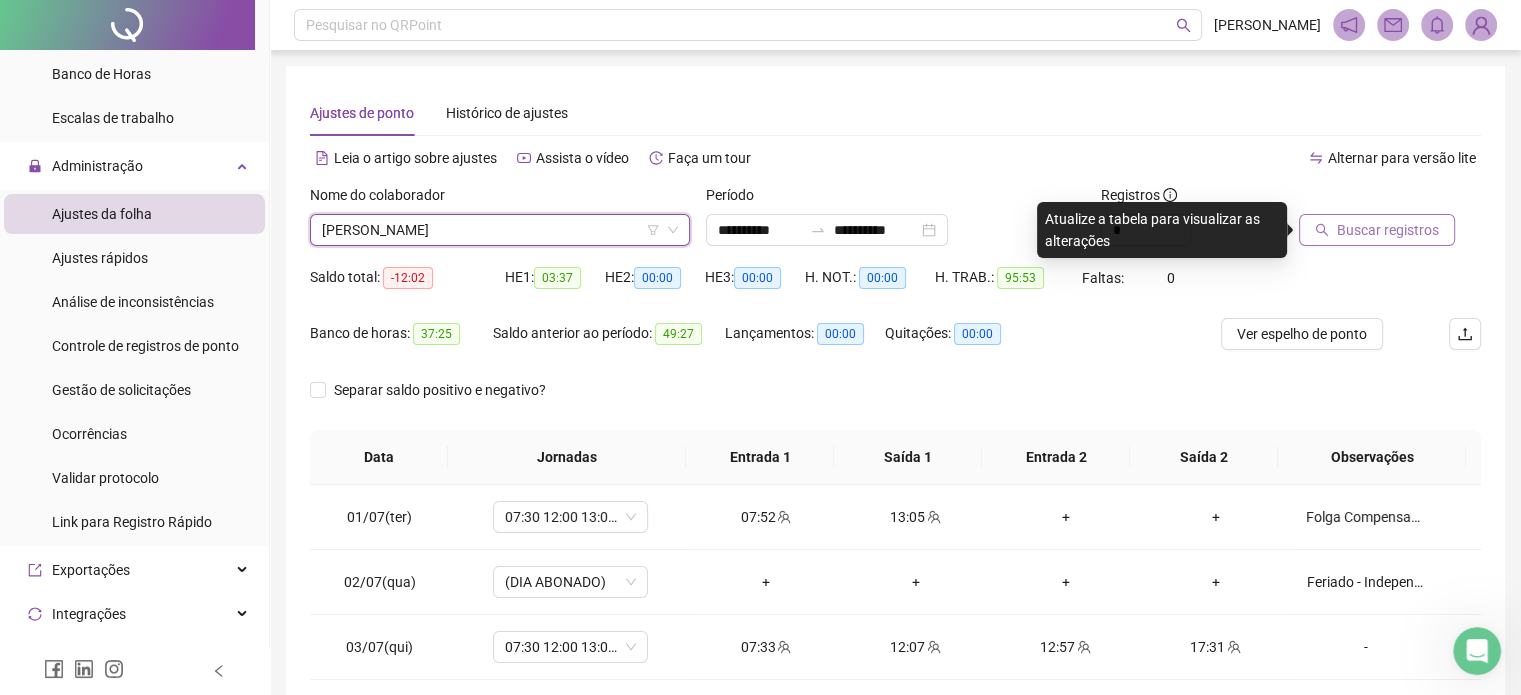 click on "Buscar registros" at bounding box center (1388, 230) 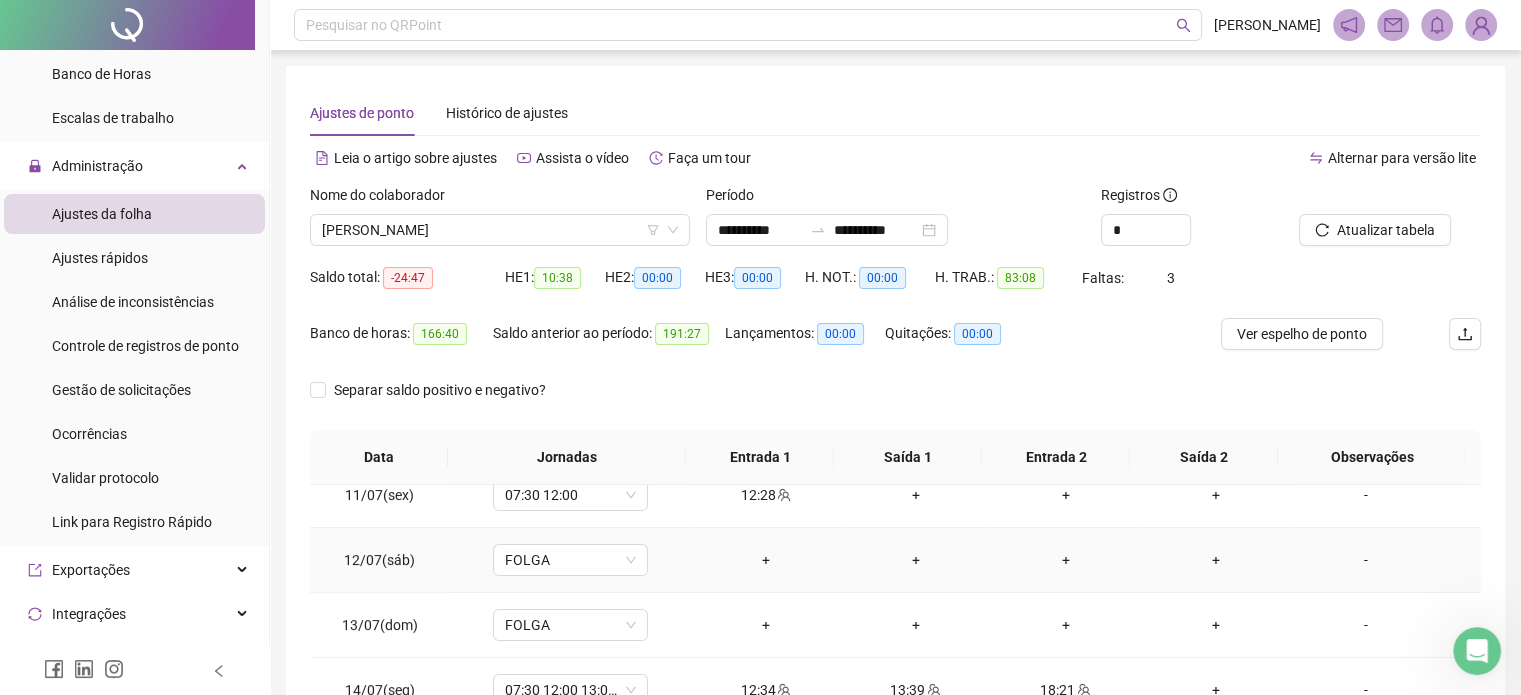 scroll, scrollTop: 674, scrollLeft: 0, axis: vertical 